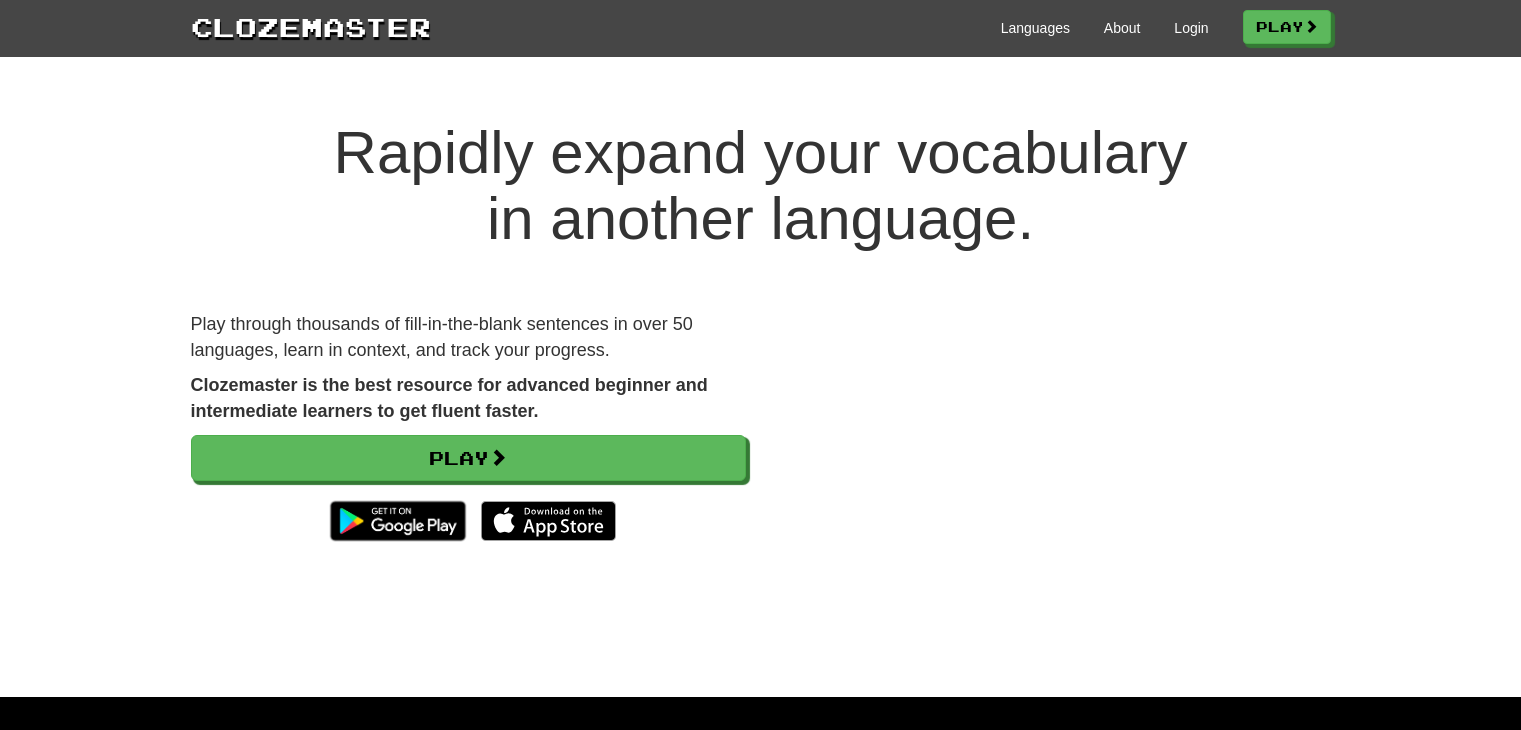scroll, scrollTop: 0, scrollLeft: 0, axis: both 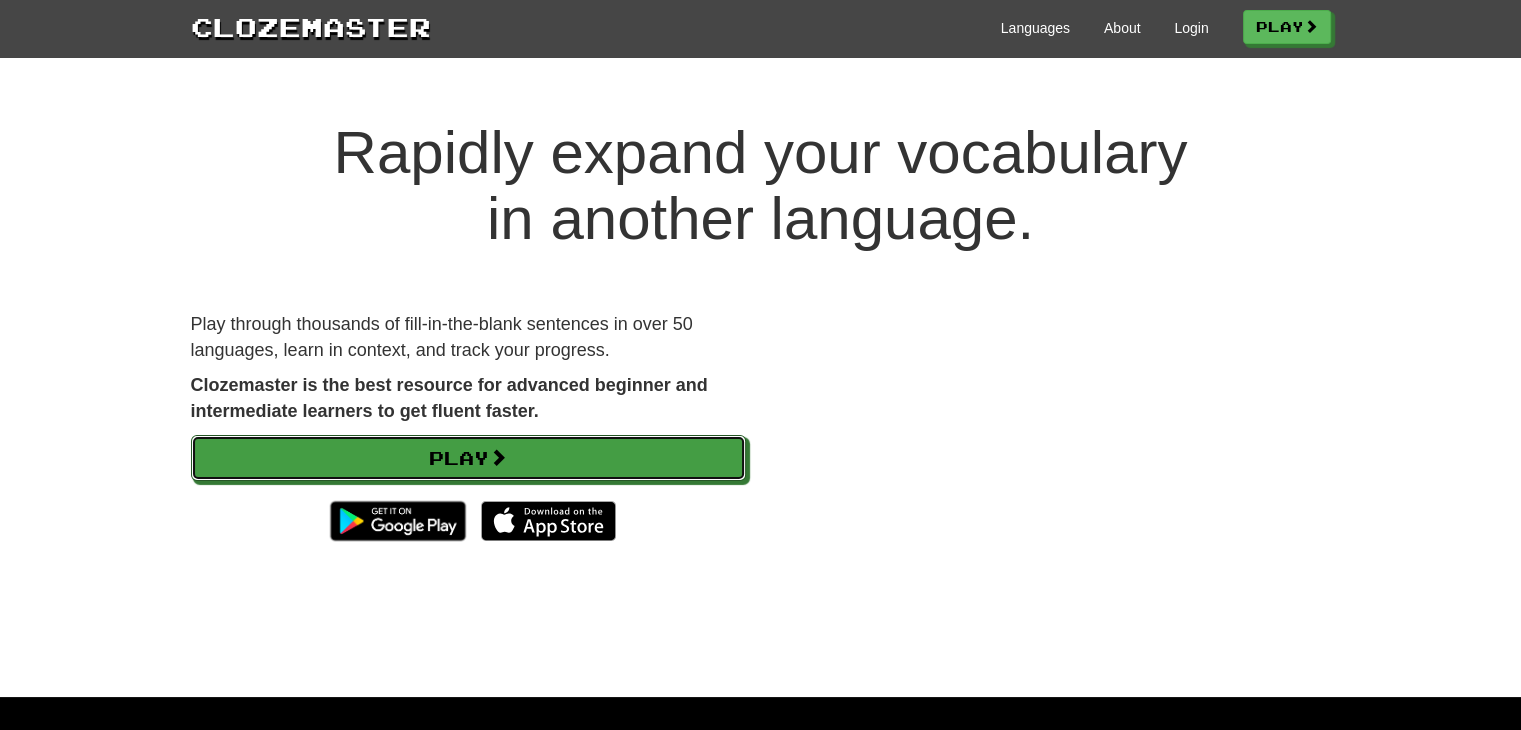 click at bounding box center (498, 457) 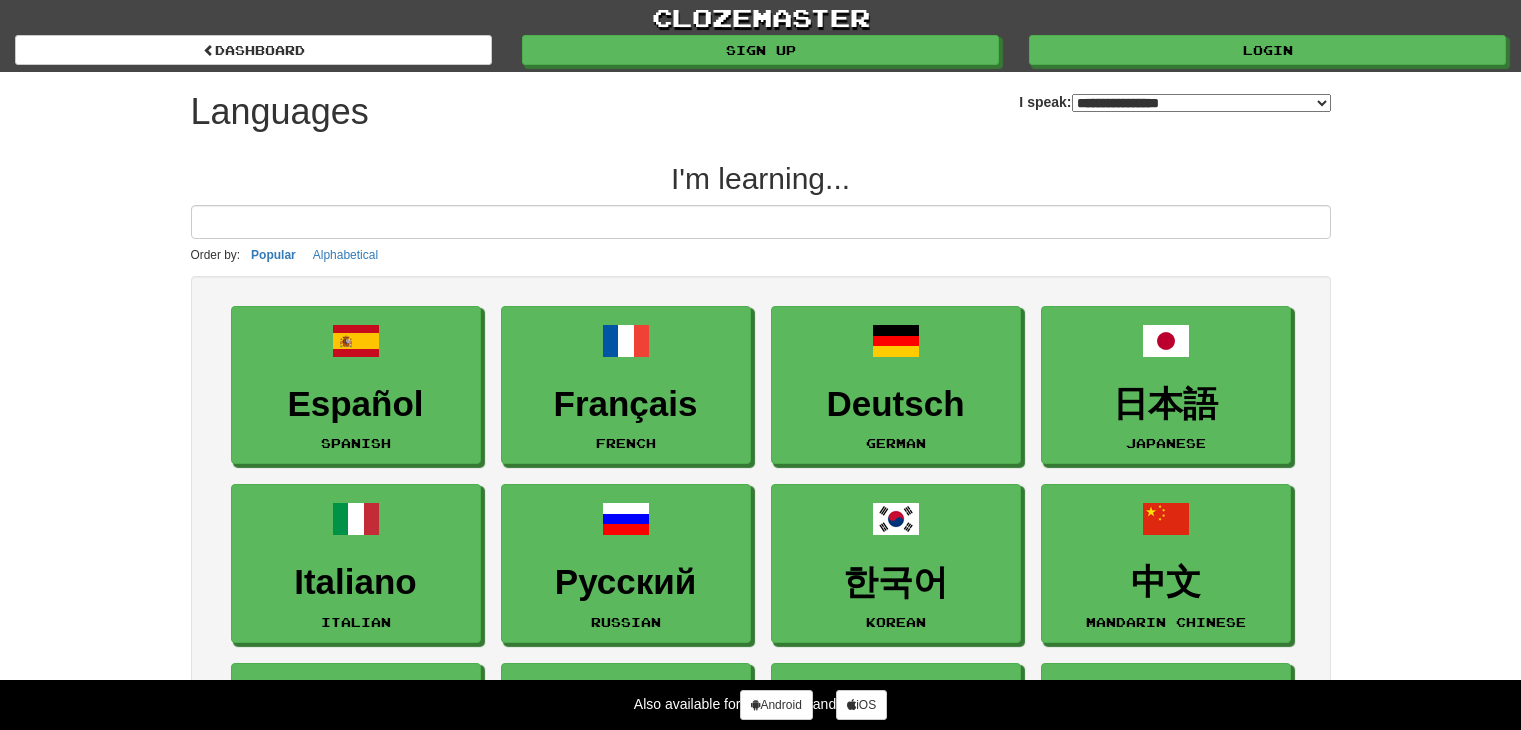 select on "*******" 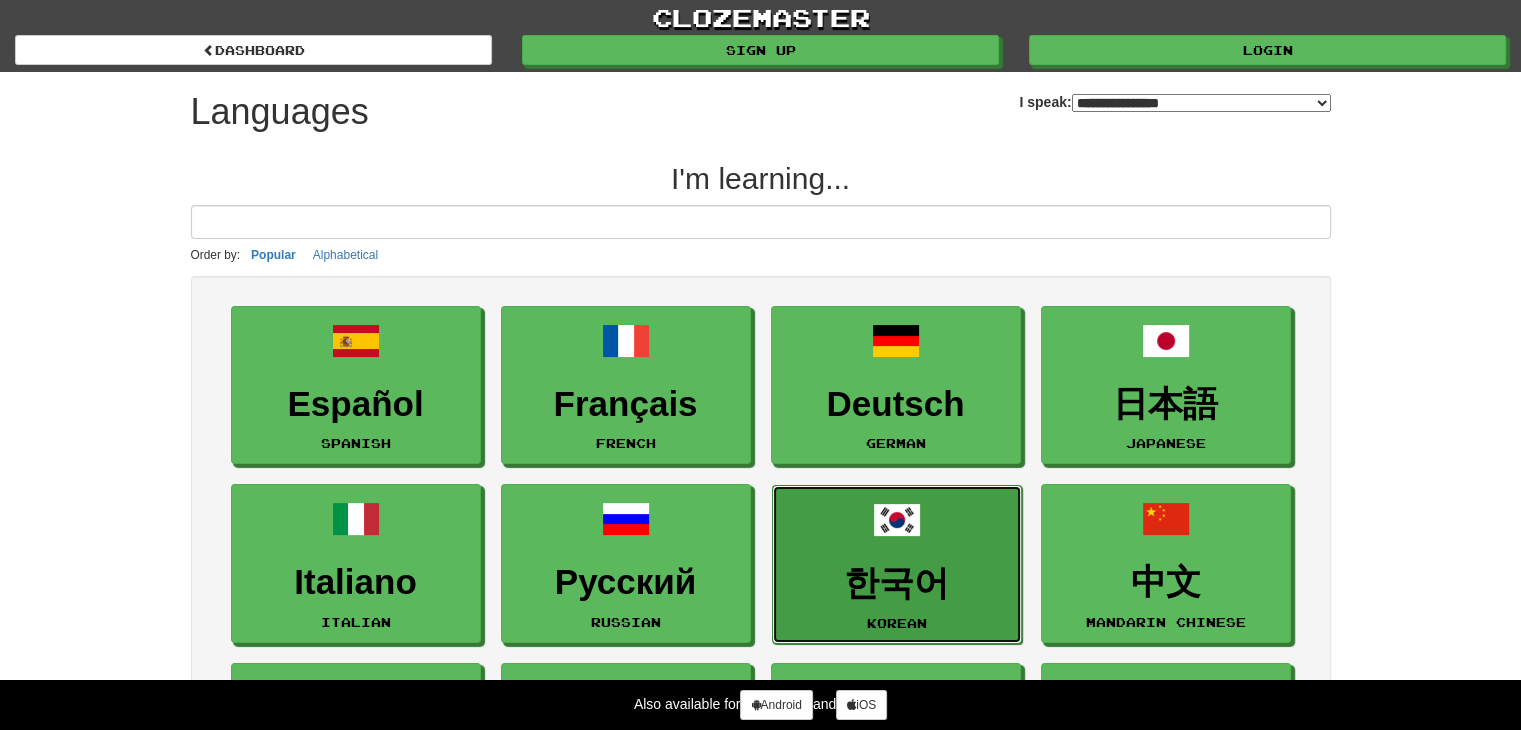 click on "한국어" at bounding box center [897, 583] 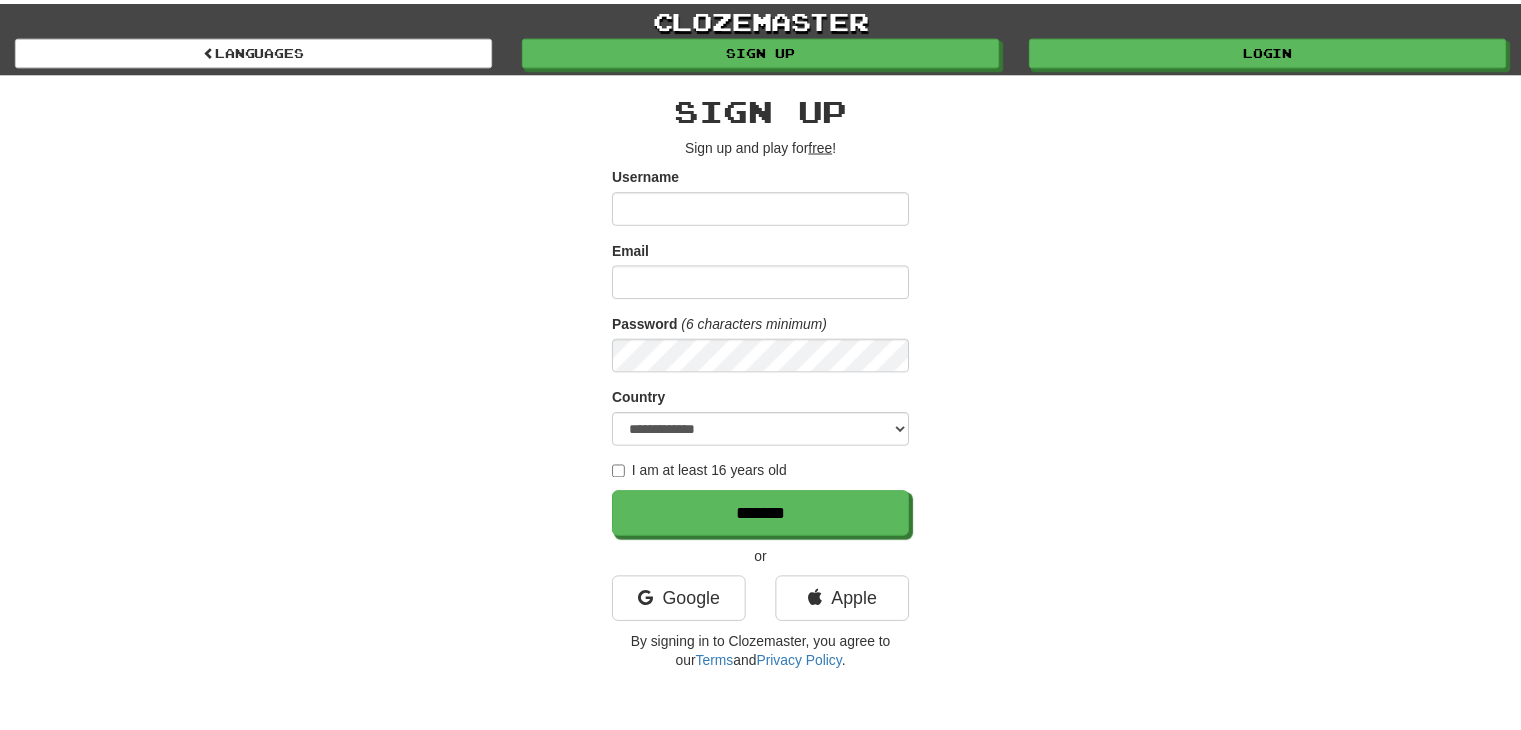 scroll, scrollTop: 0, scrollLeft: 0, axis: both 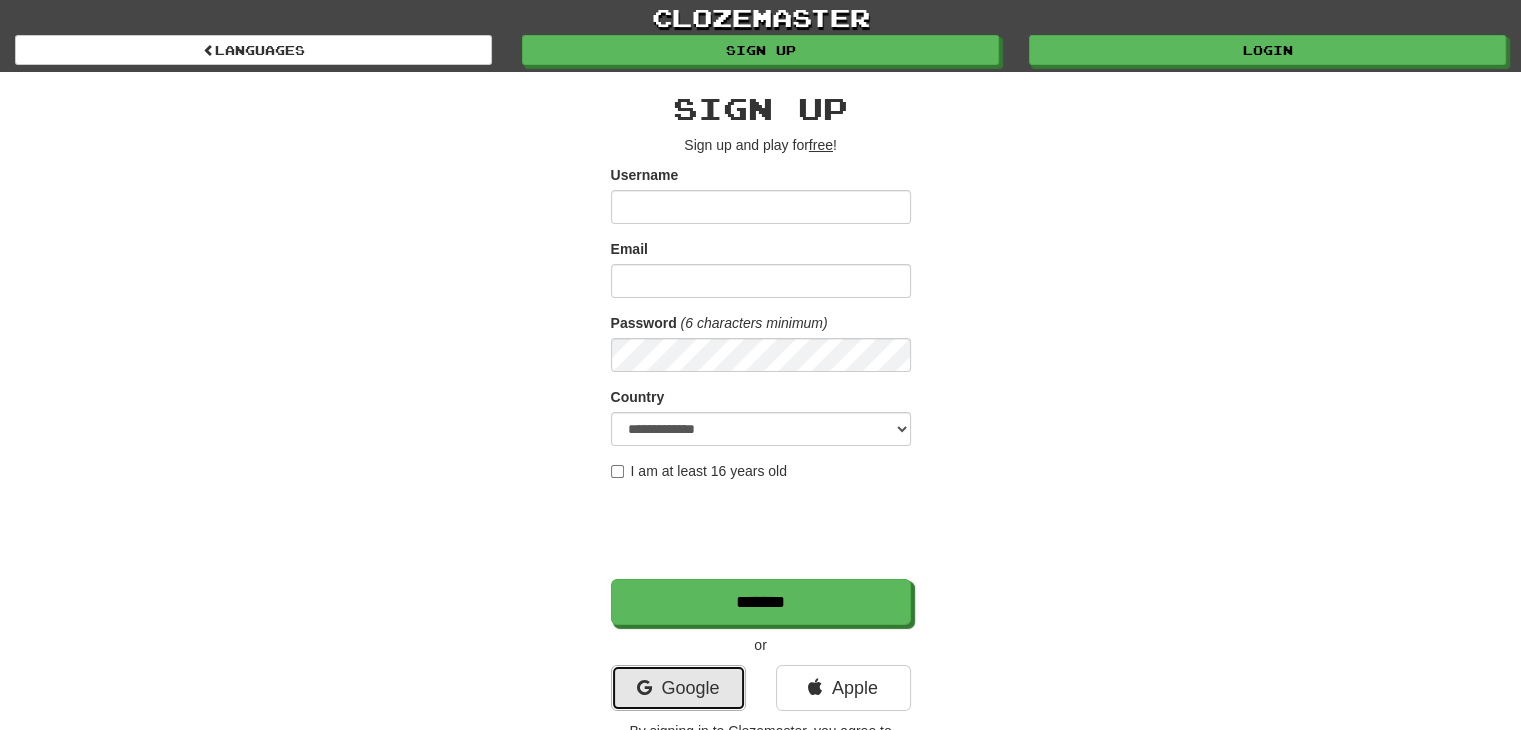 click on "Google" at bounding box center [678, 688] 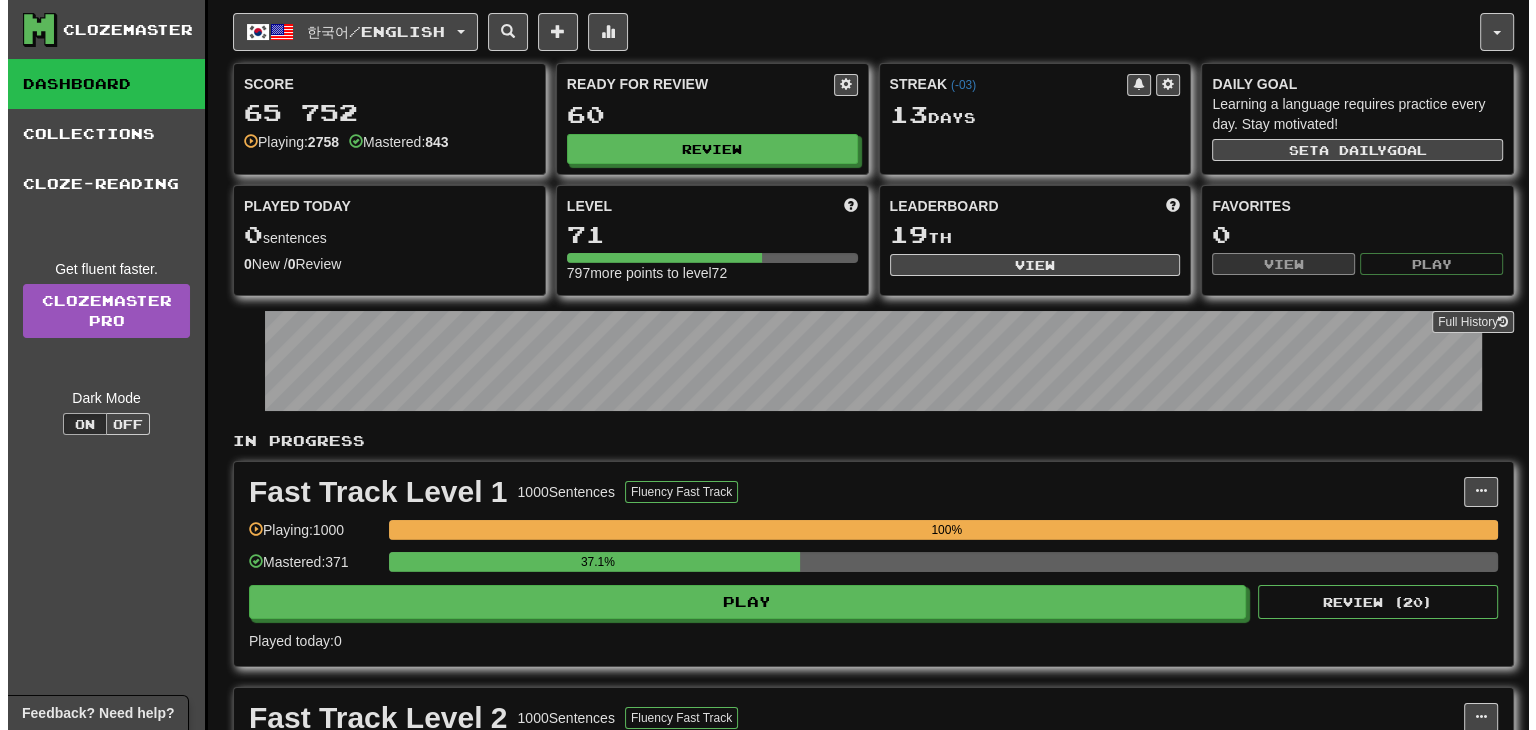 scroll, scrollTop: 500, scrollLeft: 0, axis: vertical 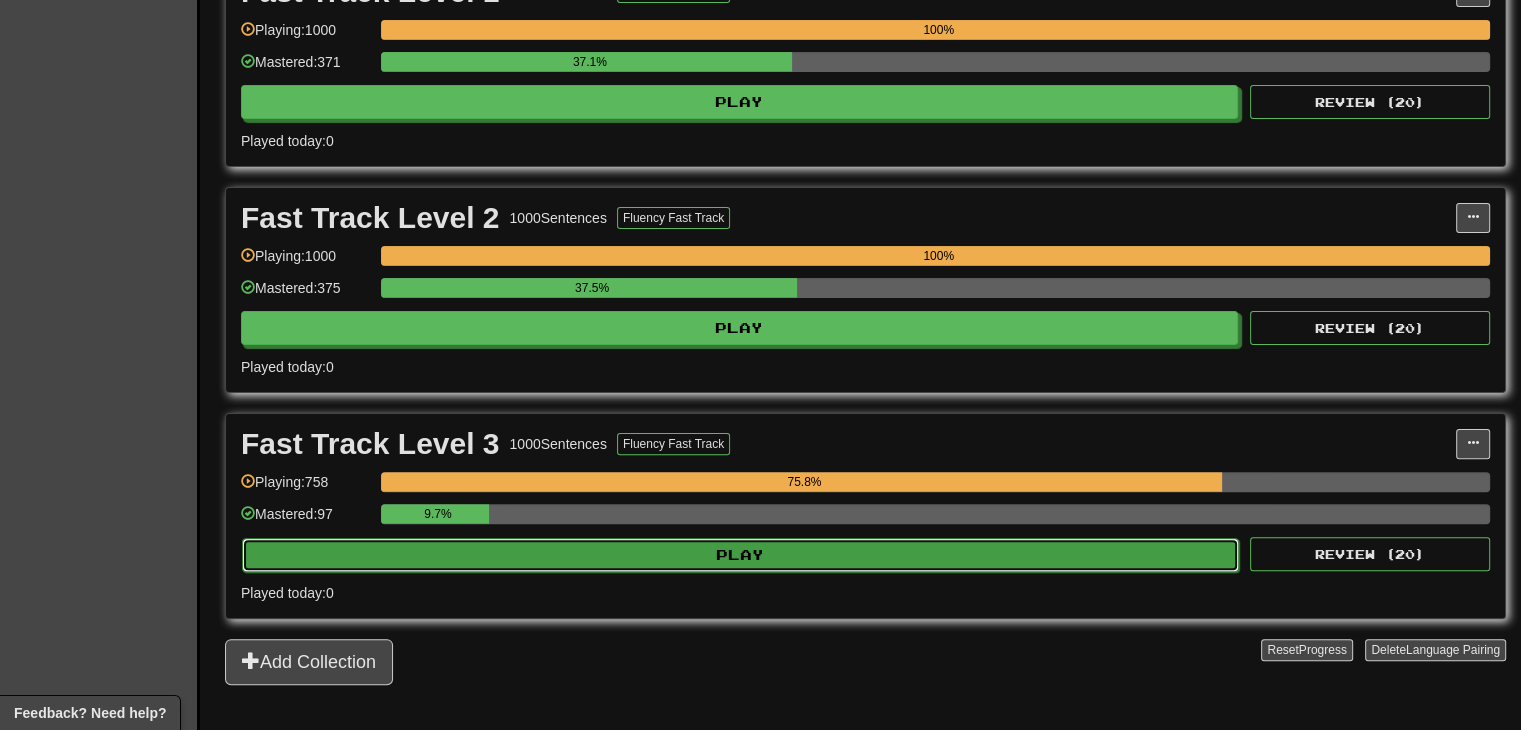 click on "Play" at bounding box center [740, 555] 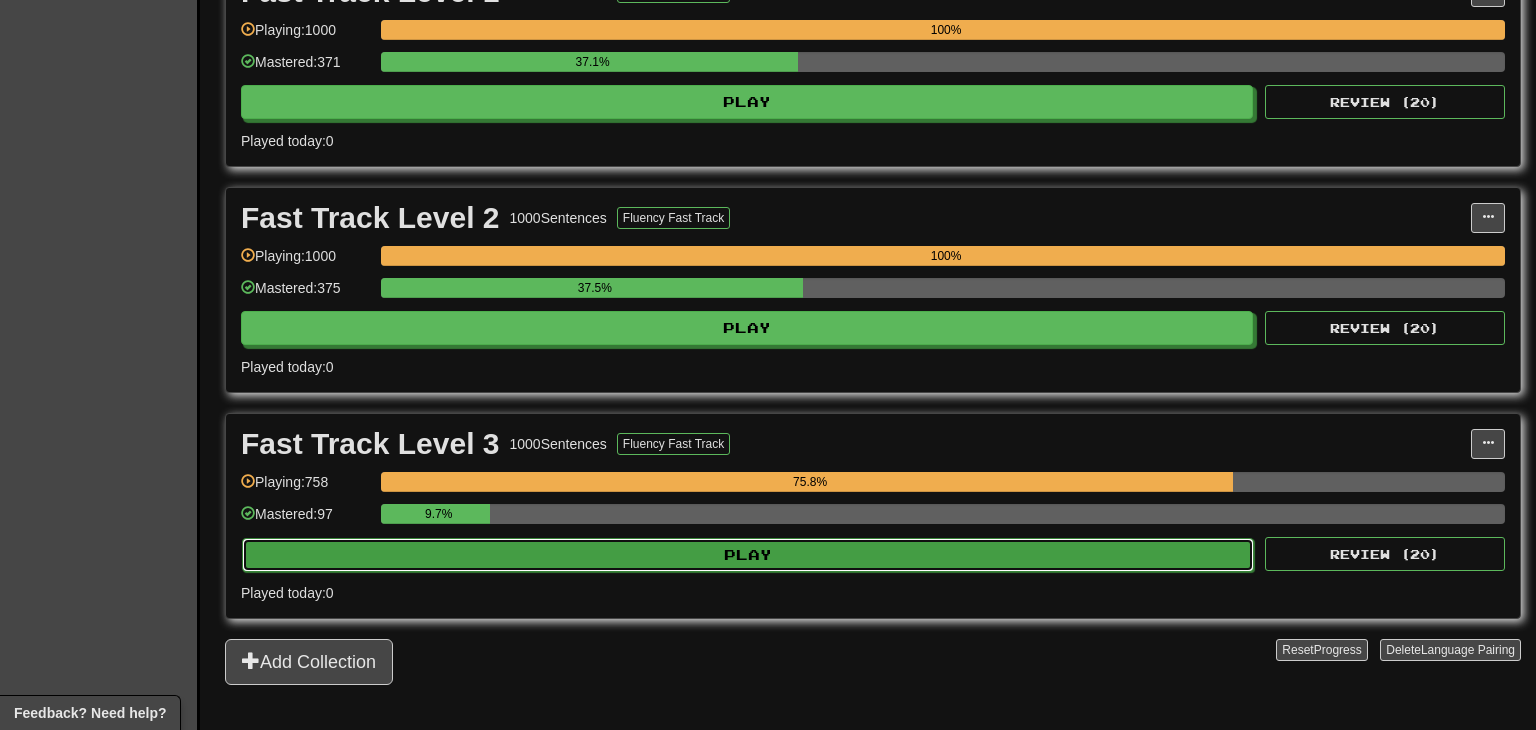 select on "**" 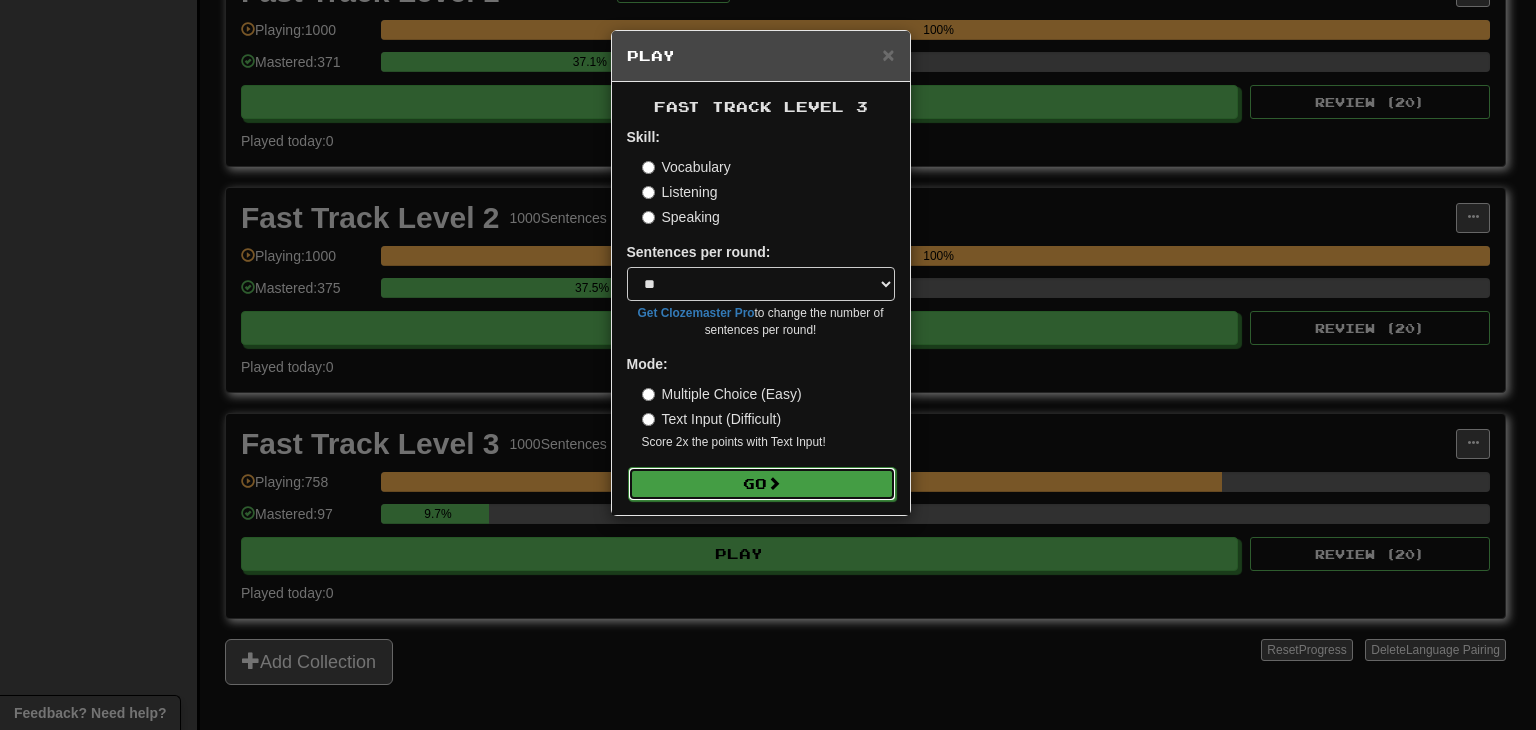 click on "Go" at bounding box center (762, 484) 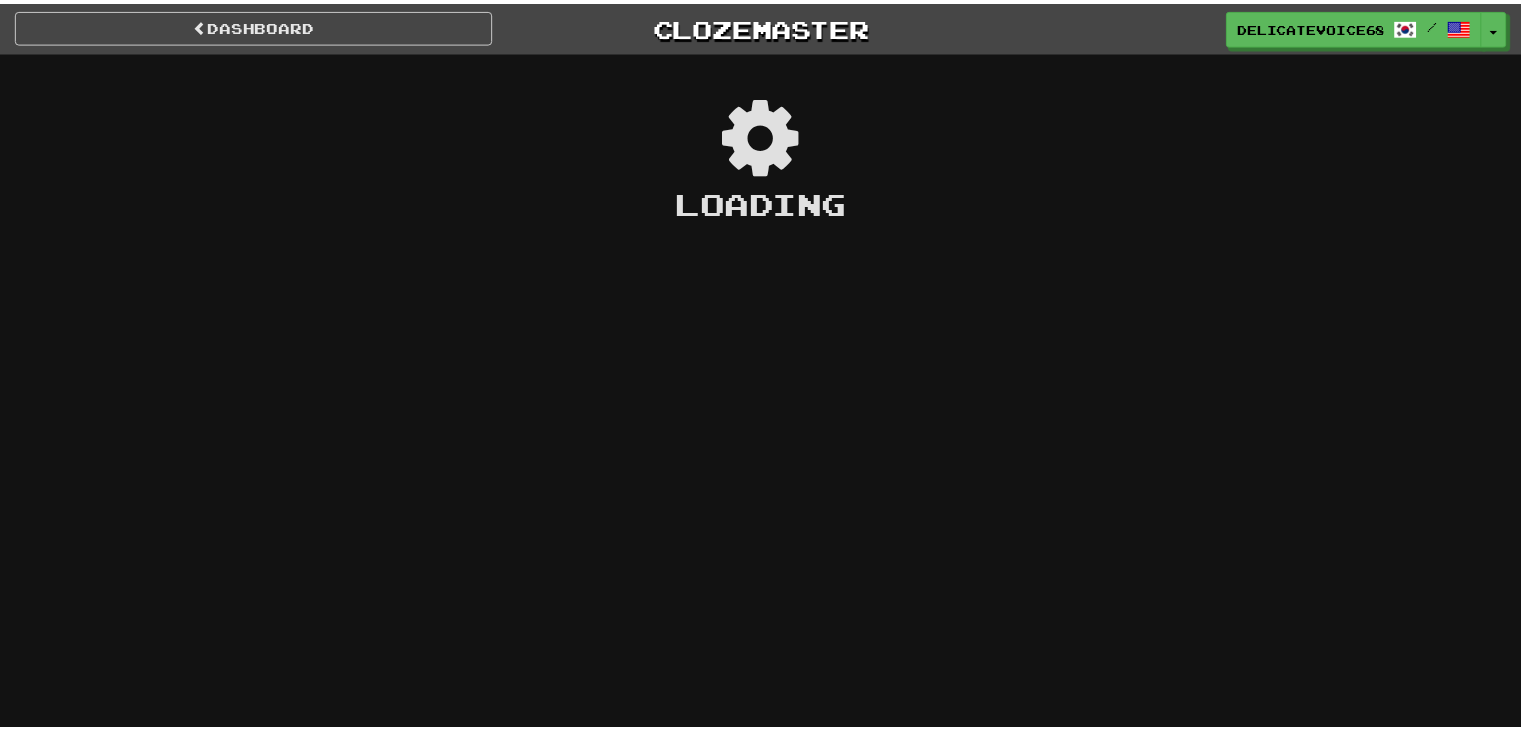 scroll, scrollTop: 0, scrollLeft: 0, axis: both 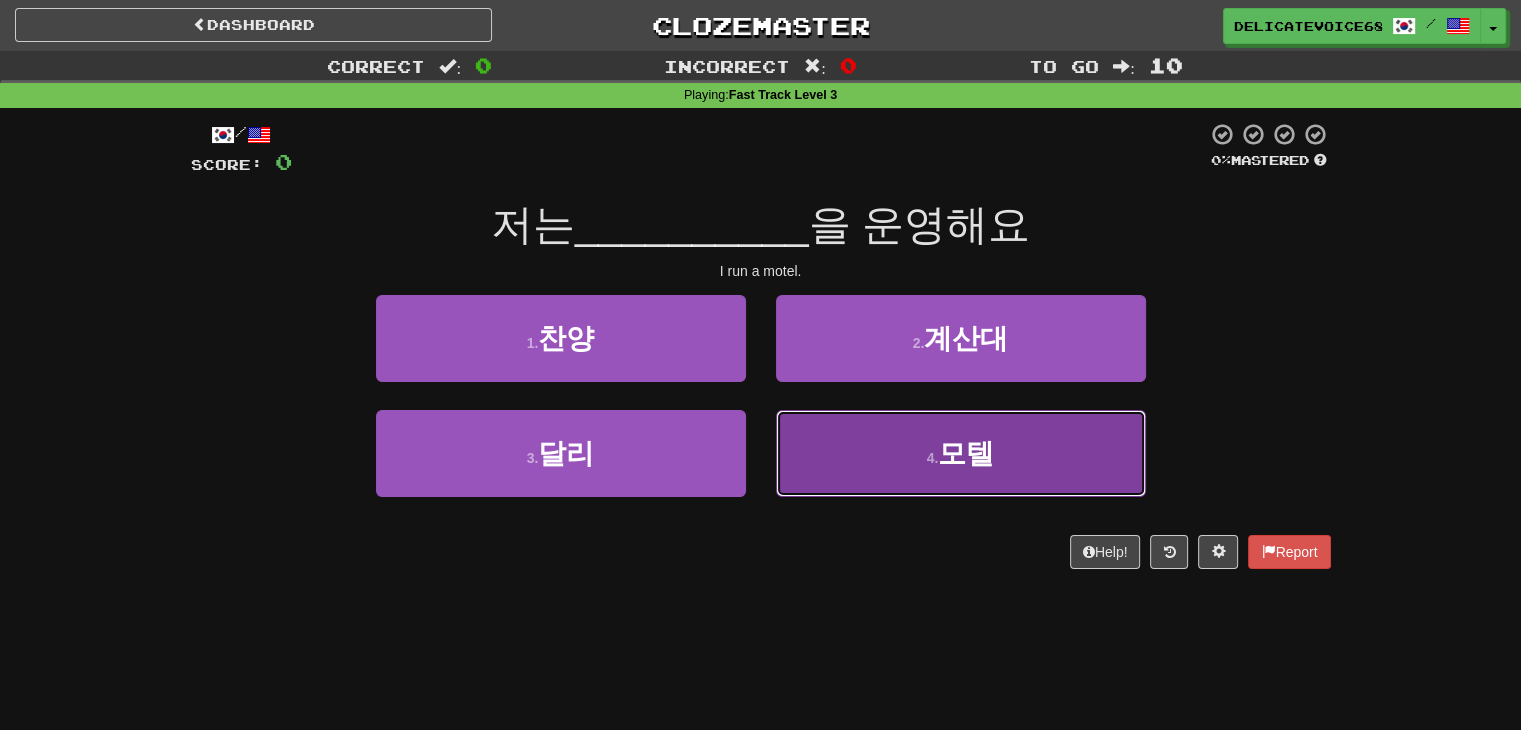 click on "4 .  모텔" at bounding box center [961, 453] 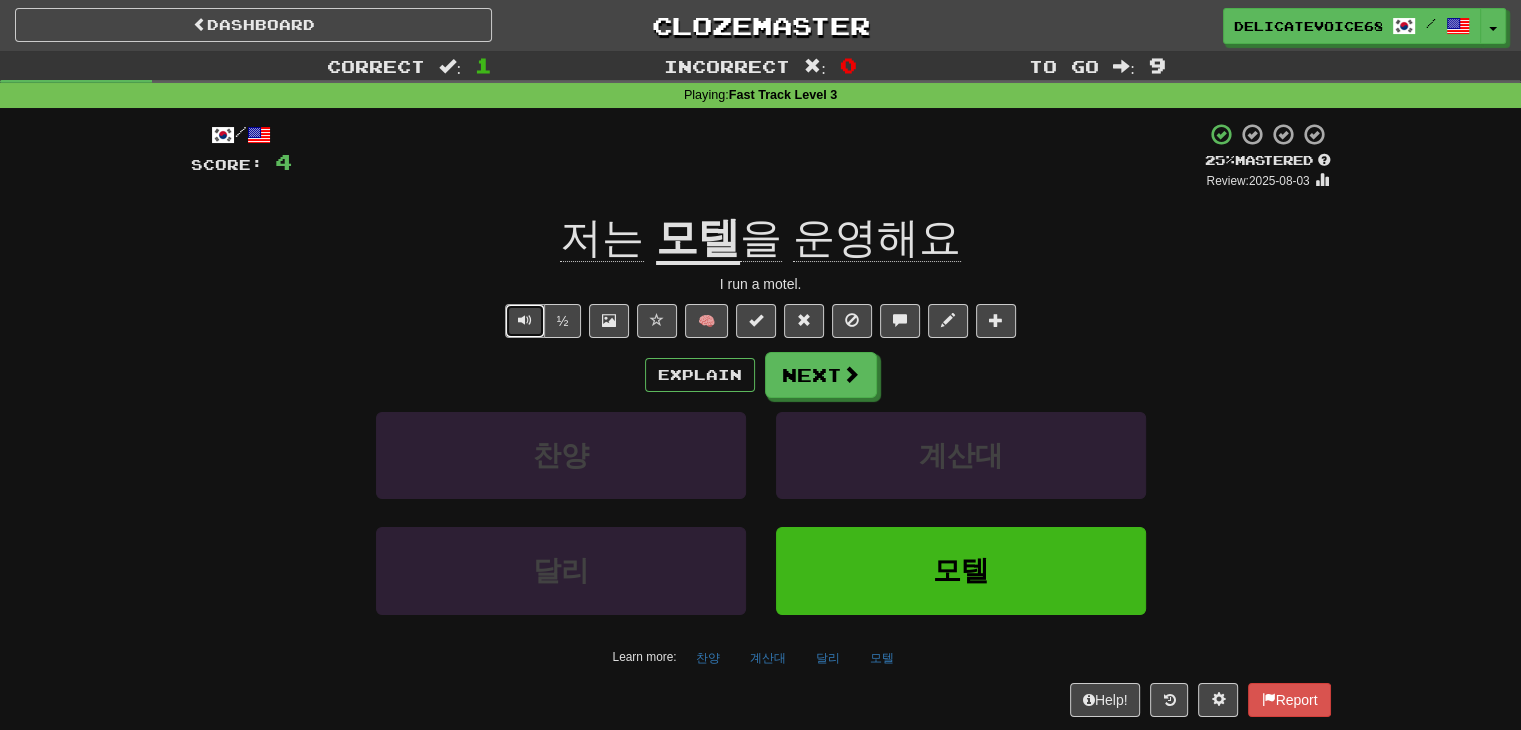 click at bounding box center [525, 321] 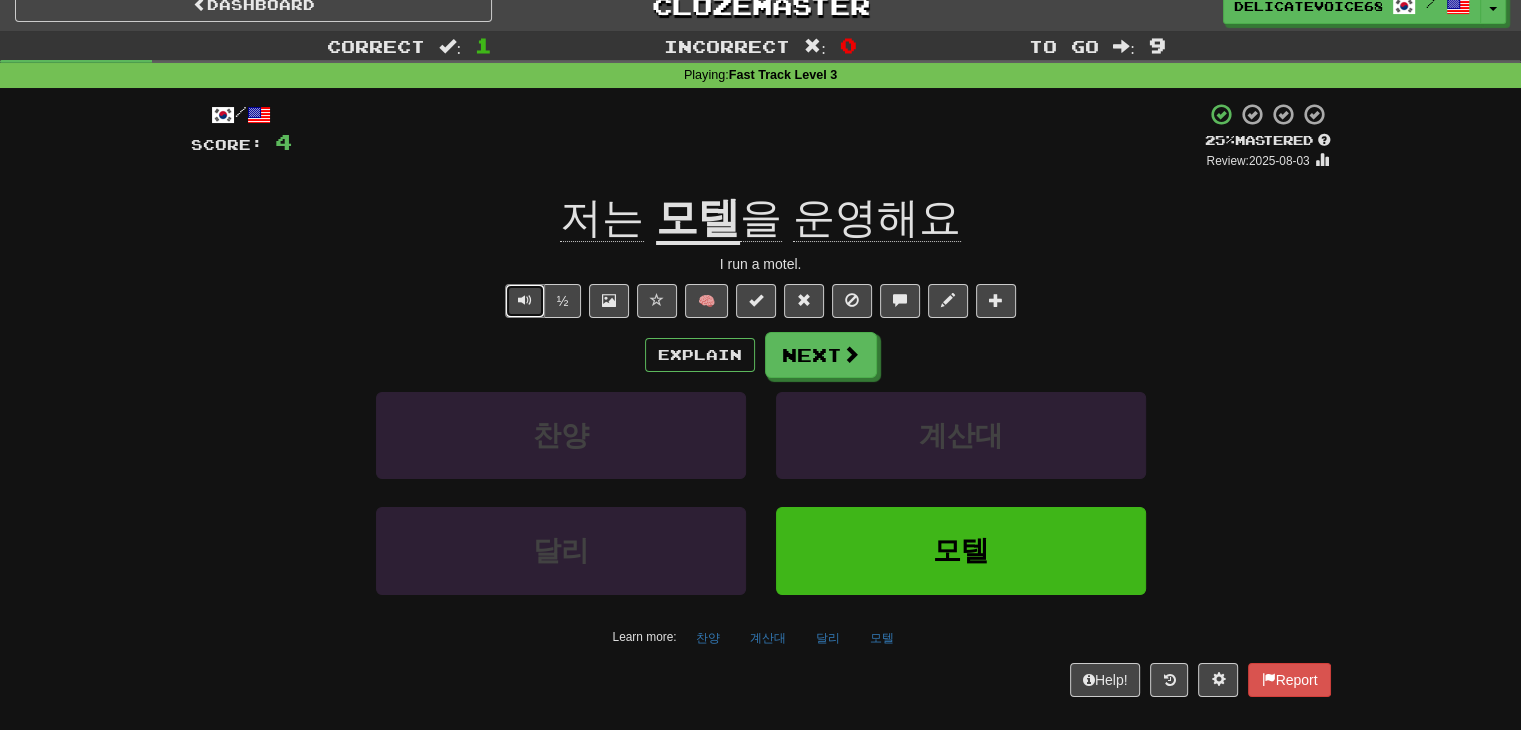 scroll, scrollTop: 0, scrollLeft: 0, axis: both 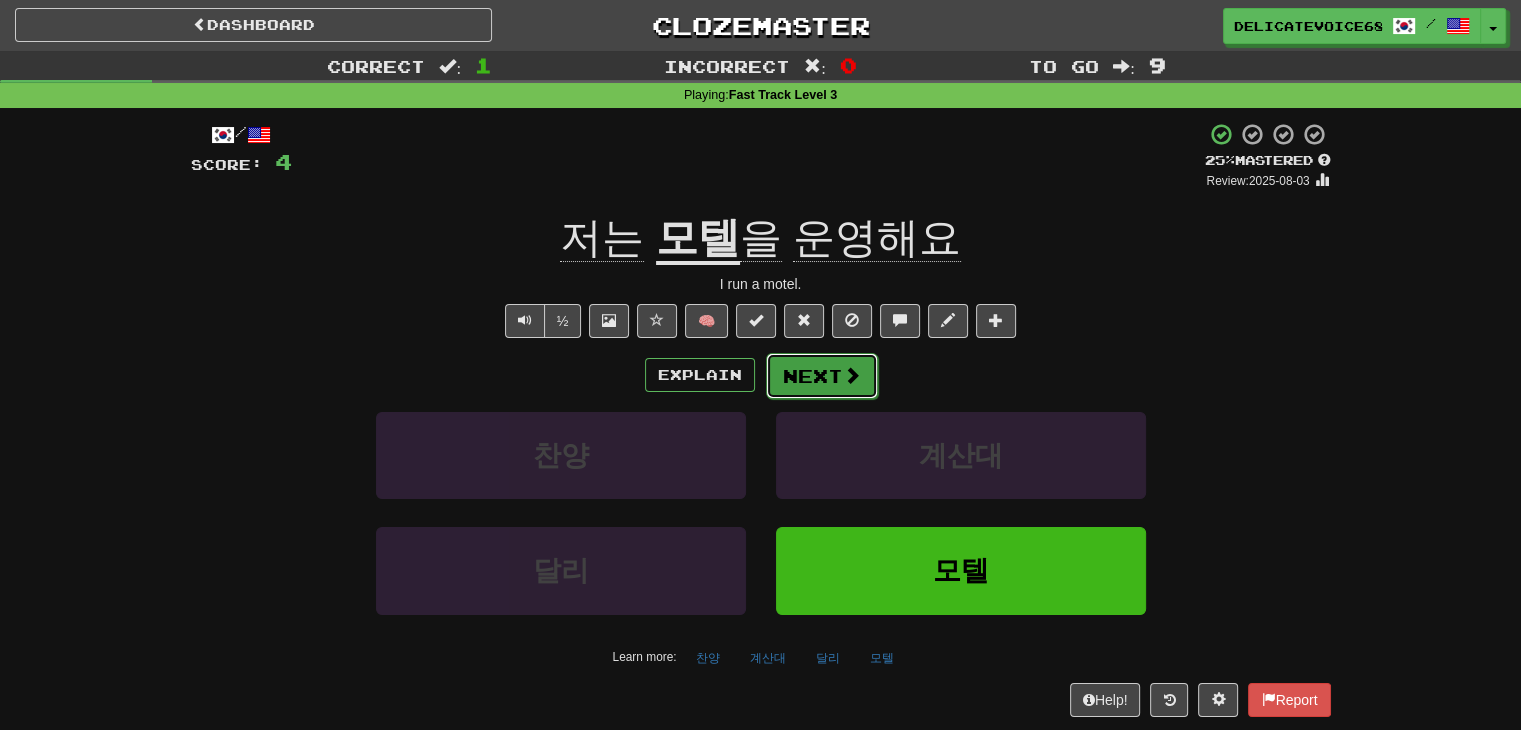click on "Next" at bounding box center [822, 376] 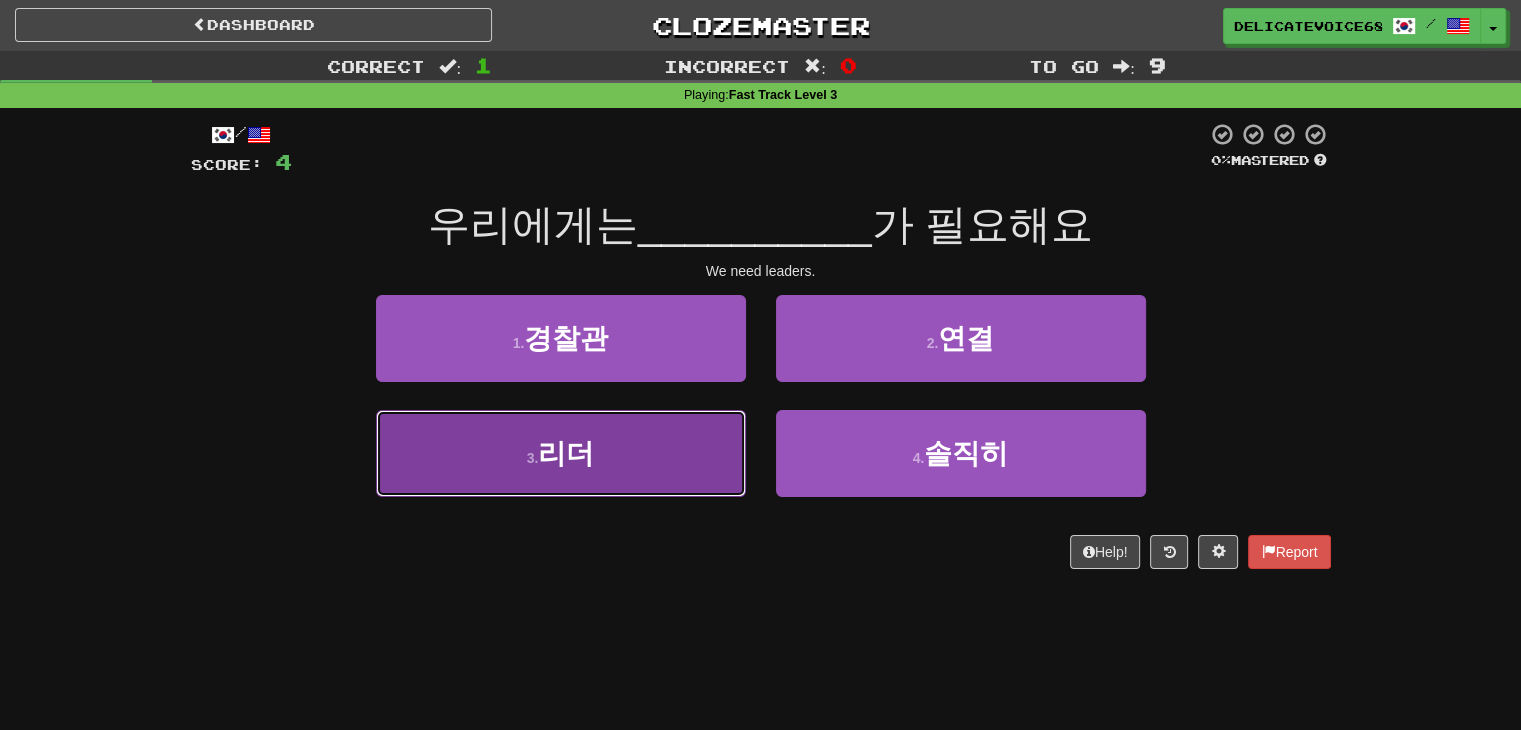 click on "3 .  리더" at bounding box center (561, 453) 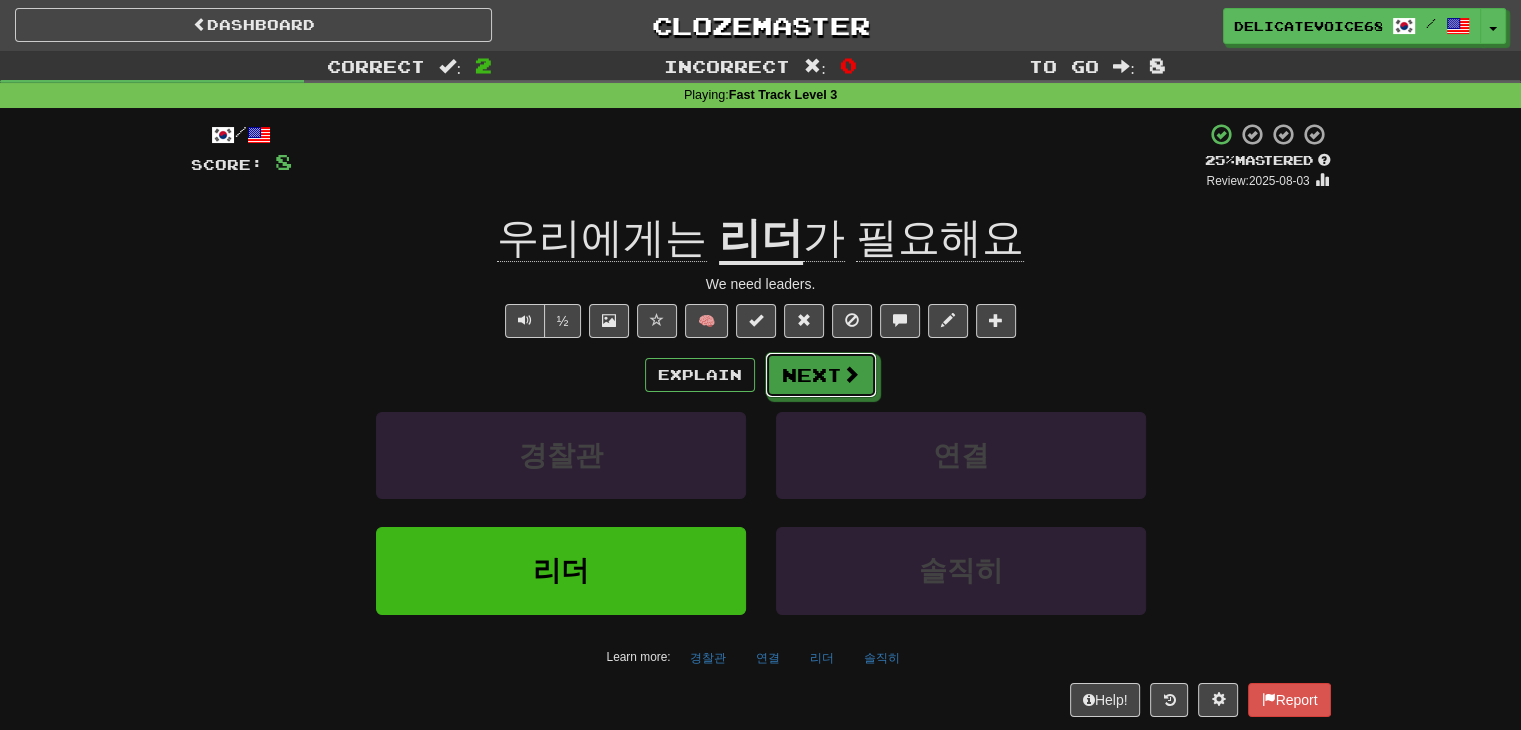 click on "Next" at bounding box center [821, 375] 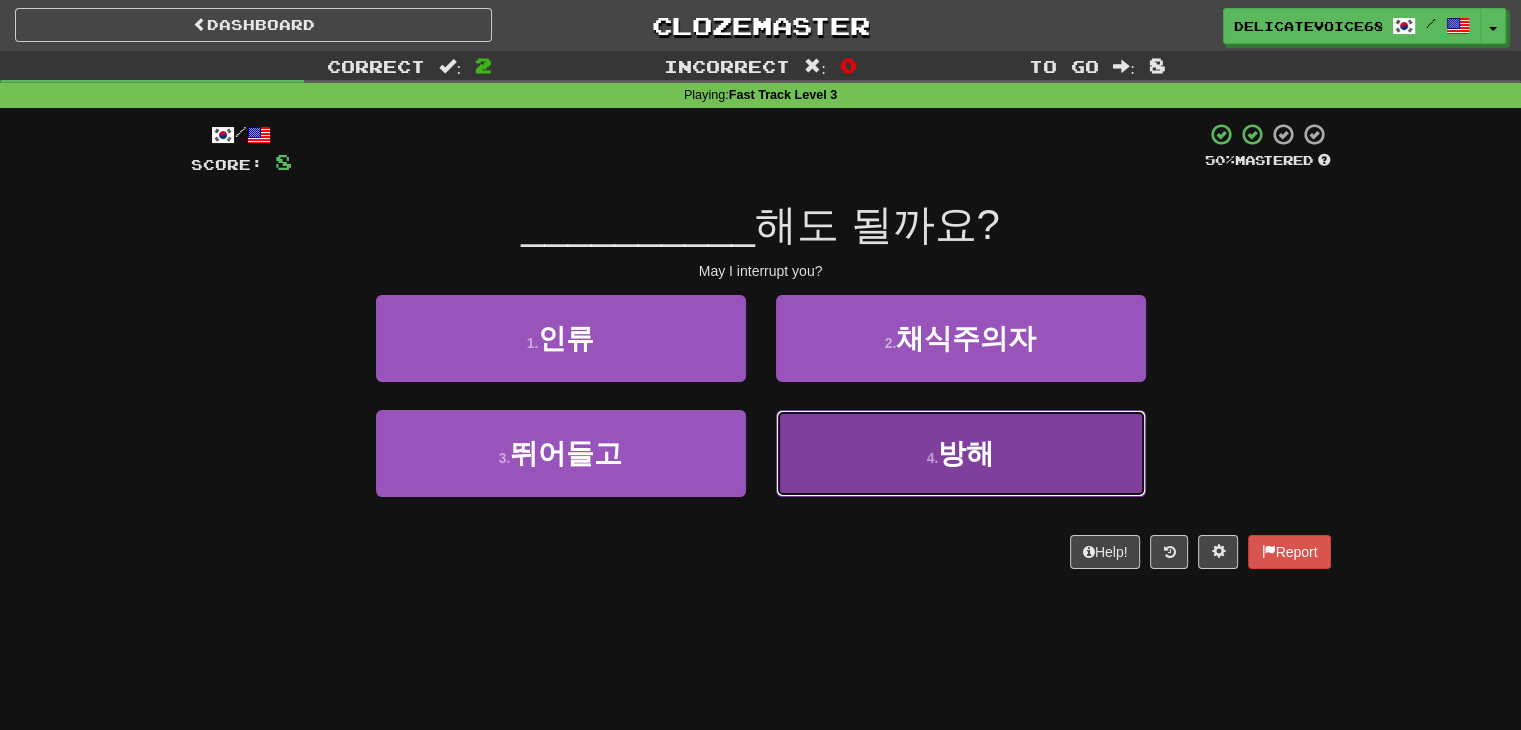 click on "4 .  방해" at bounding box center [961, 453] 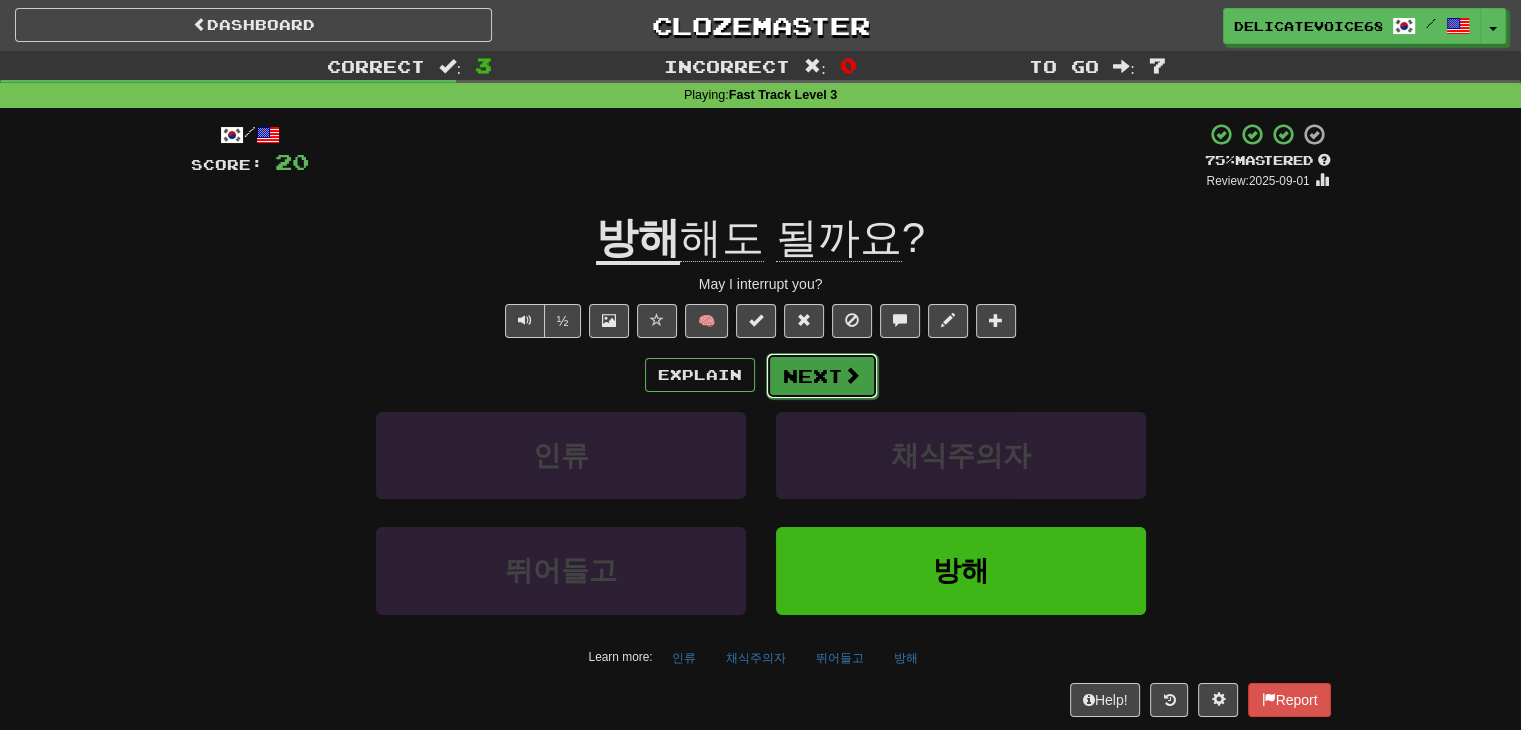 click on "Next" at bounding box center [822, 376] 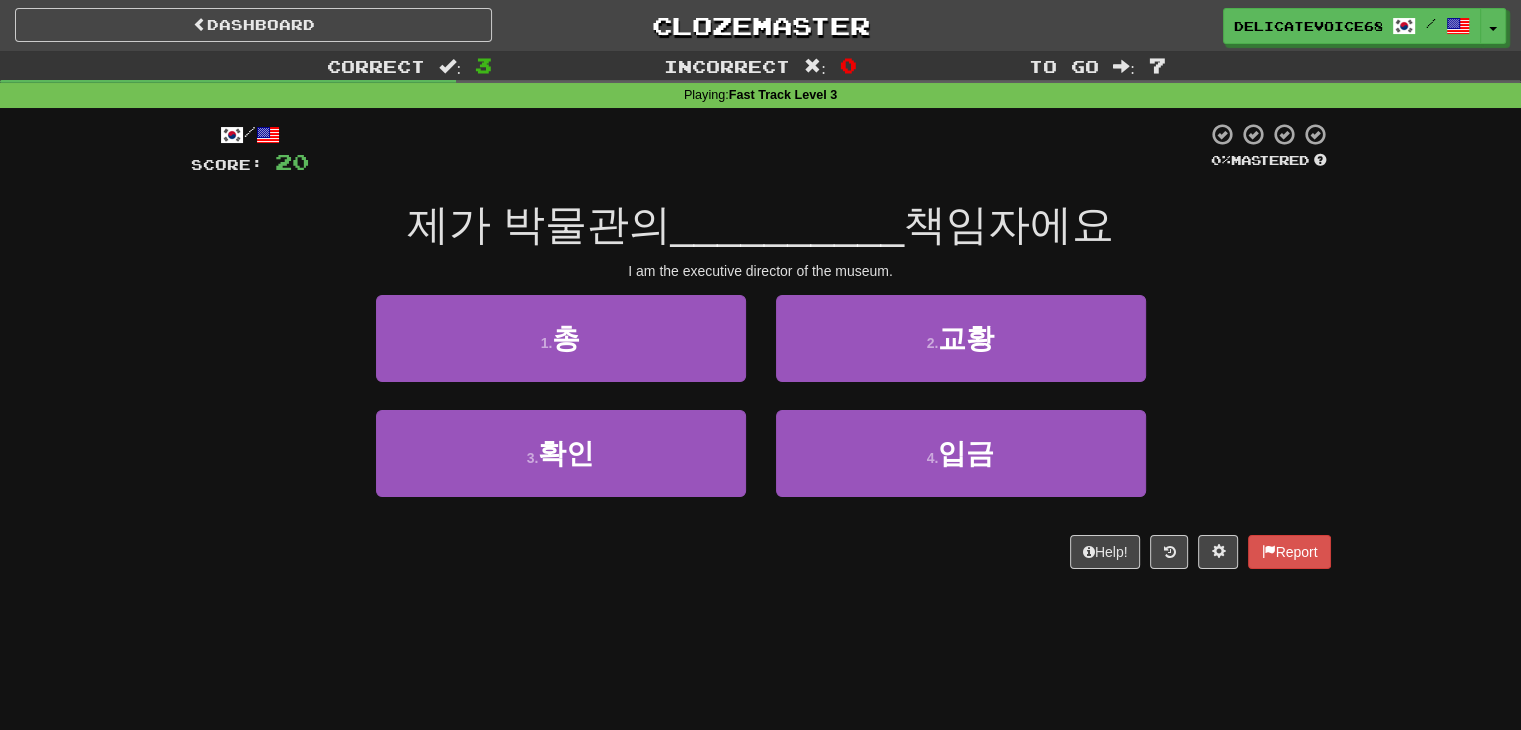 click on "2 .  교황" at bounding box center (961, 352) 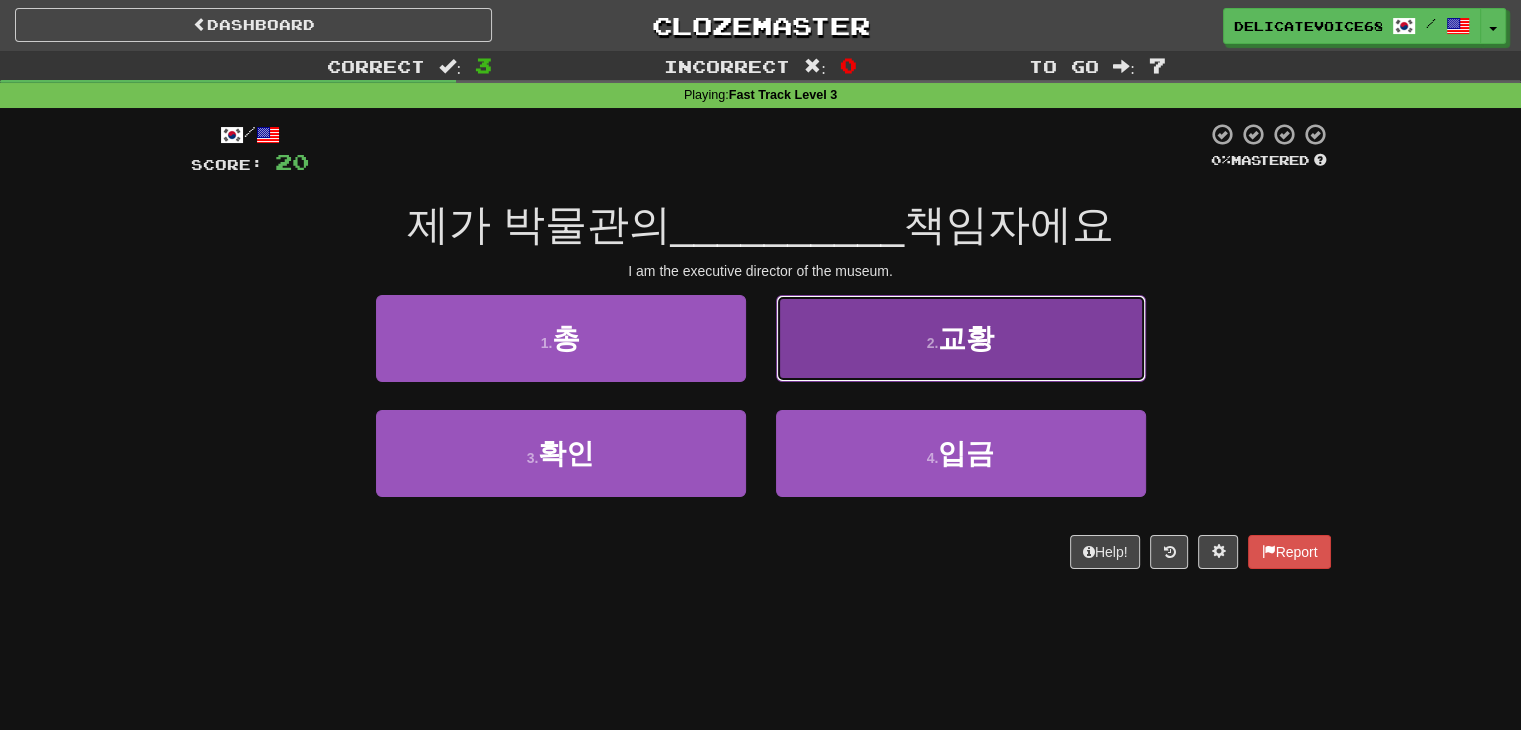 click on "2 .  교황" at bounding box center (961, 338) 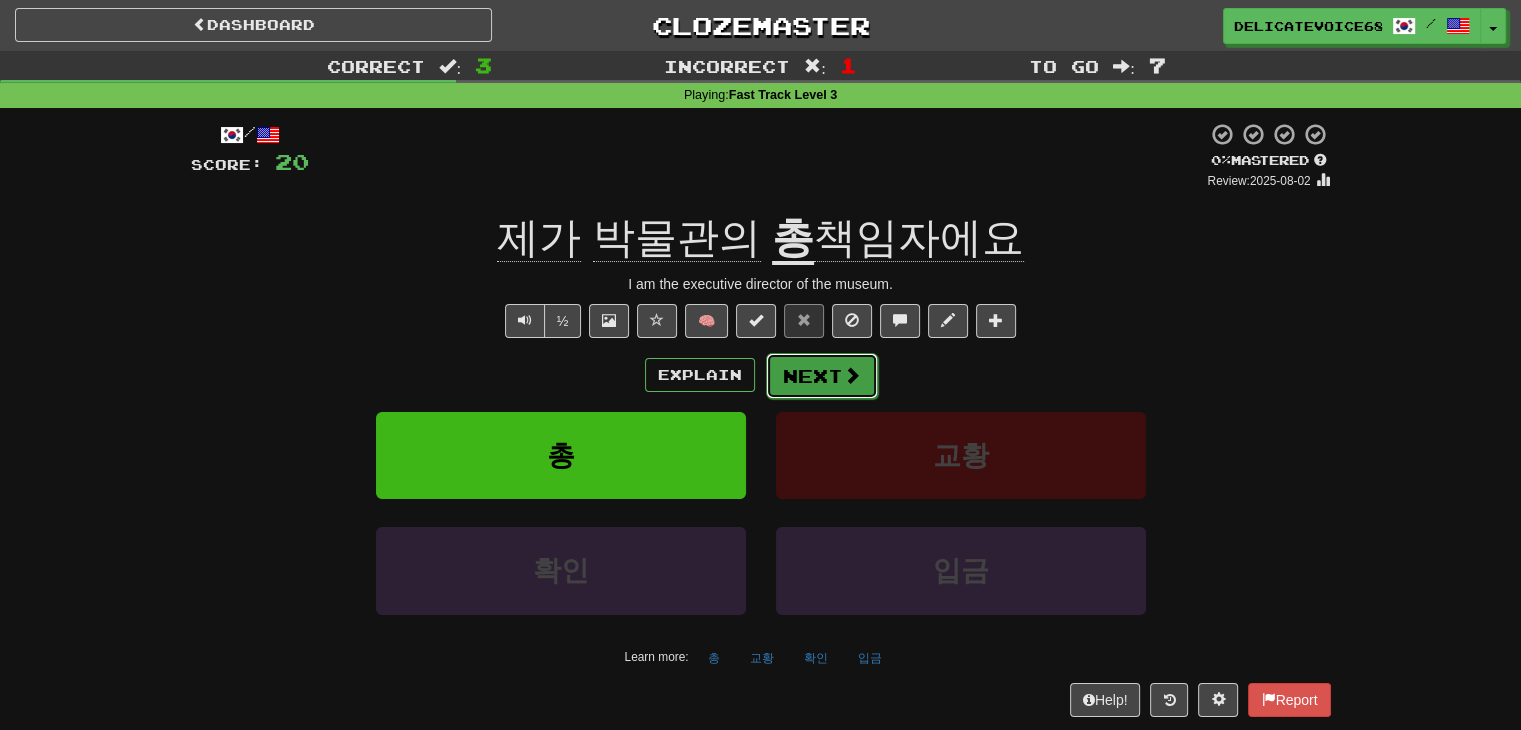click on "Next" at bounding box center (822, 376) 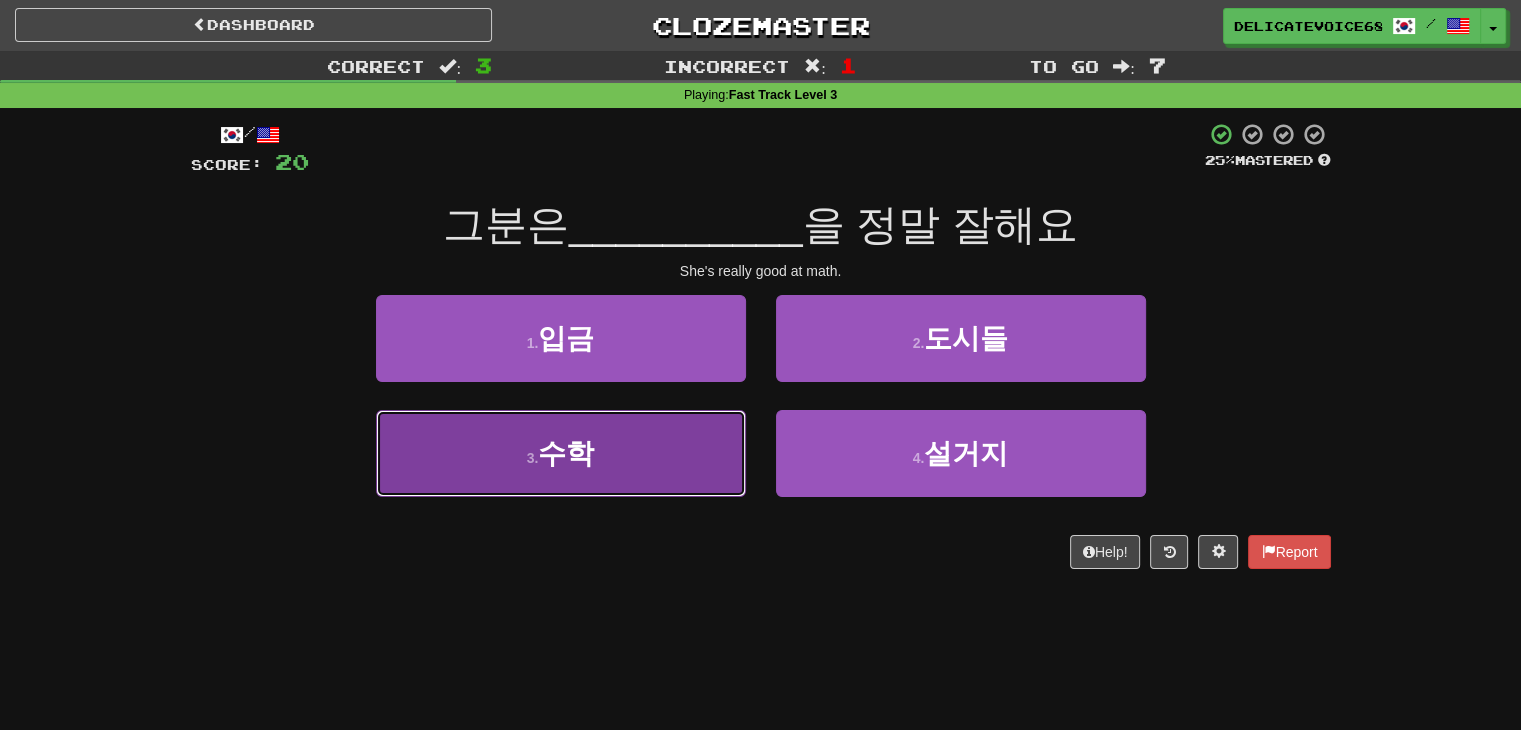 click on "3 .  수학" at bounding box center [561, 453] 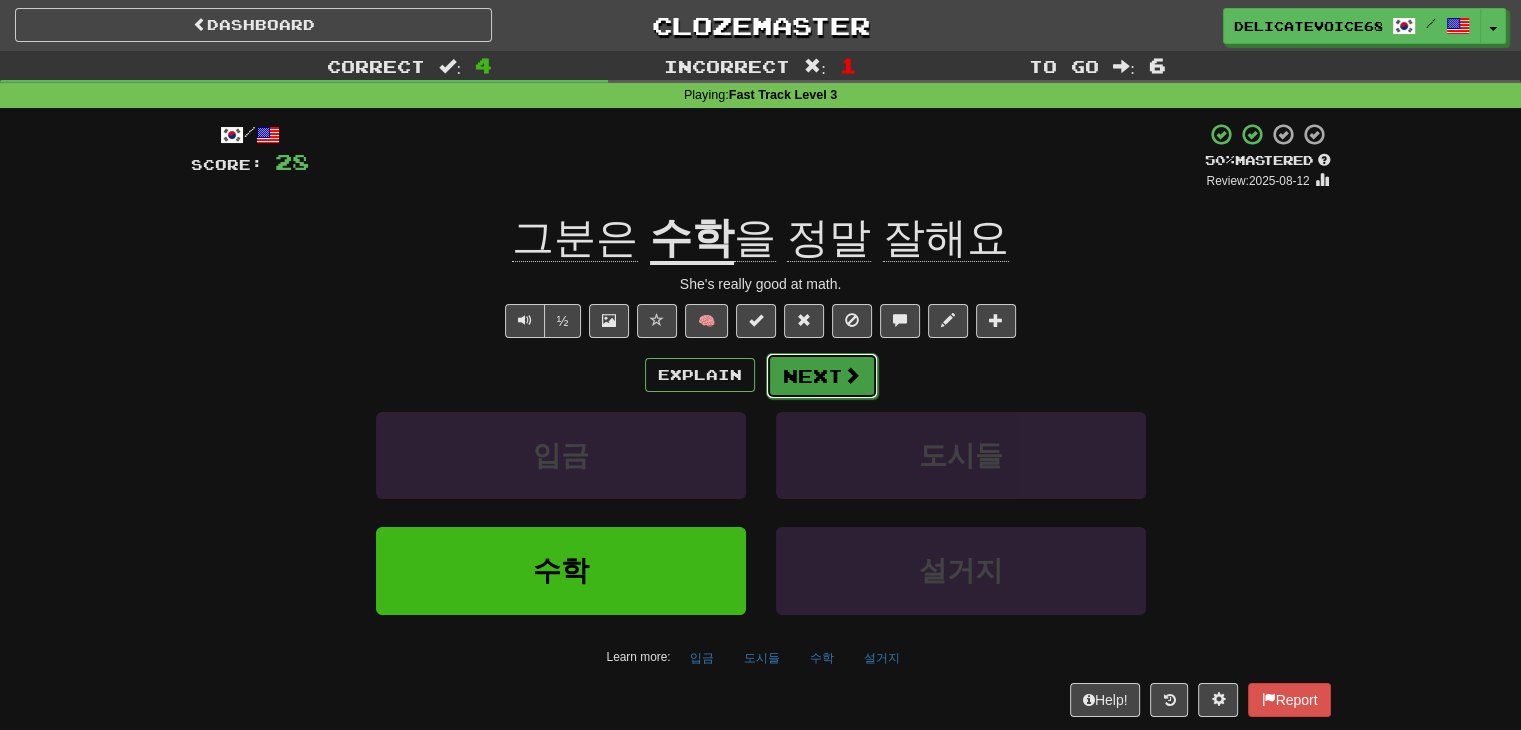 click at bounding box center [852, 375] 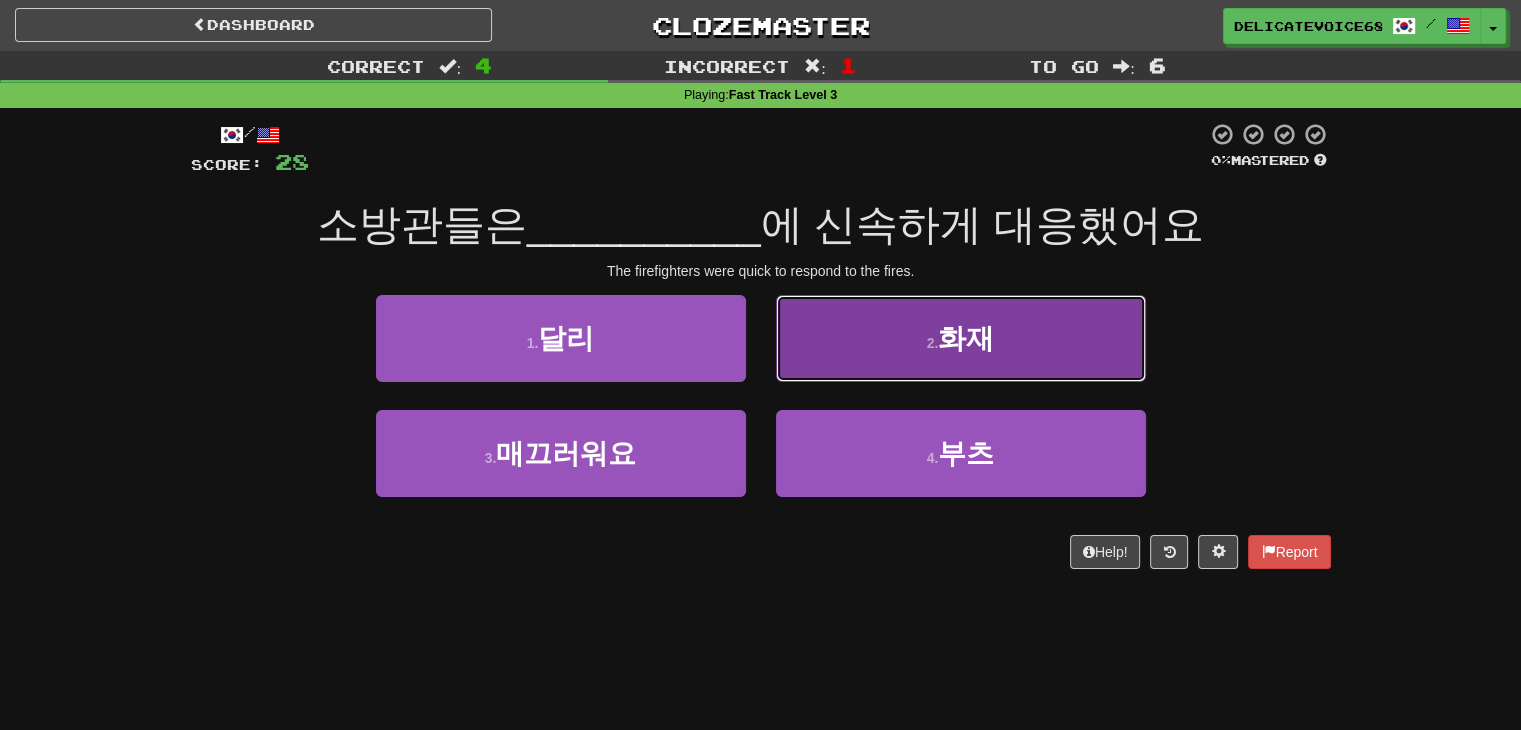 click on "2 .  화재" at bounding box center (961, 338) 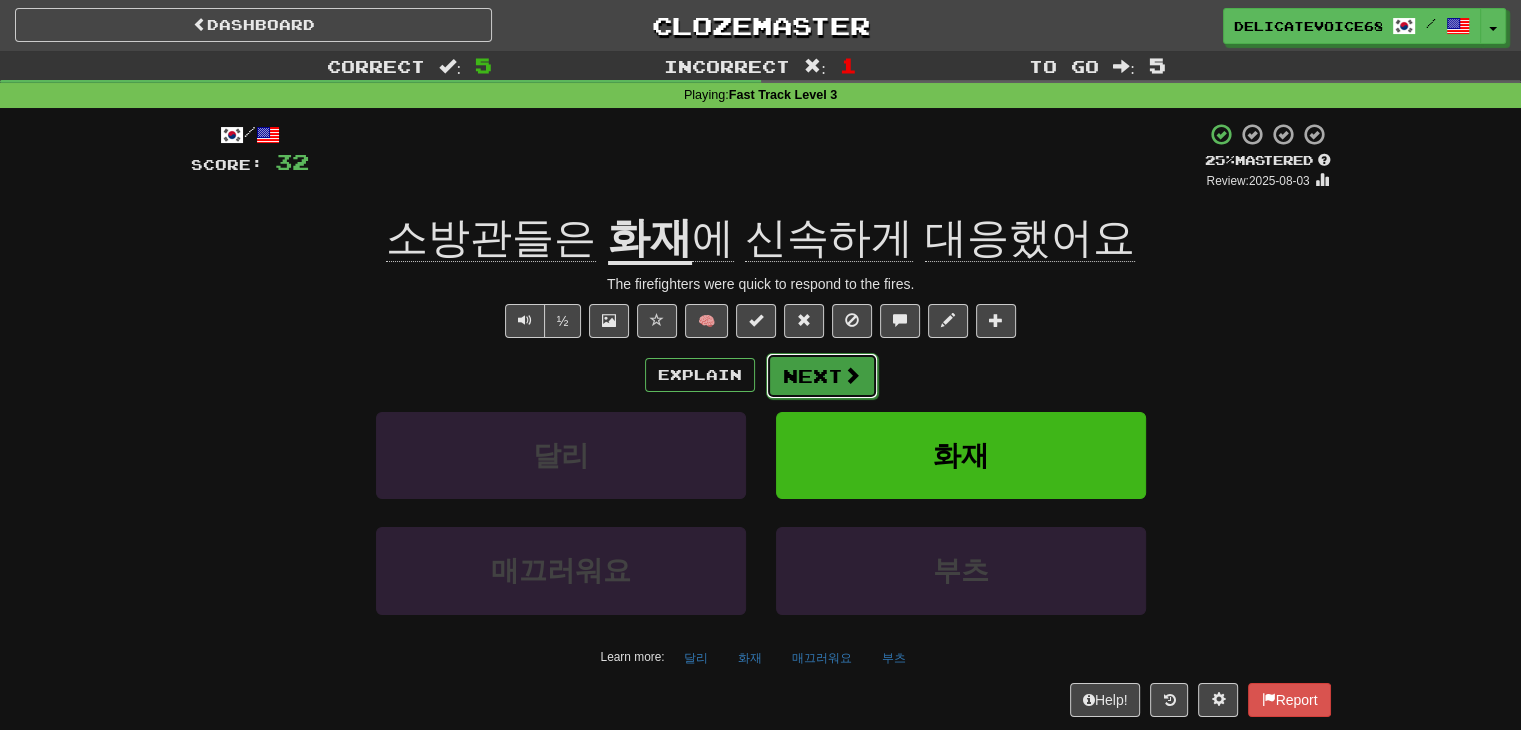click on "Next" at bounding box center (822, 376) 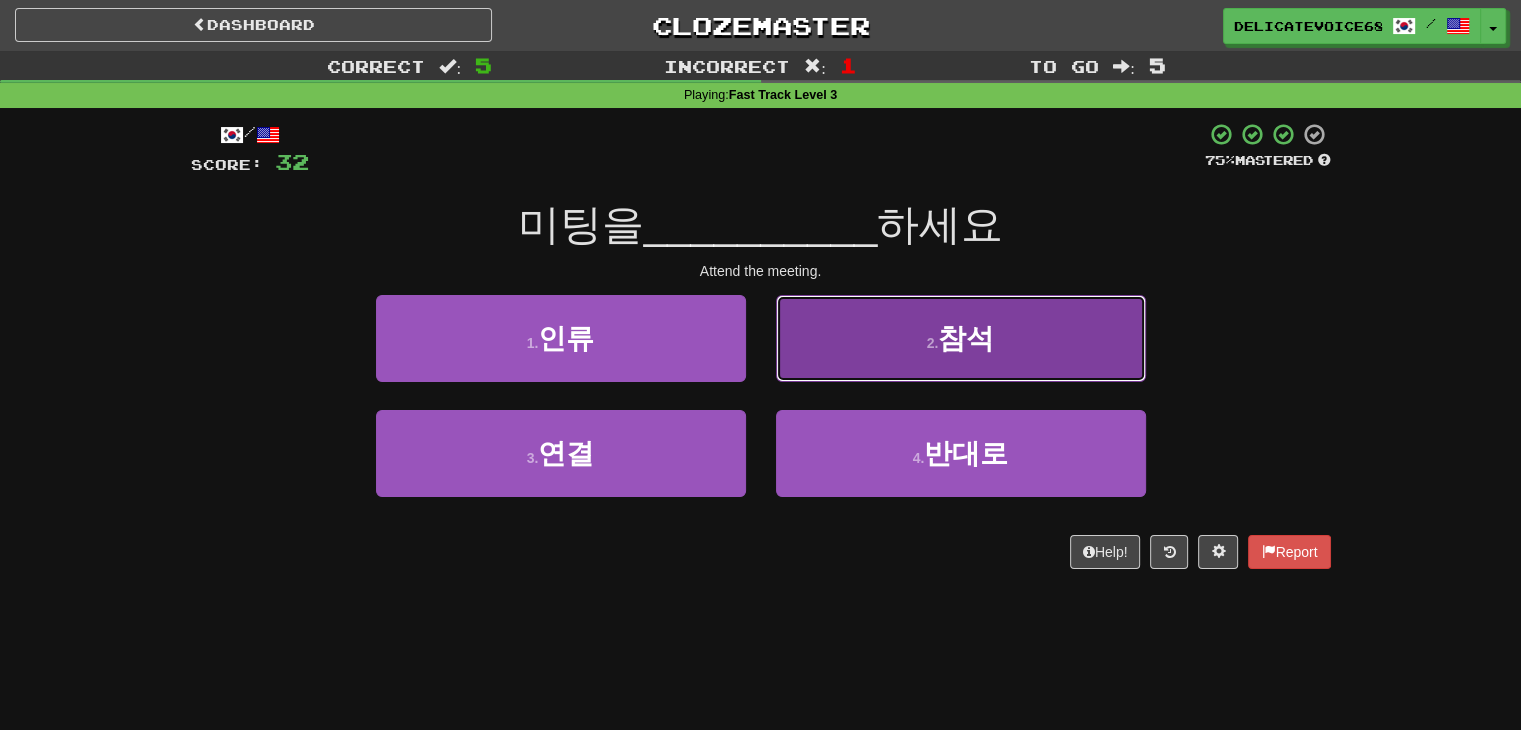 click on "2 .  참석" at bounding box center [961, 338] 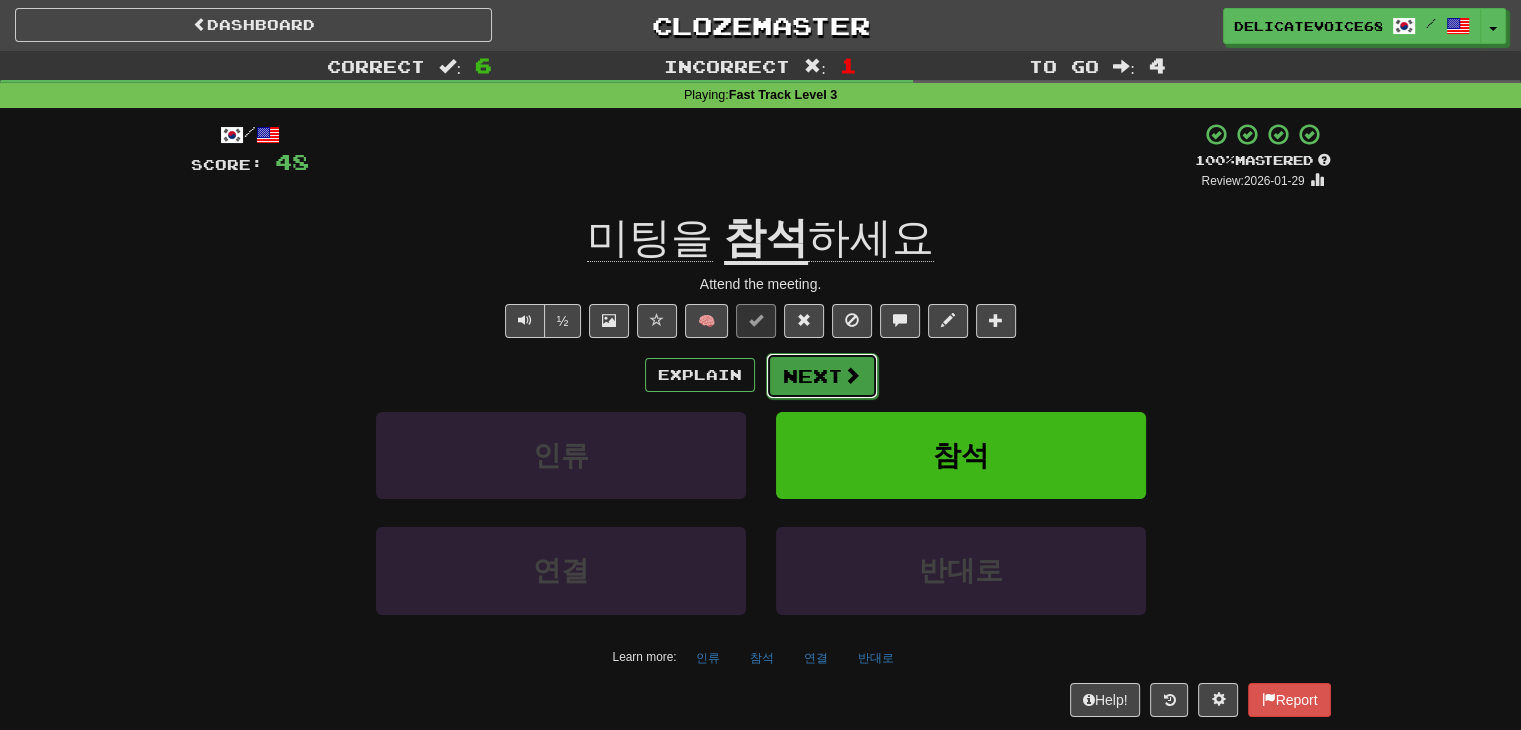 click on "Next" at bounding box center [822, 376] 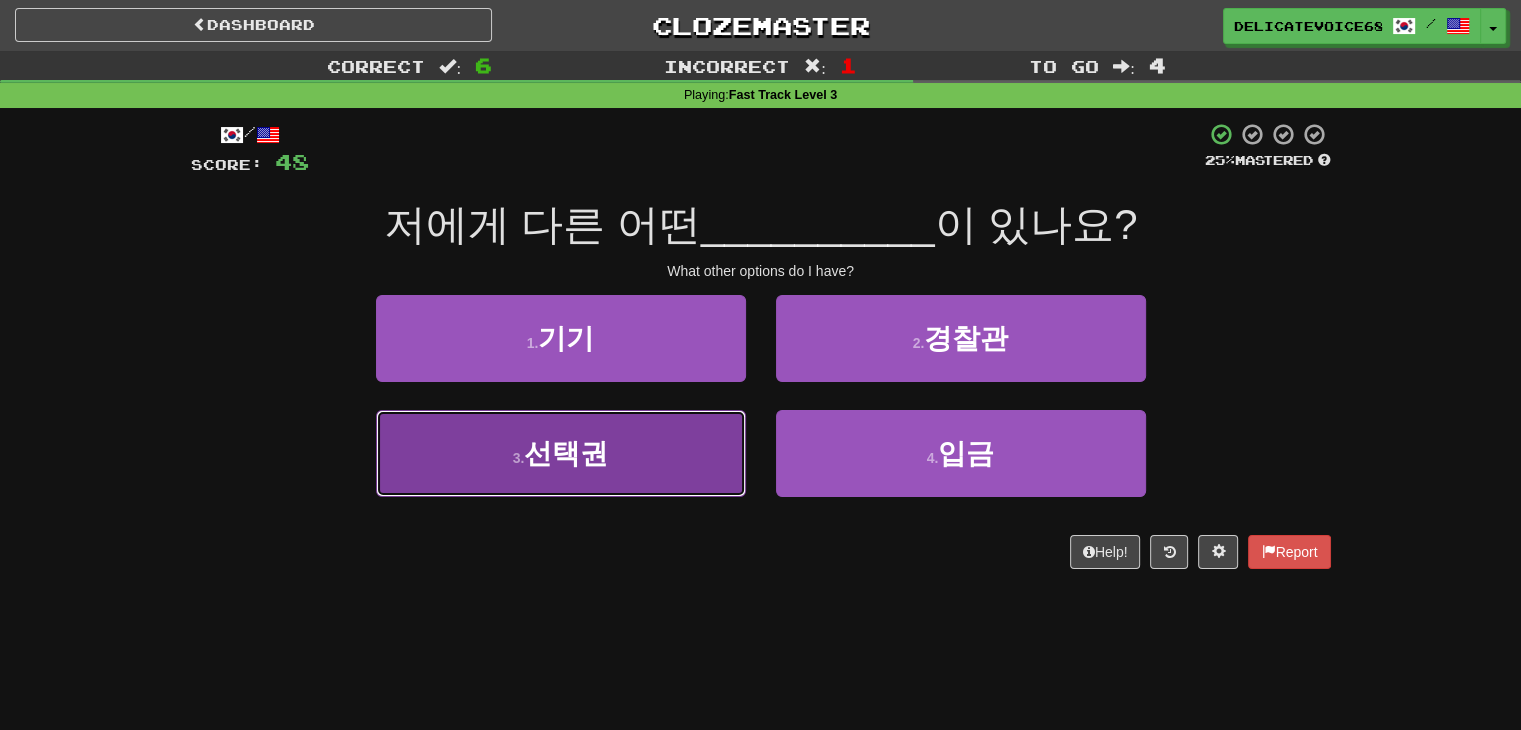 click on "선택권" at bounding box center [566, 453] 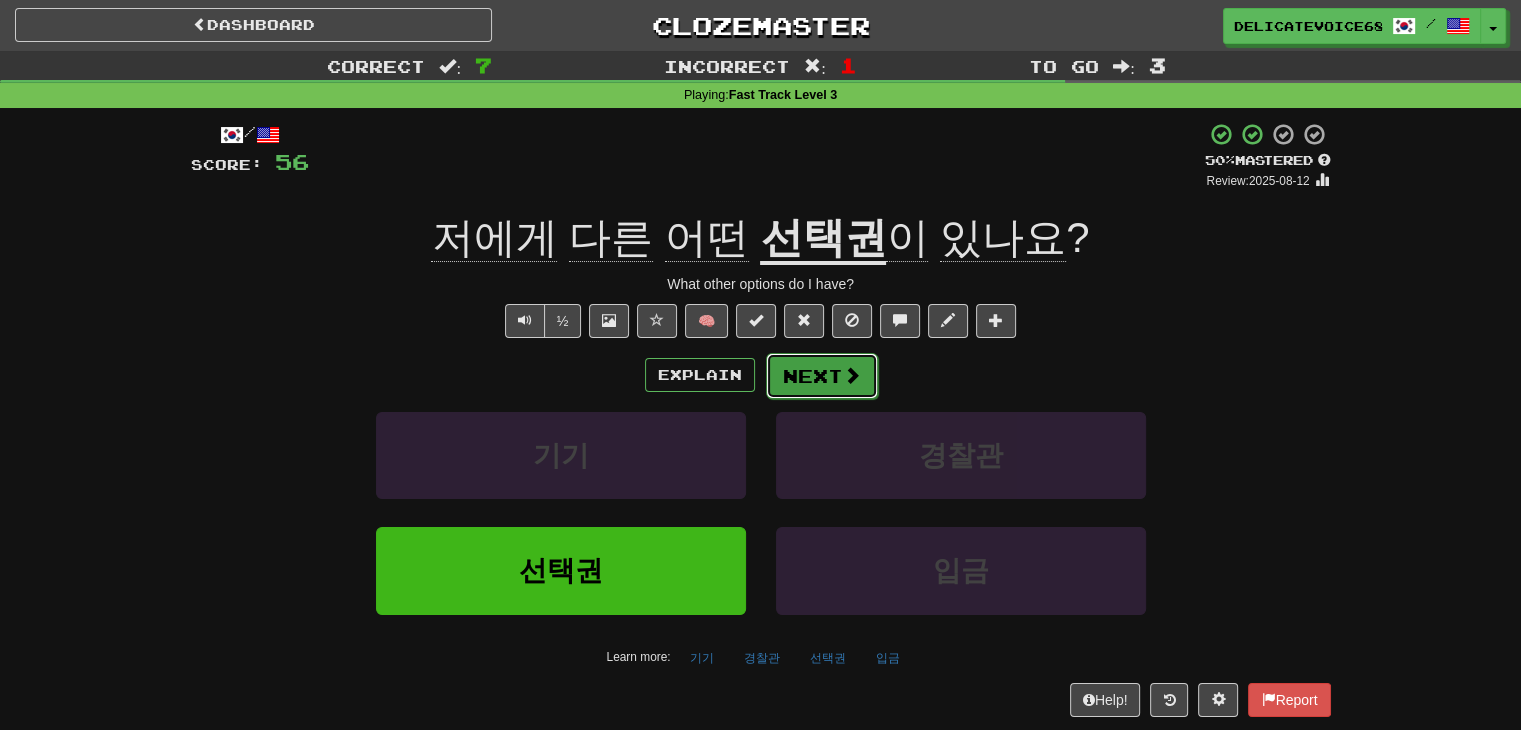 click on "Next" at bounding box center (822, 376) 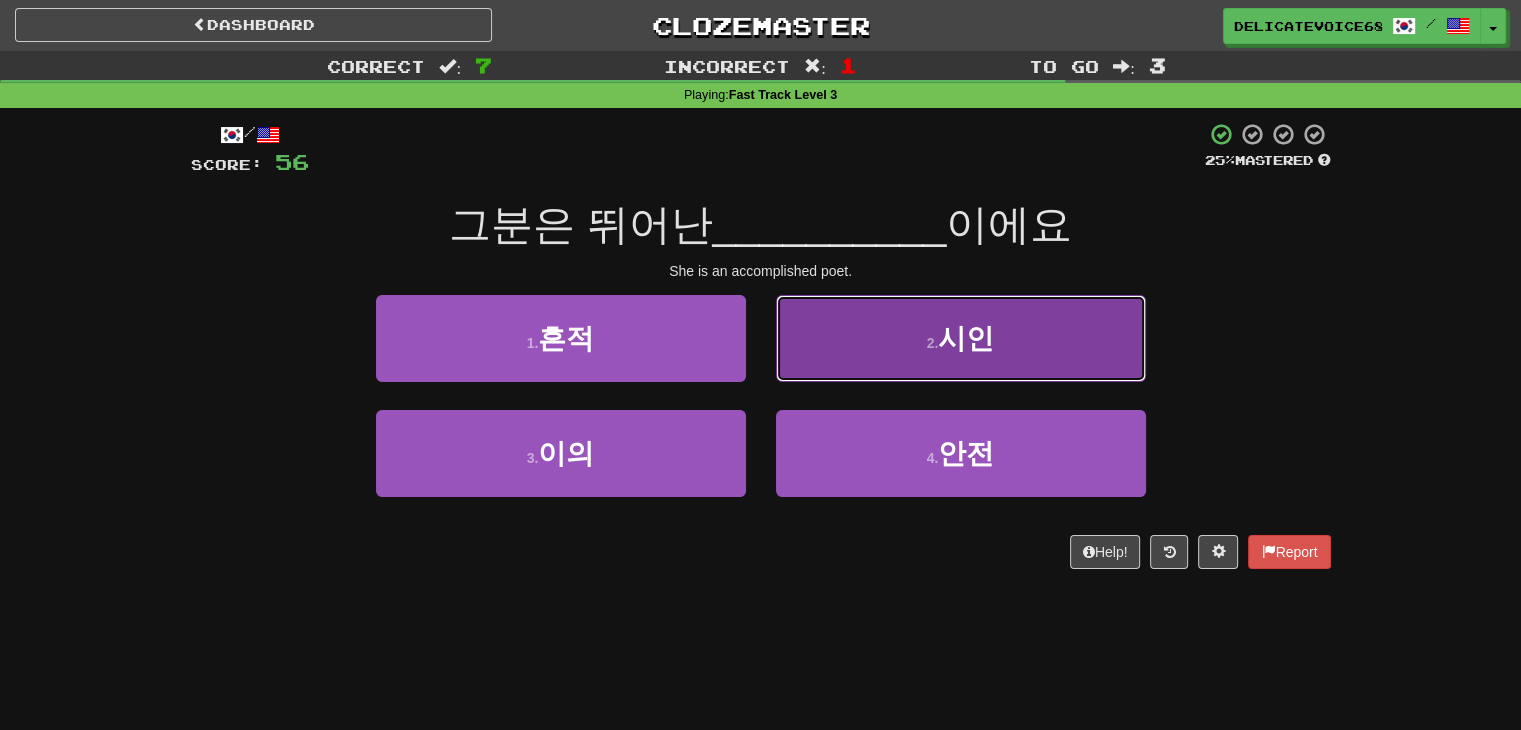 click on "시인" at bounding box center [966, 338] 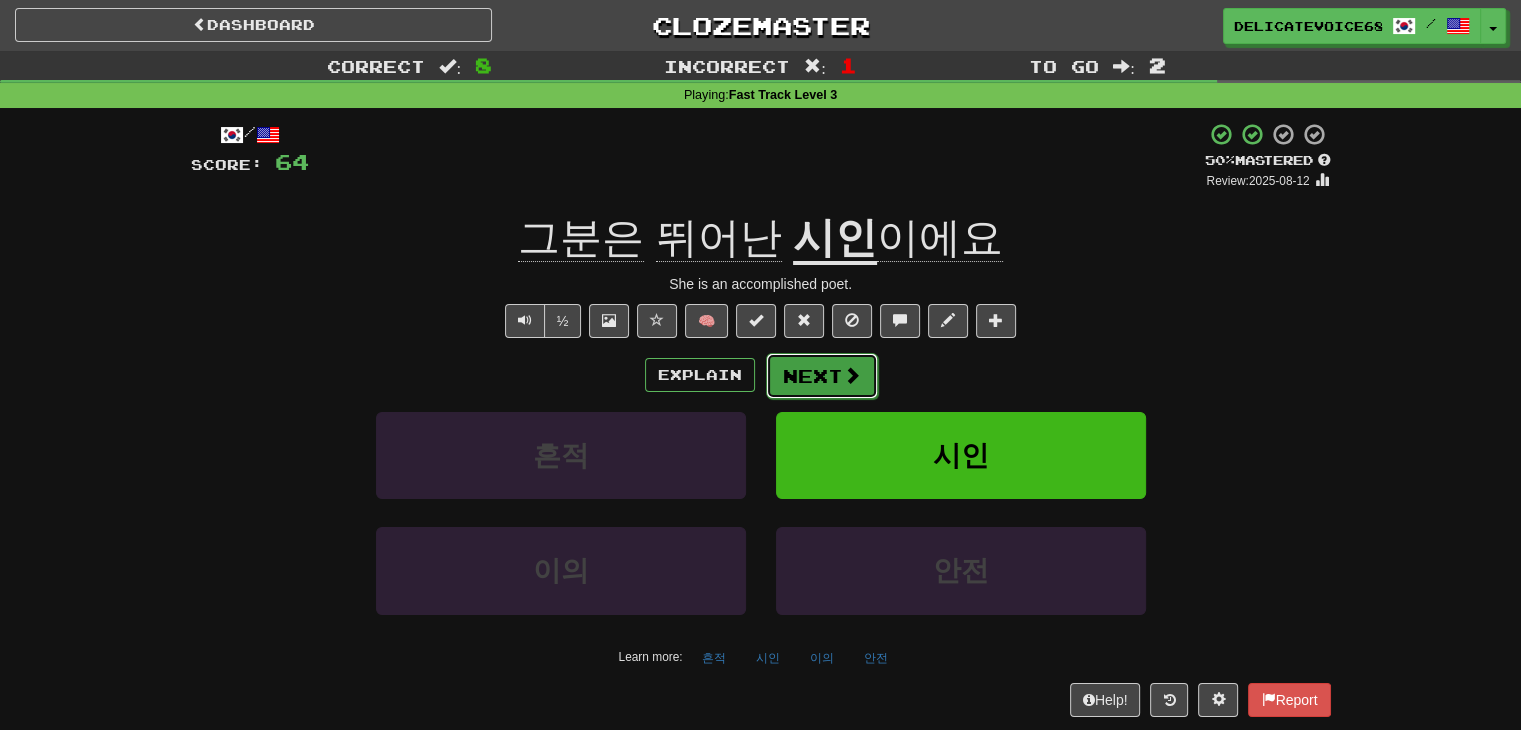 click at bounding box center (852, 375) 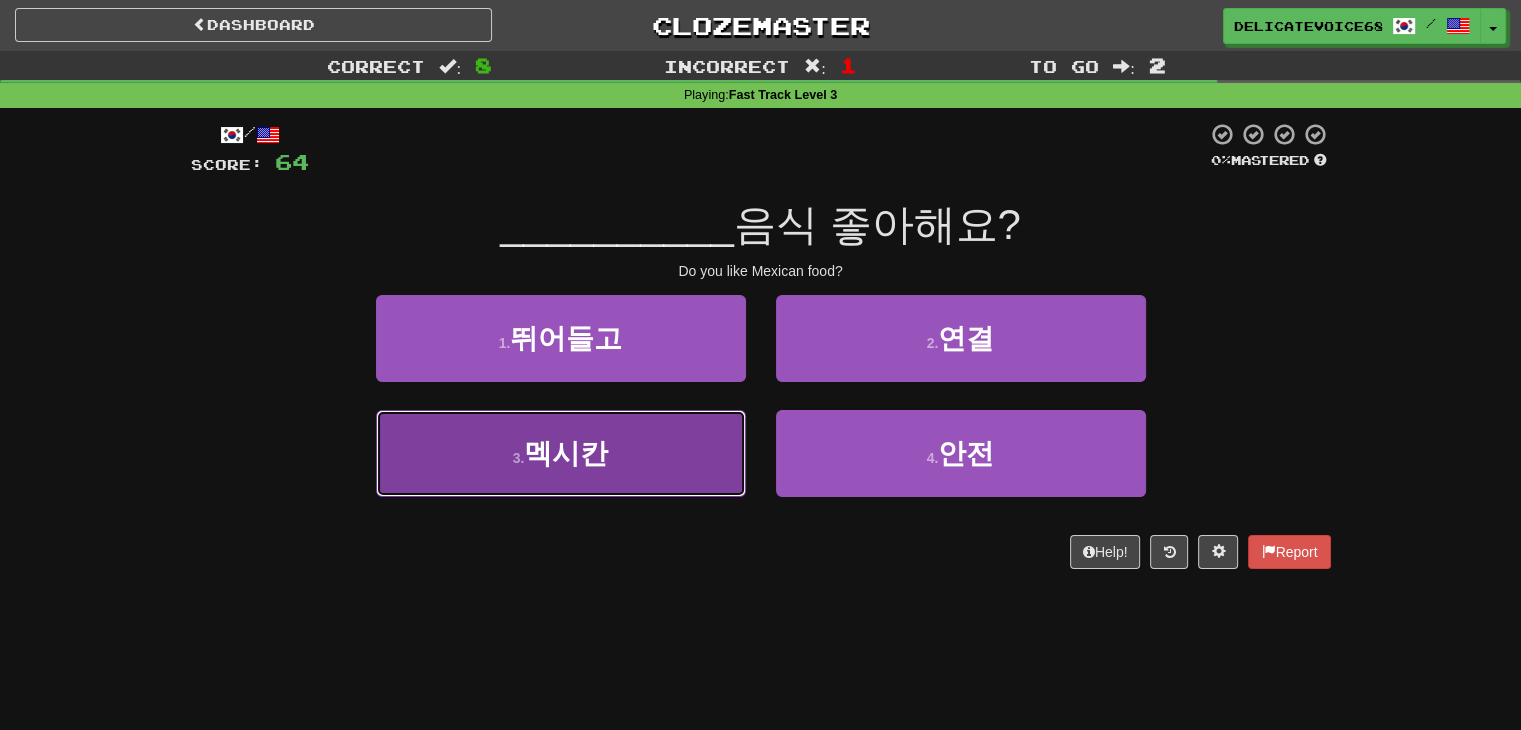 click on "3 .  멕시칸" at bounding box center (561, 453) 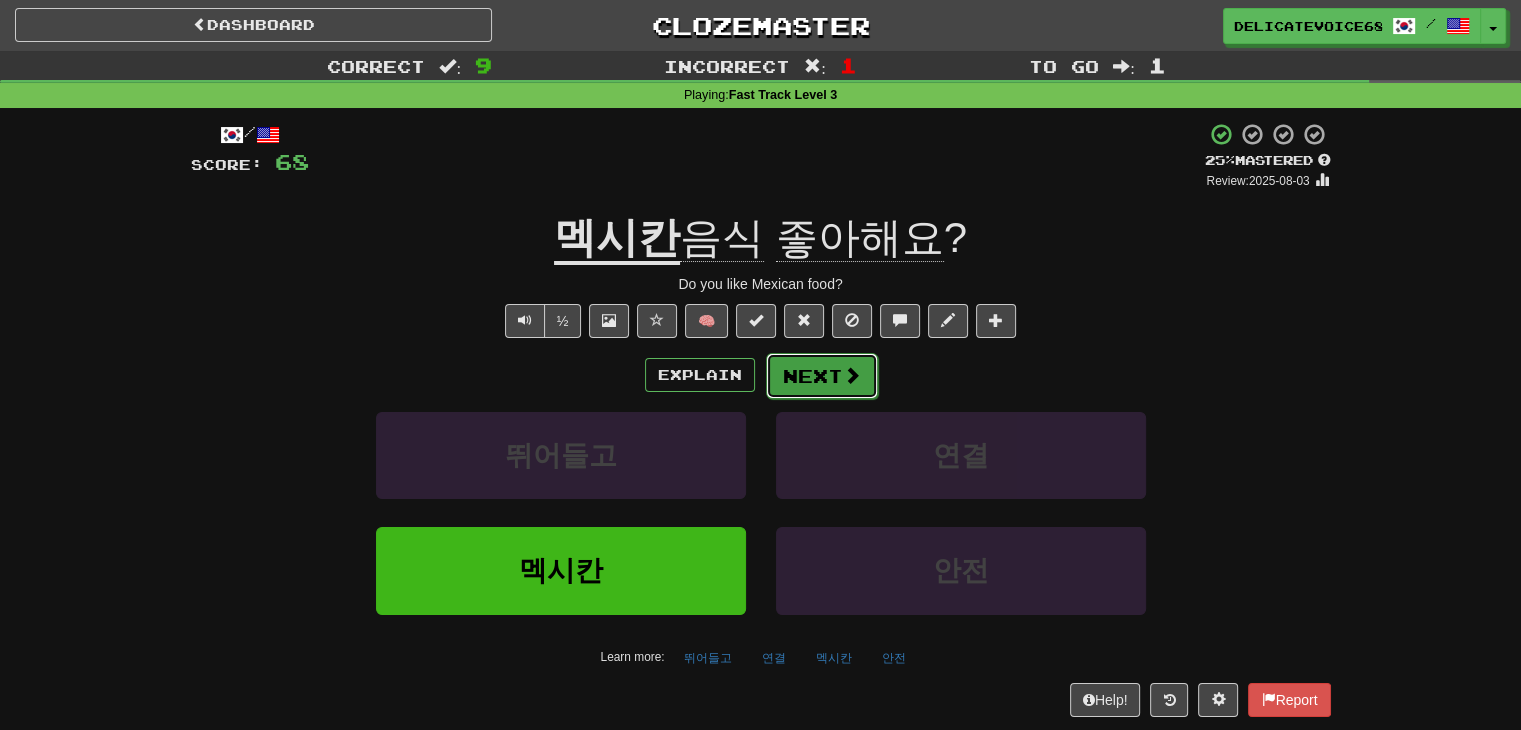 click on "Next" at bounding box center (822, 376) 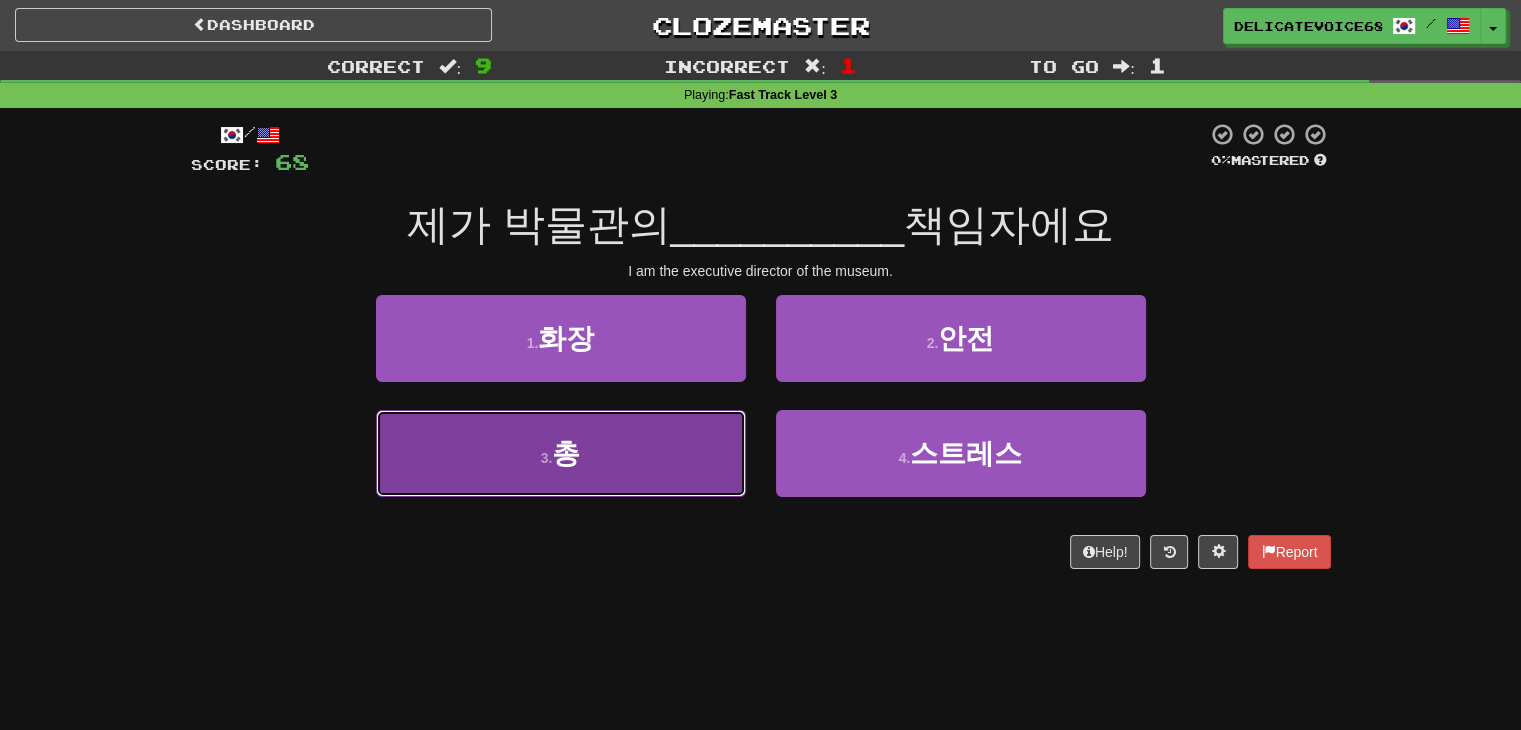 click on "3 .  총" at bounding box center (561, 453) 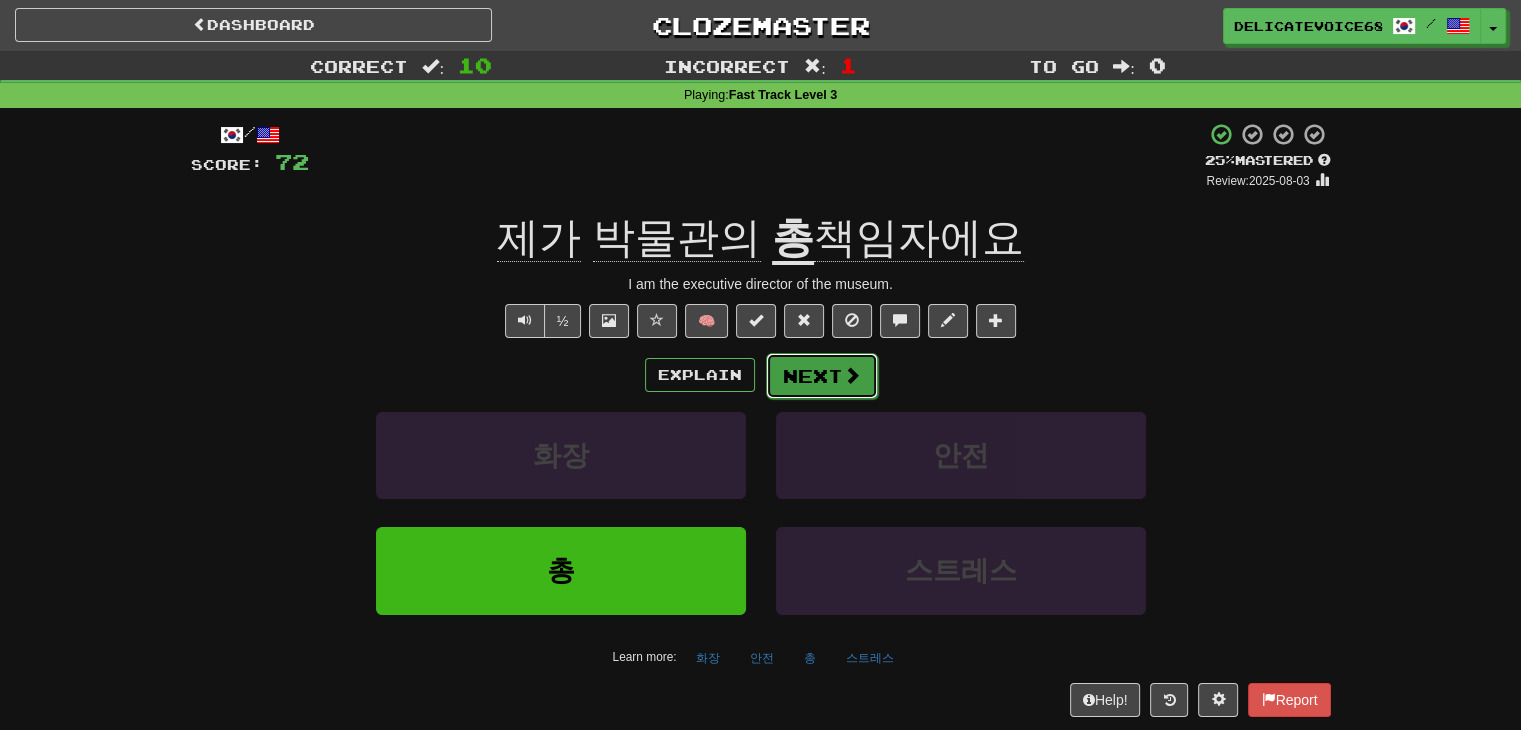 click at bounding box center (852, 375) 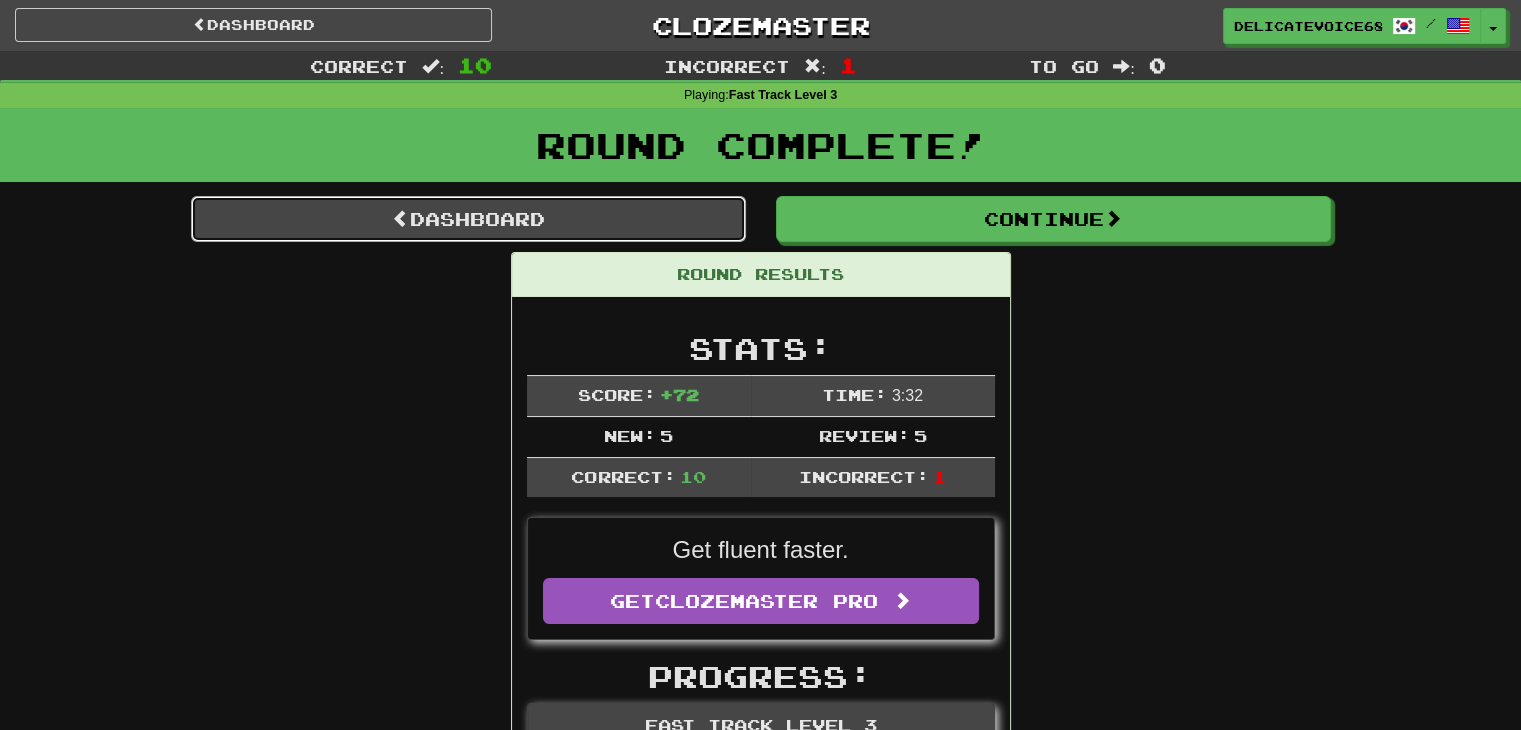 click on "Dashboard" at bounding box center (468, 219) 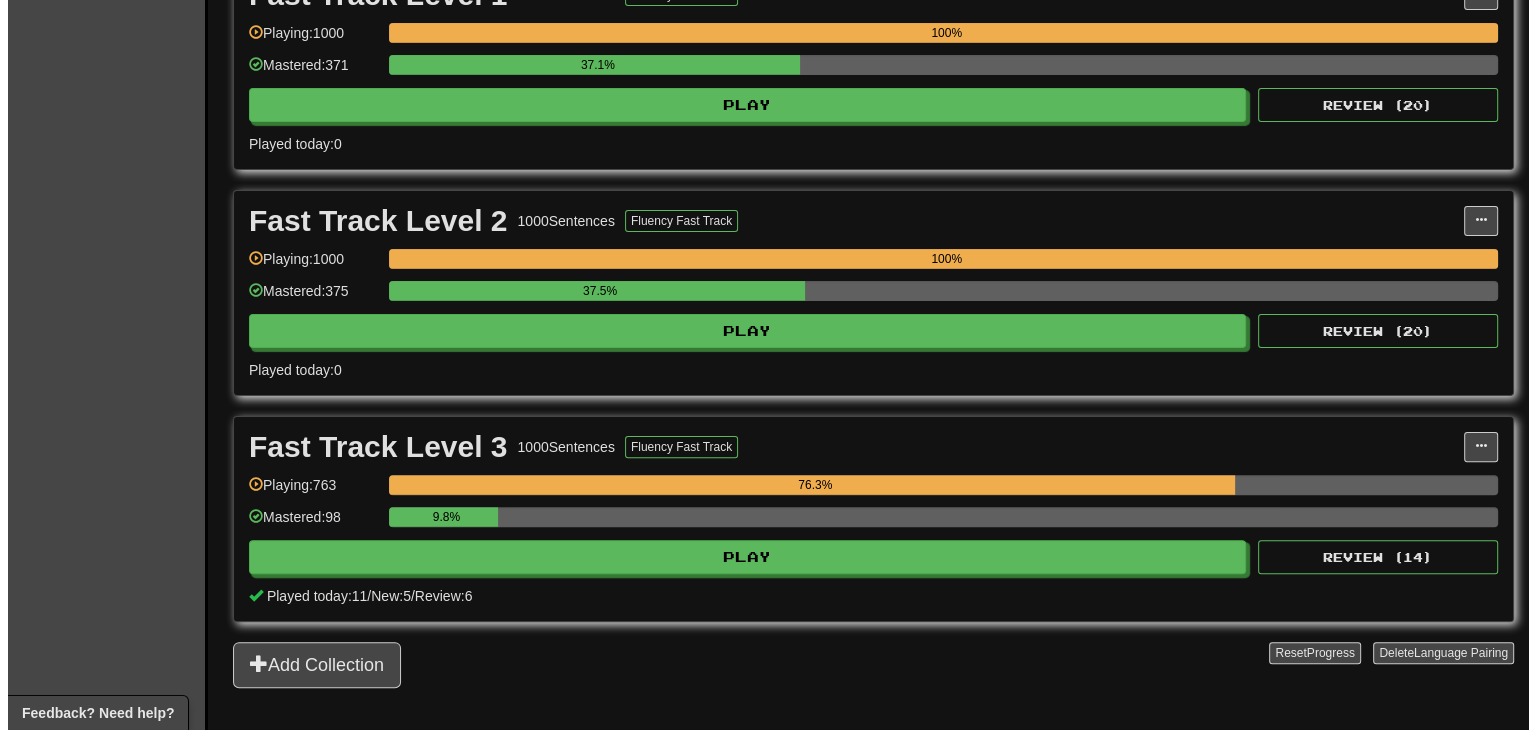 scroll, scrollTop: 500, scrollLeft: 0, axis: vertical 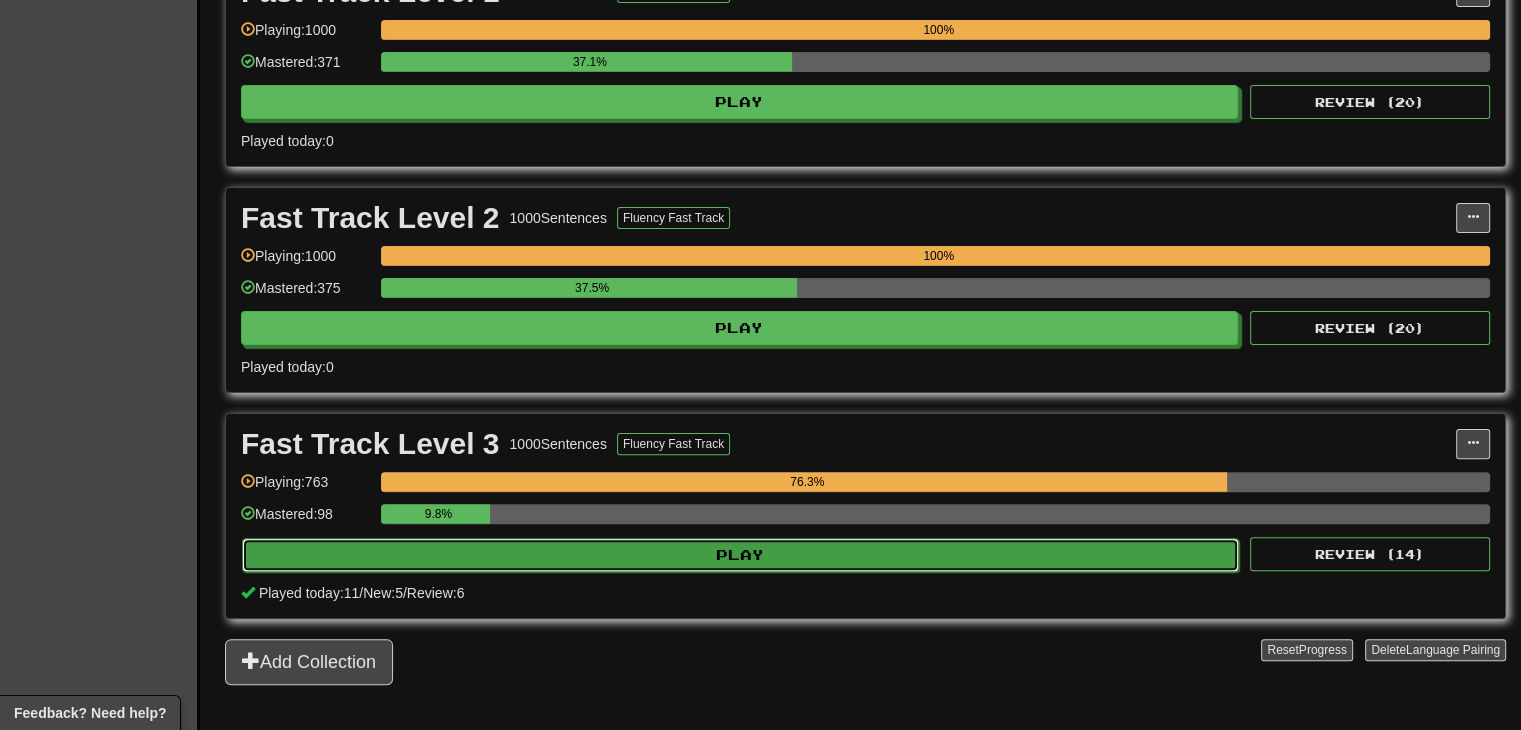 click on "Play" at bounding box center (740, 555) 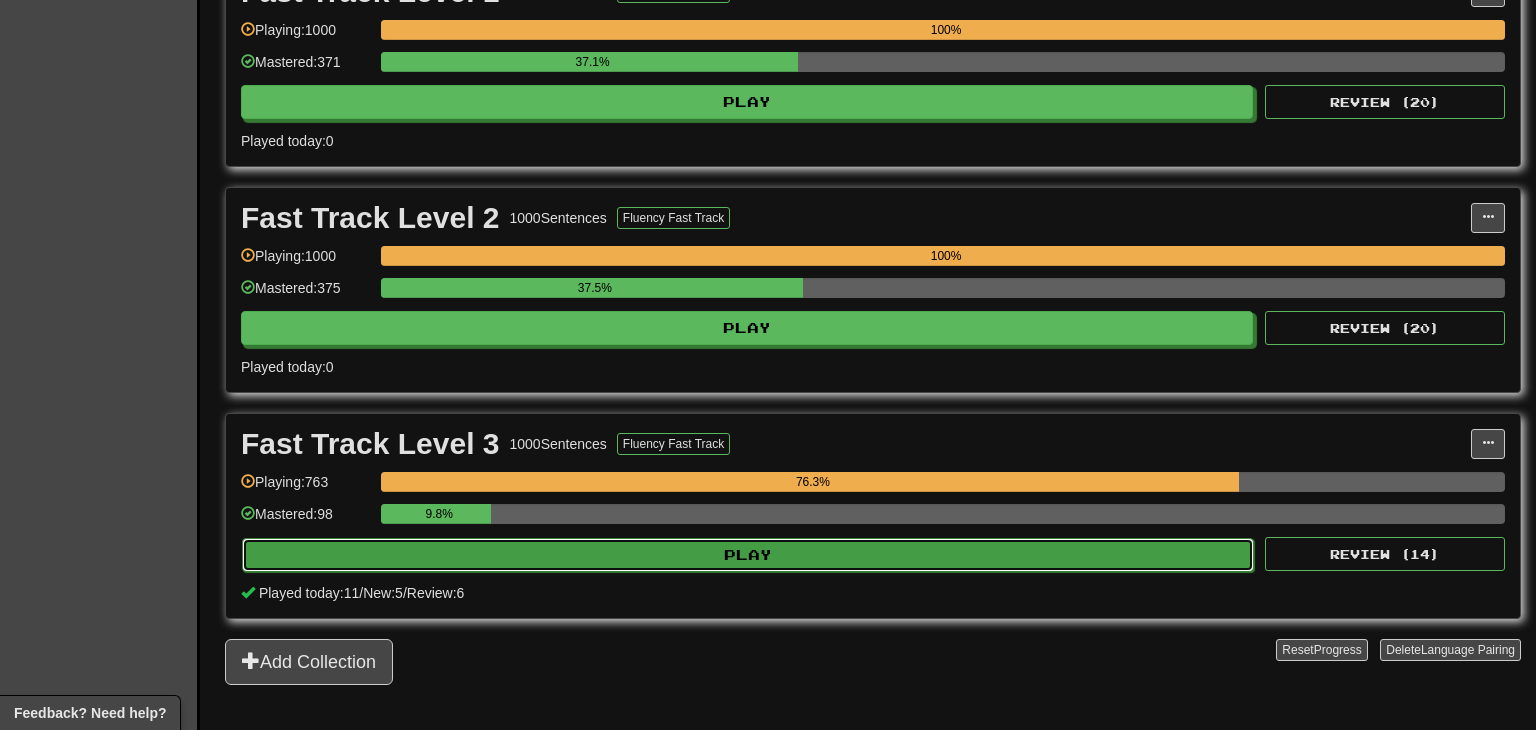 select on "**" 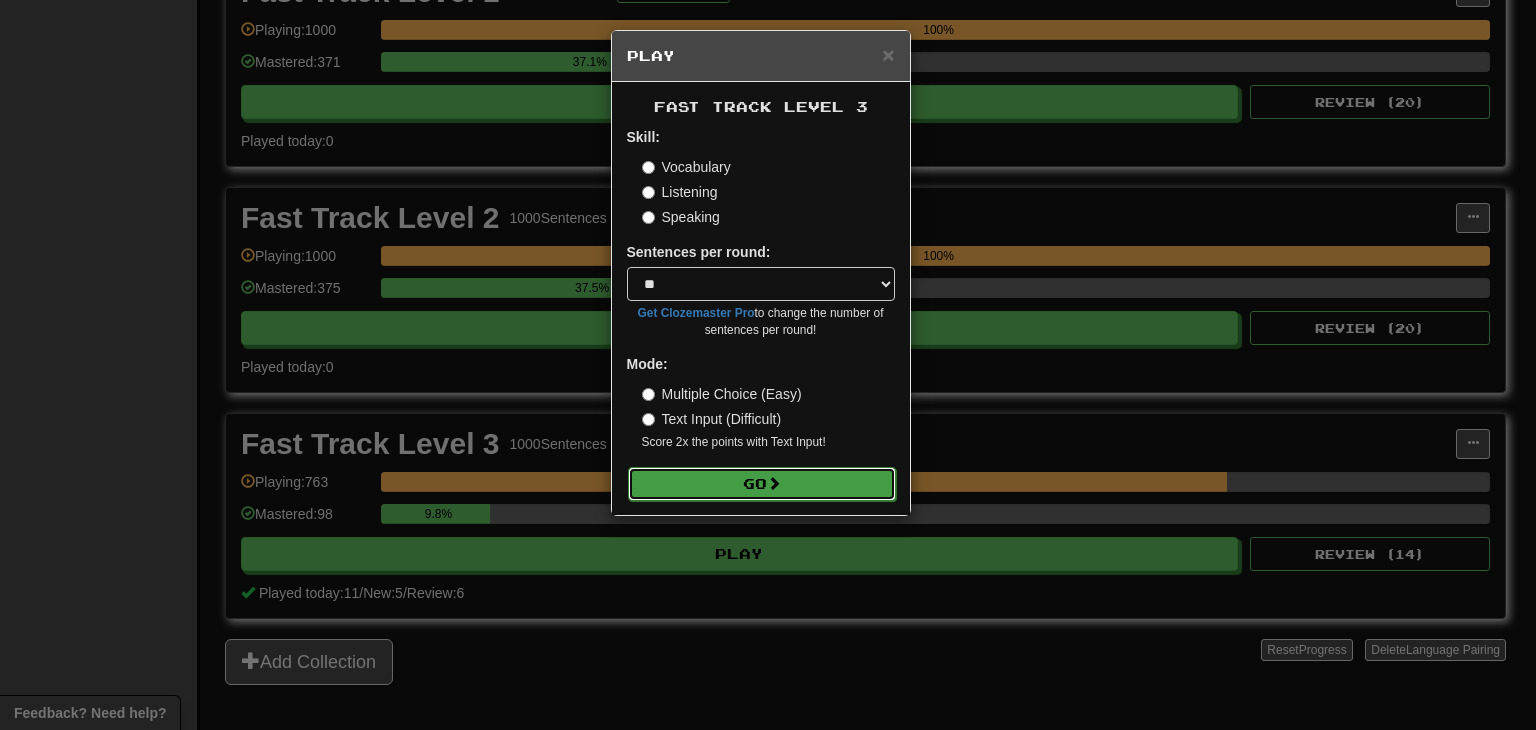 click at bounding box center [774, 483] 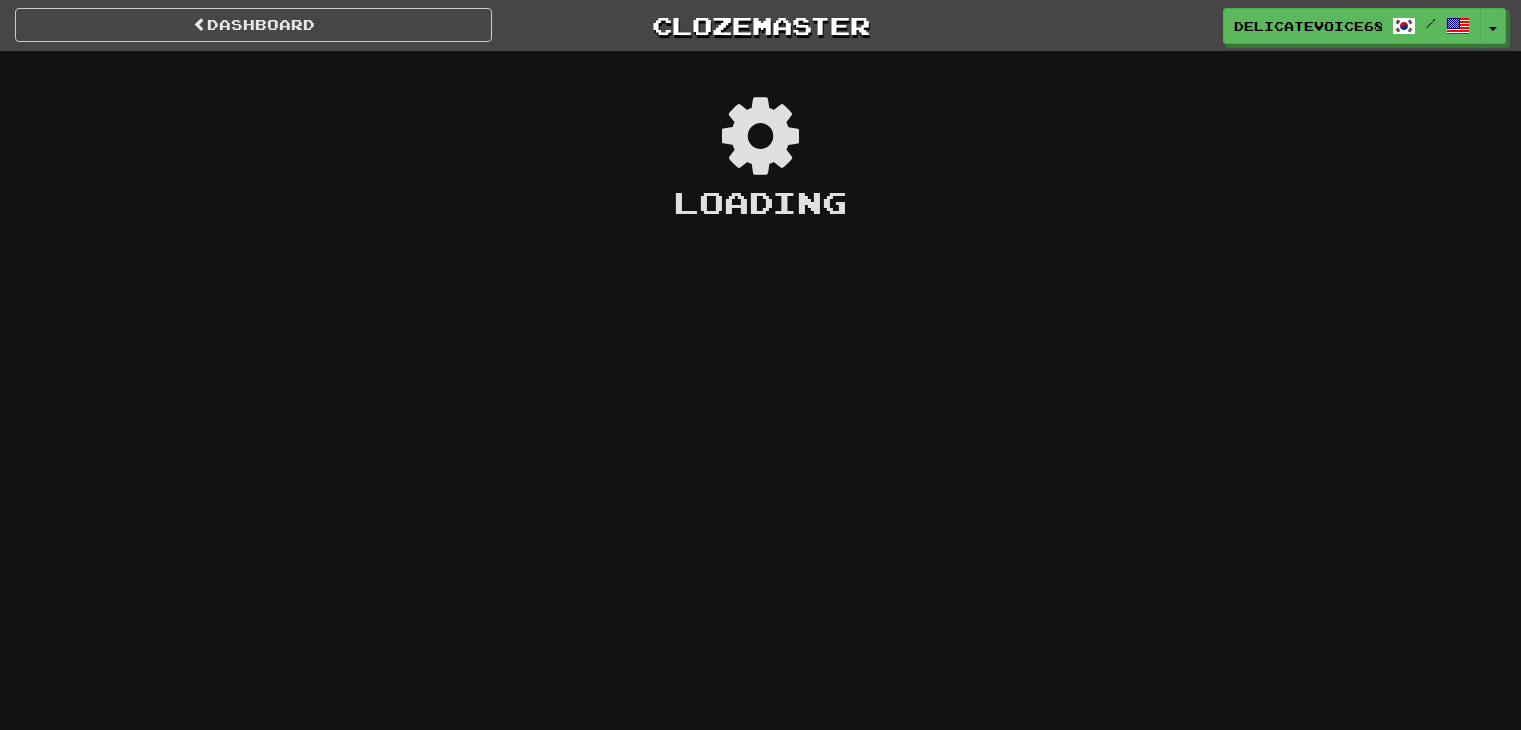 scroll, scrollTop: 0, scrollLeft: 0, axis: both 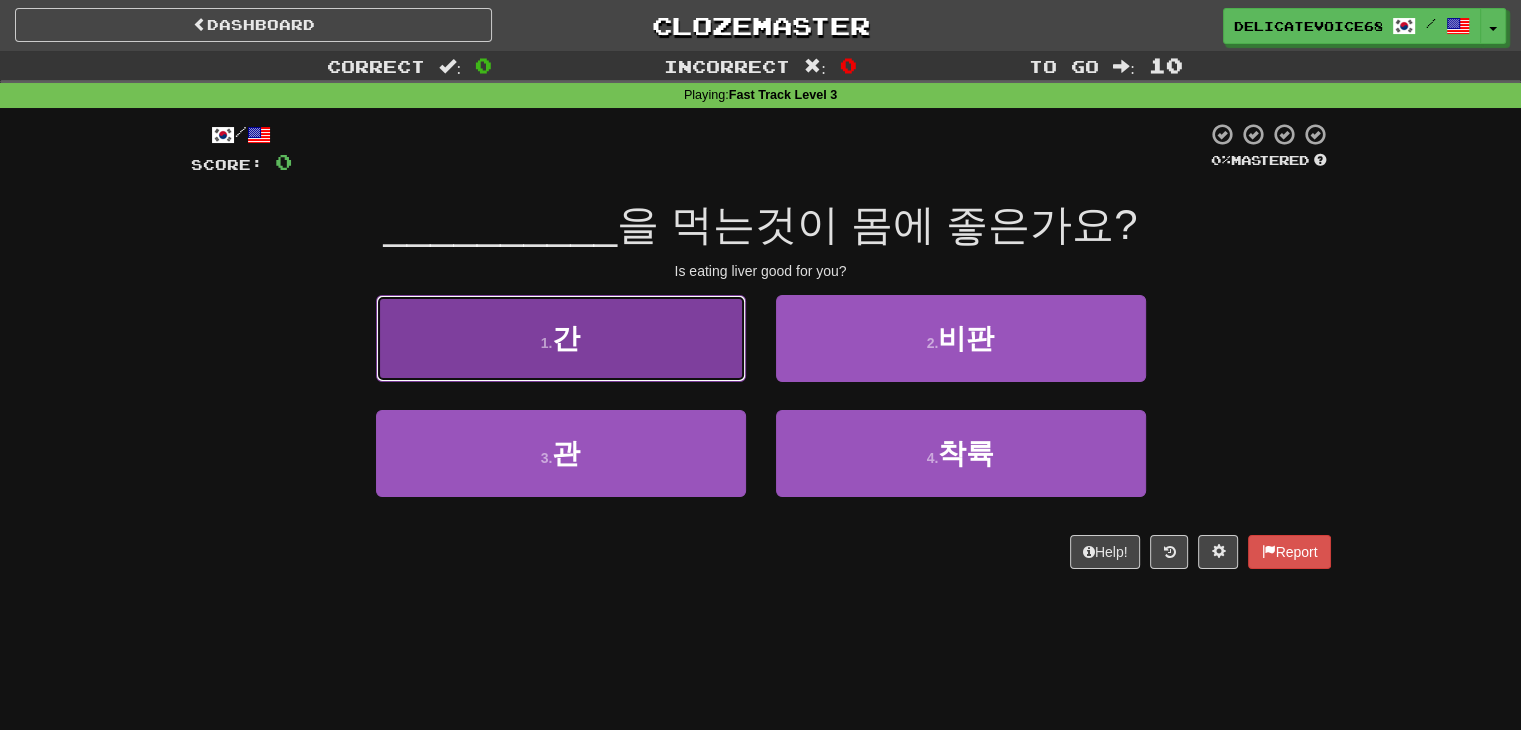 click on "간" at bounding box center (566, 338) 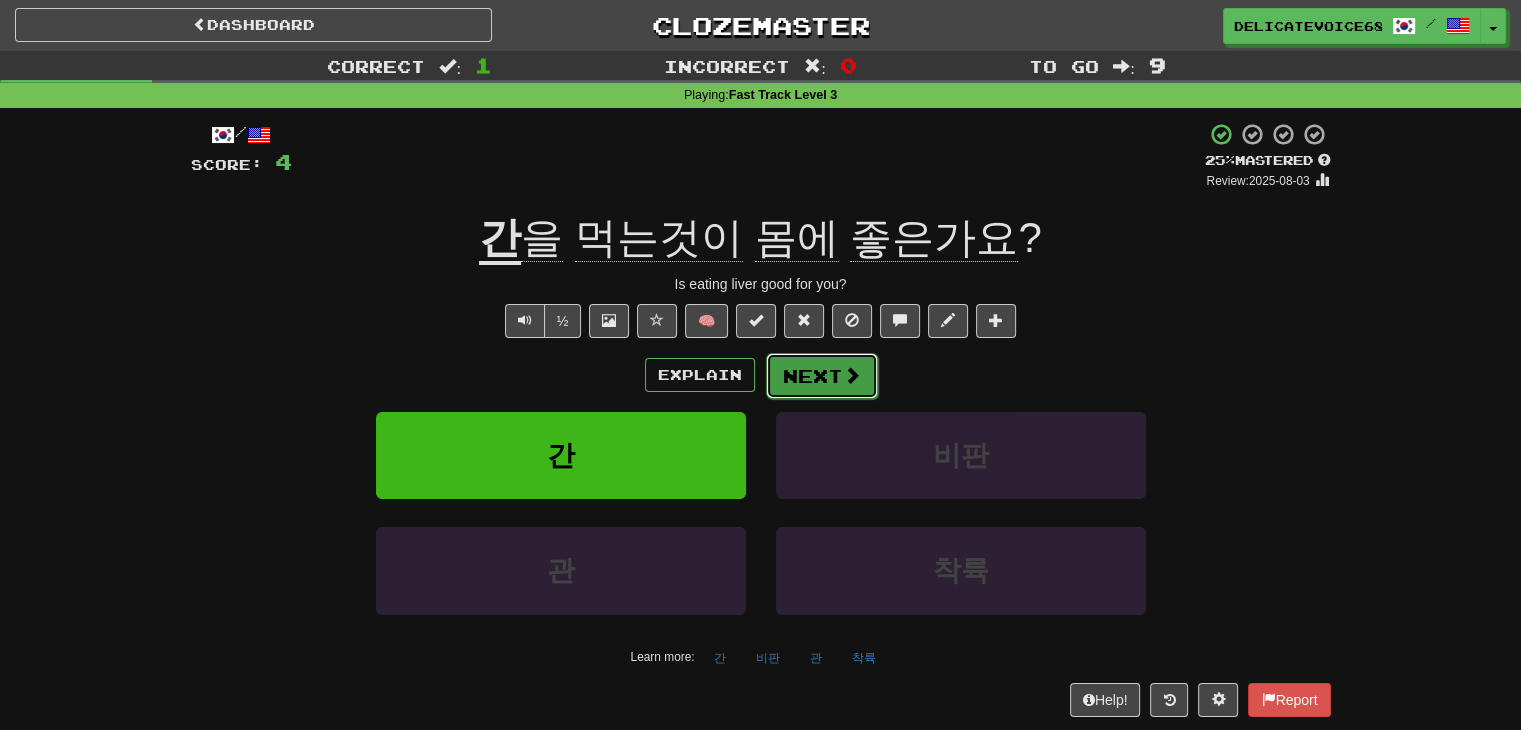 click on "Next" at bounding box center (822, 376) 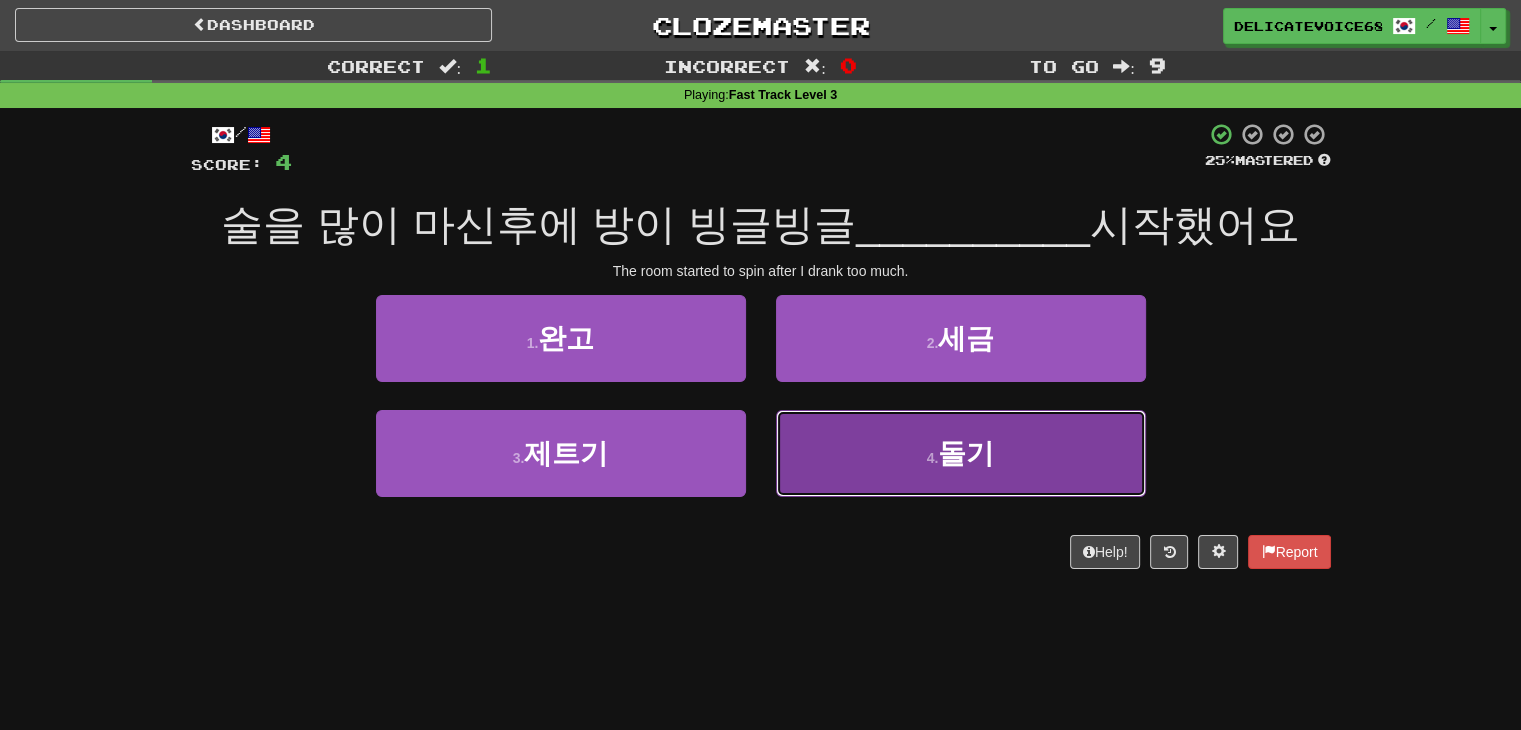click on "4 .  돌기" at bounding box center [961, 453] 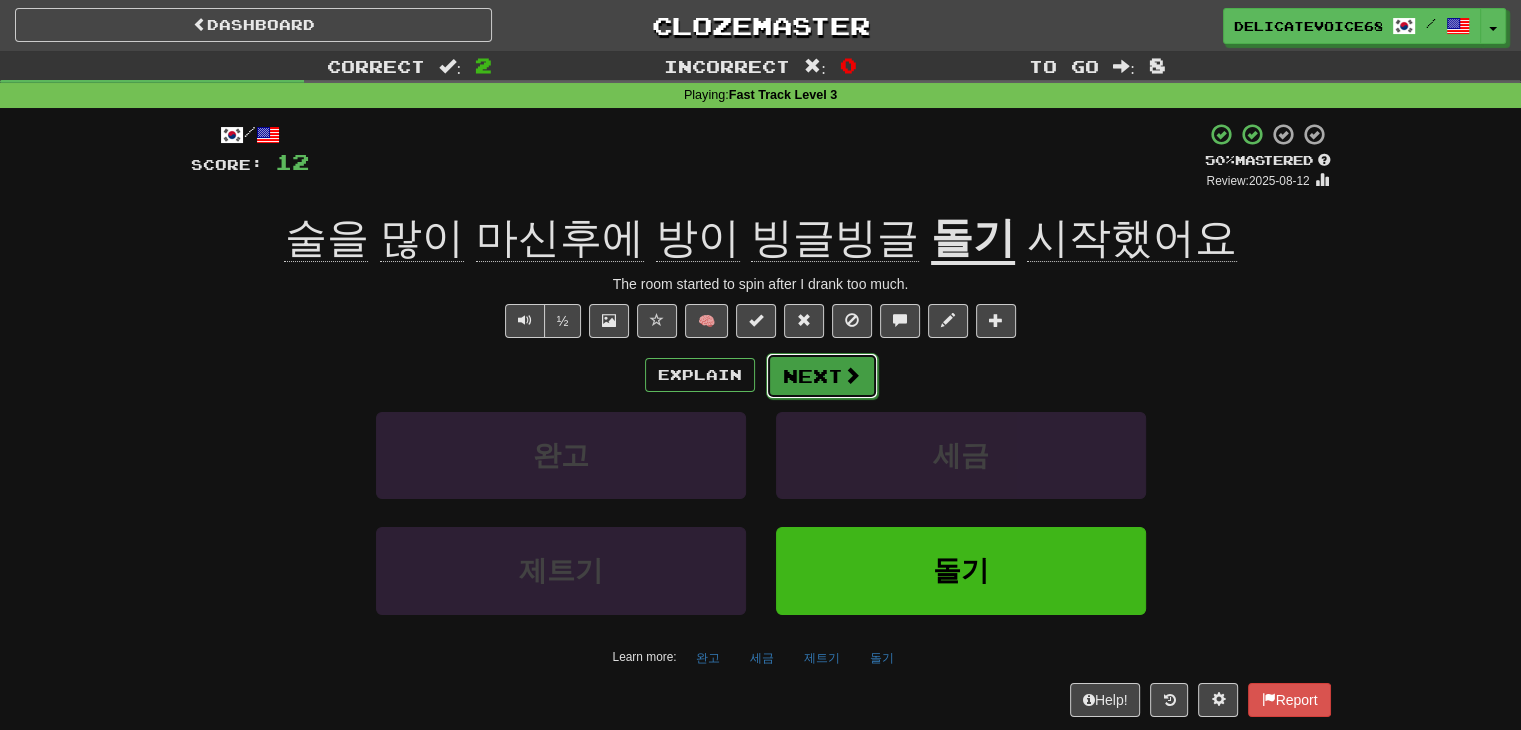click on "Next" at bounding box center (822, 376) 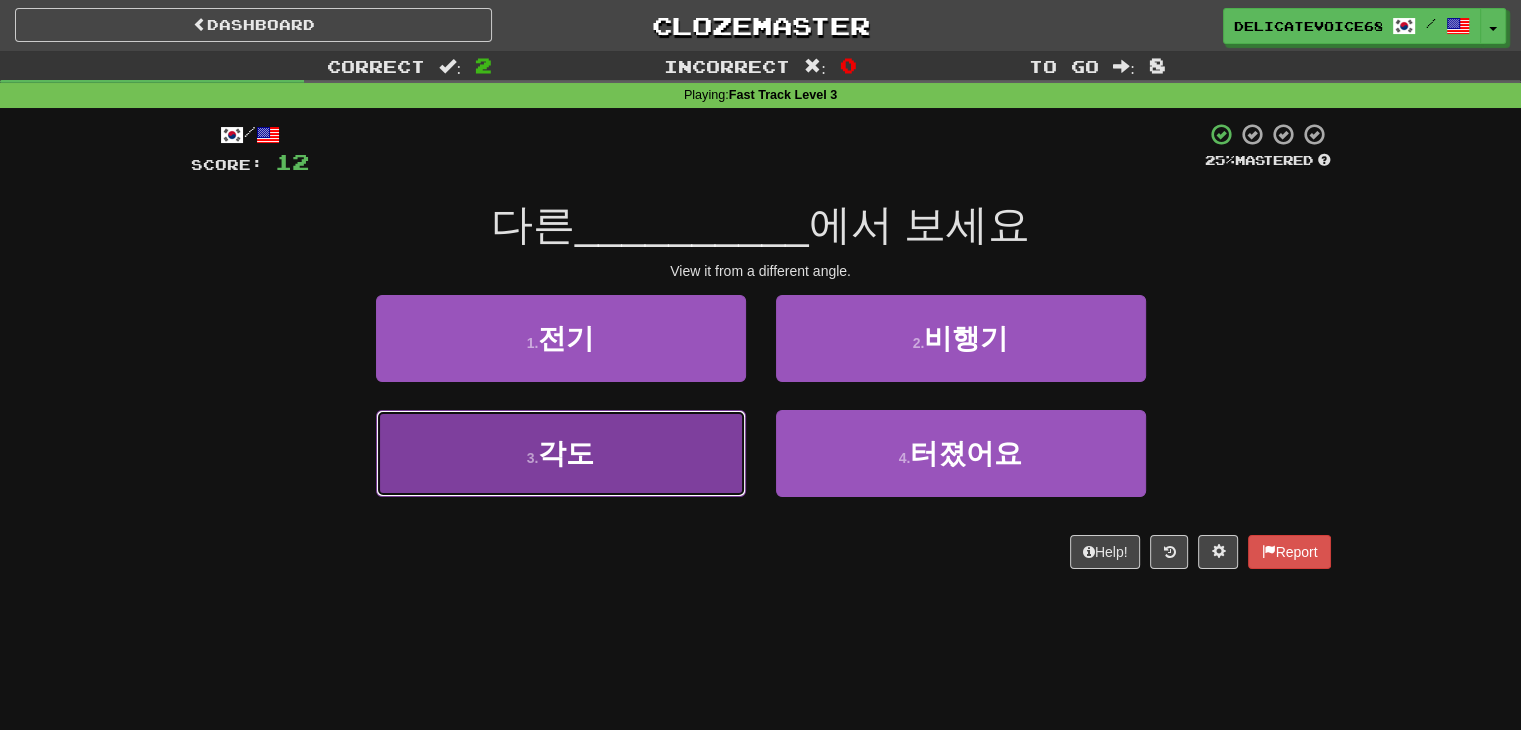 click on "3 .  각도" at bounding box center (561, 453) 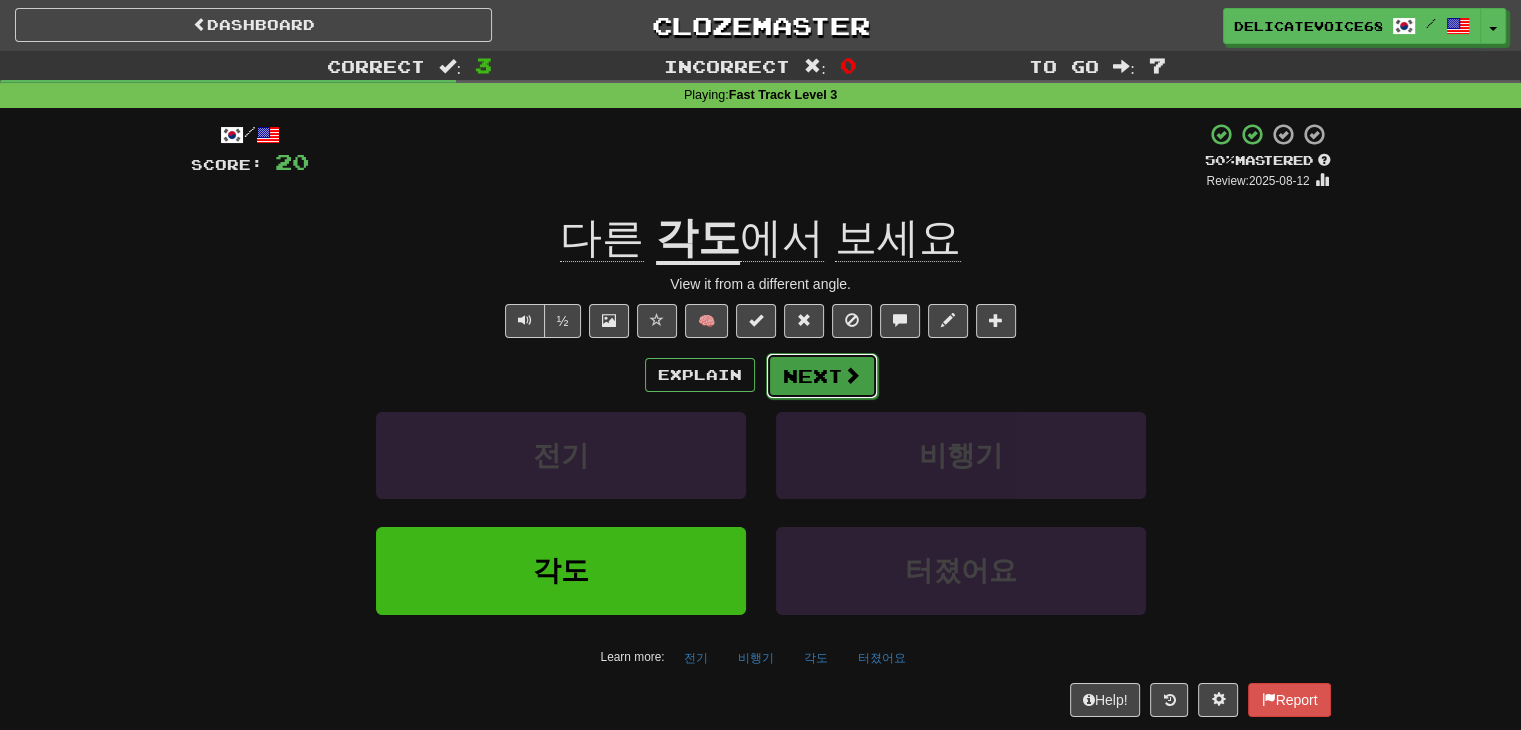 click on "Next" at bounding box center [822, 376] 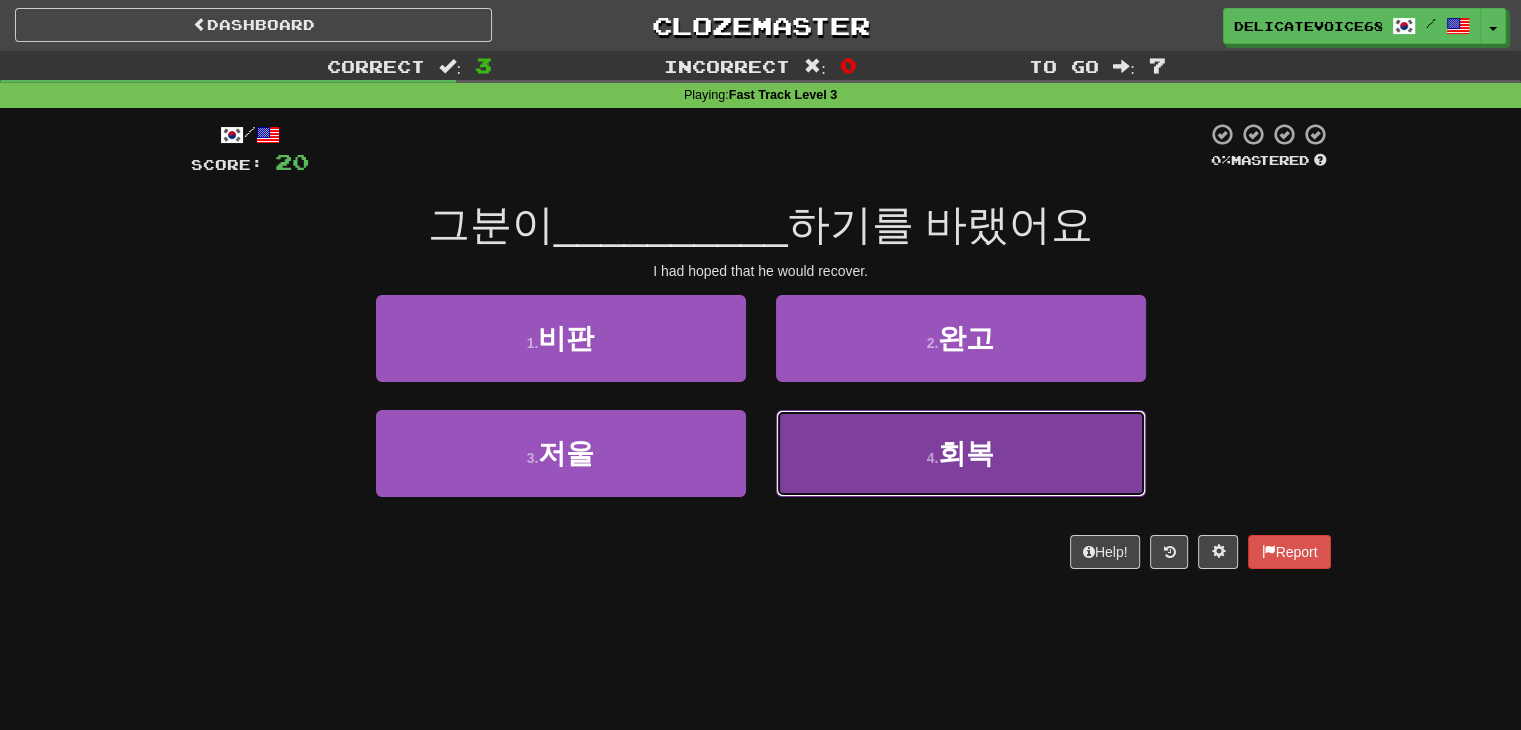 click on "4 .  회복" at bounding box center [961, 453] 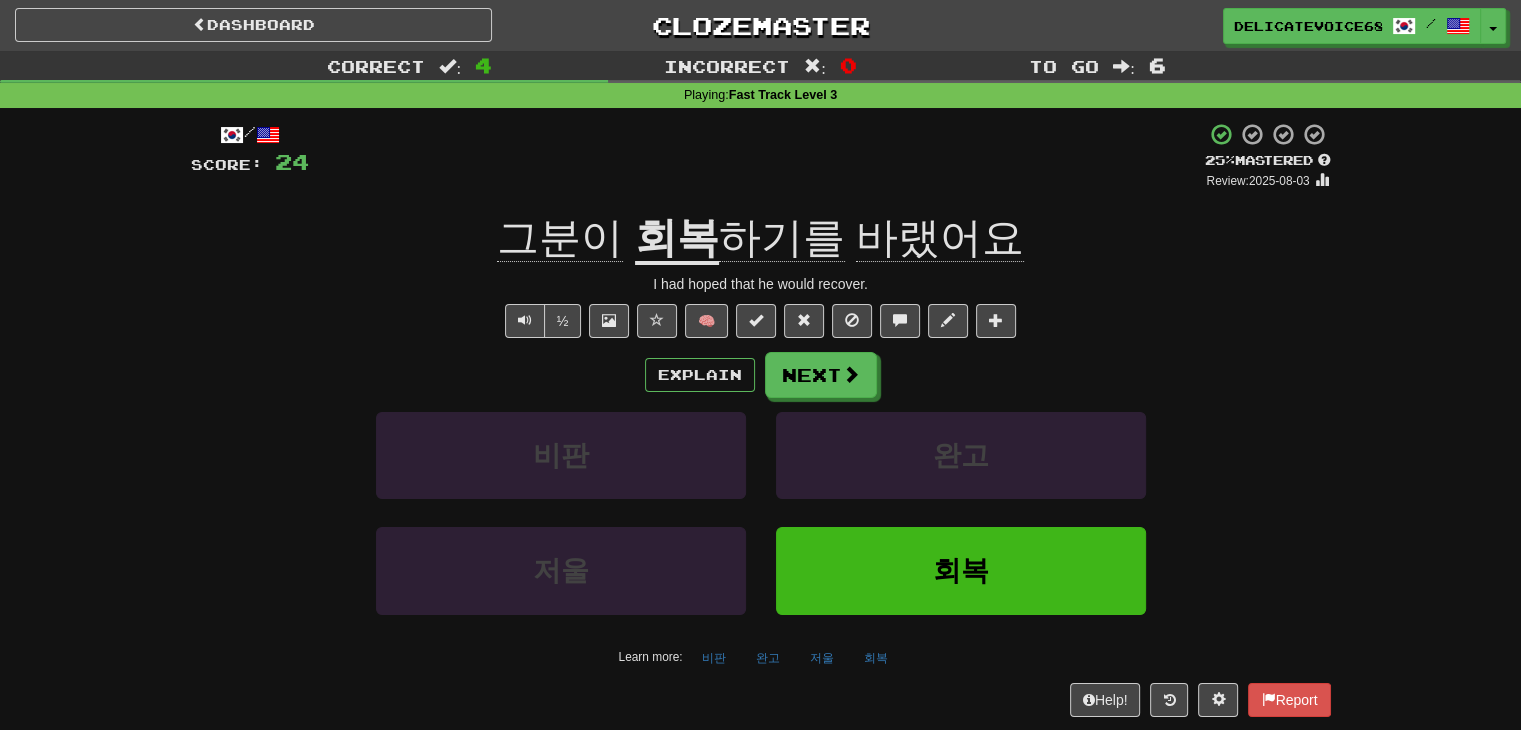 click on "Explain Next 비판 완고 저울 회복 Learn more: 비판 완고 저울 회복" at bounding box center (761, 512) 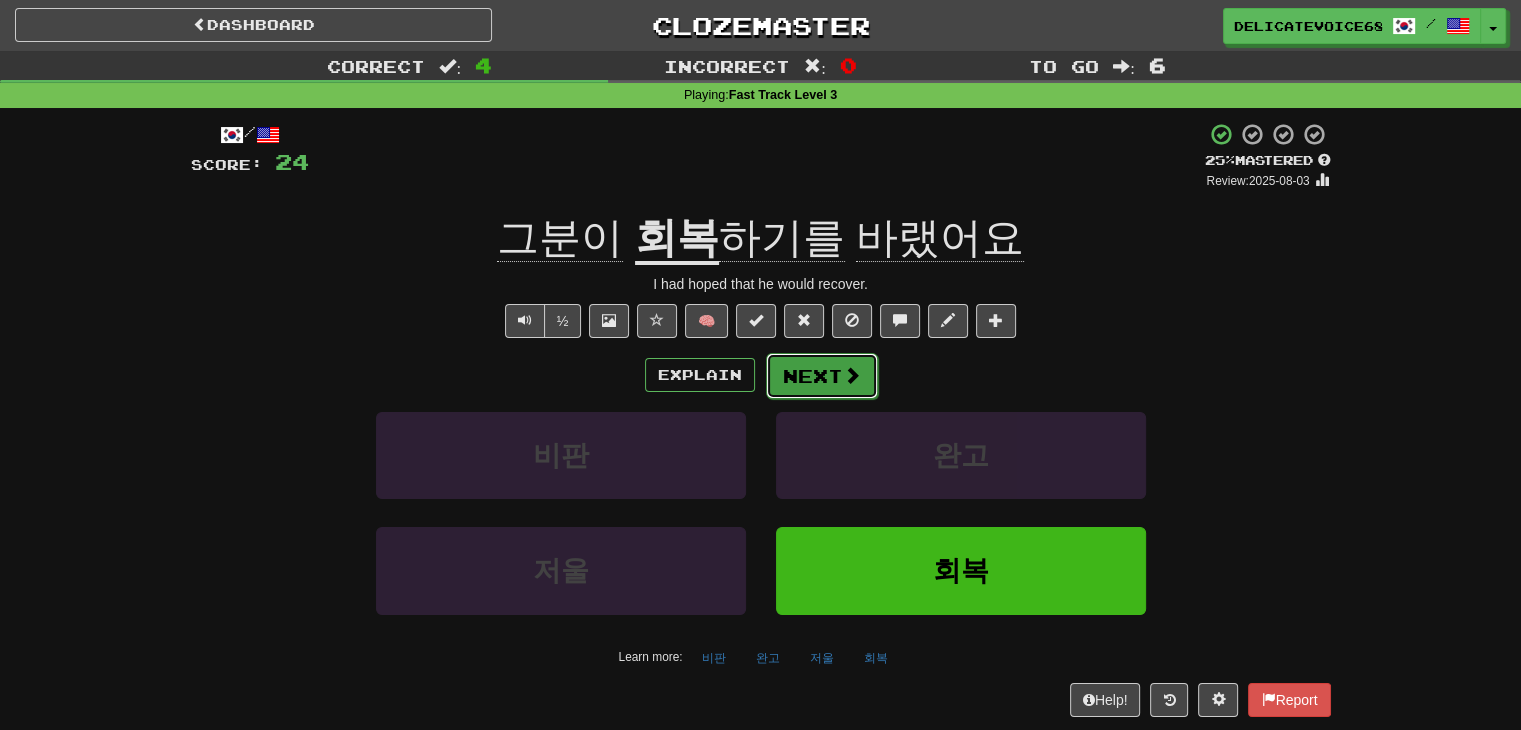 click on "Next" at bounding box center [822, 376] 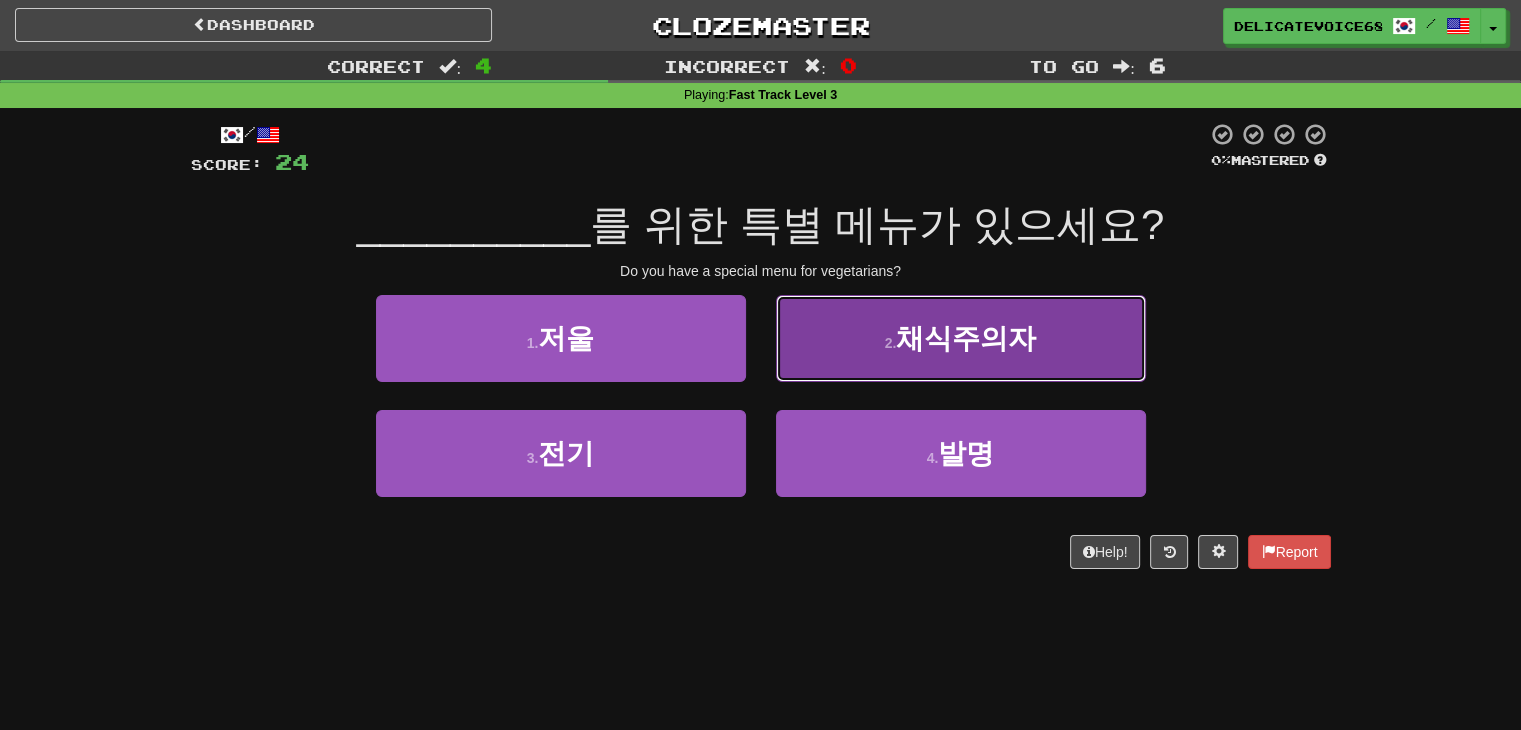click on "2 .  채식주의자" at bounding box center (961, 338) 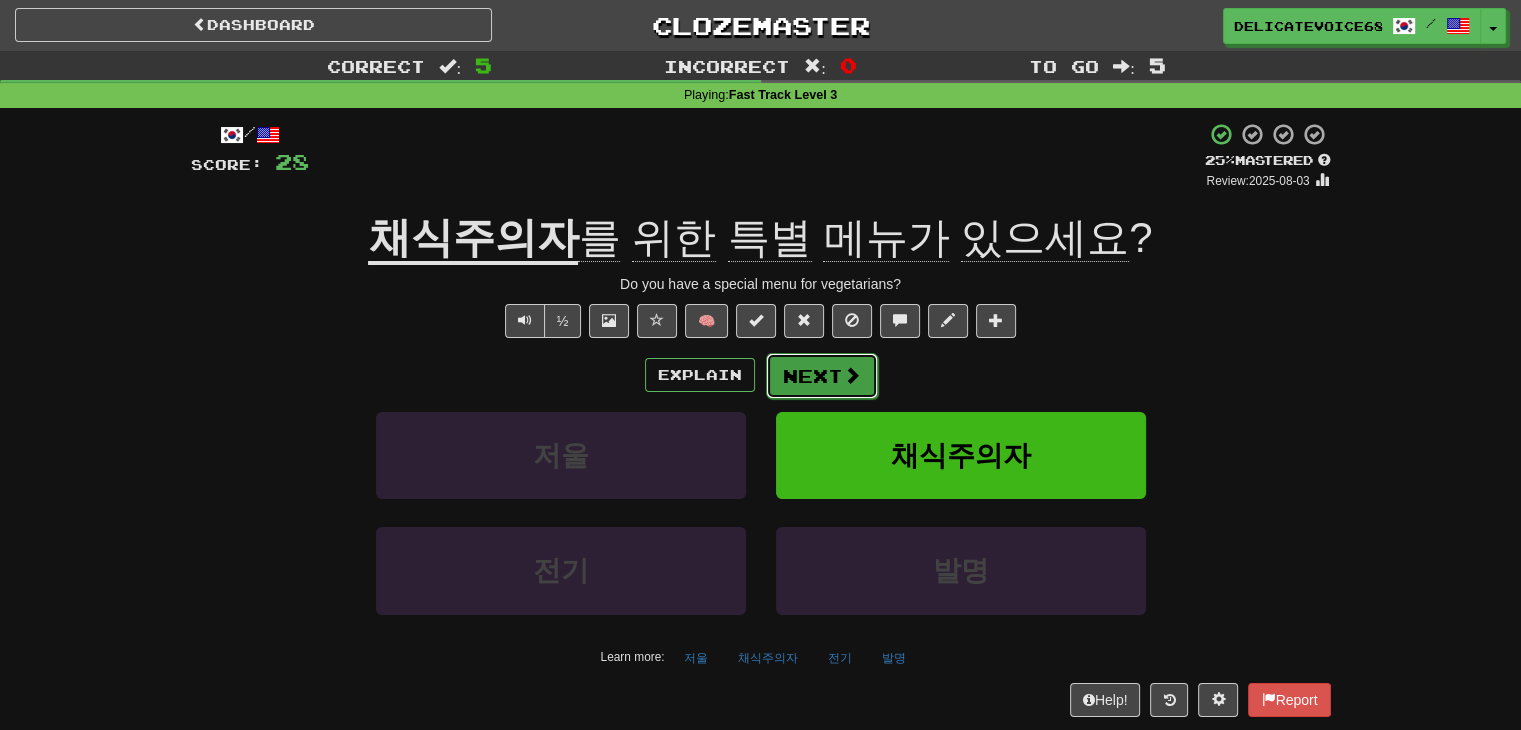 click on "Next" at bounding box center (822, 376) 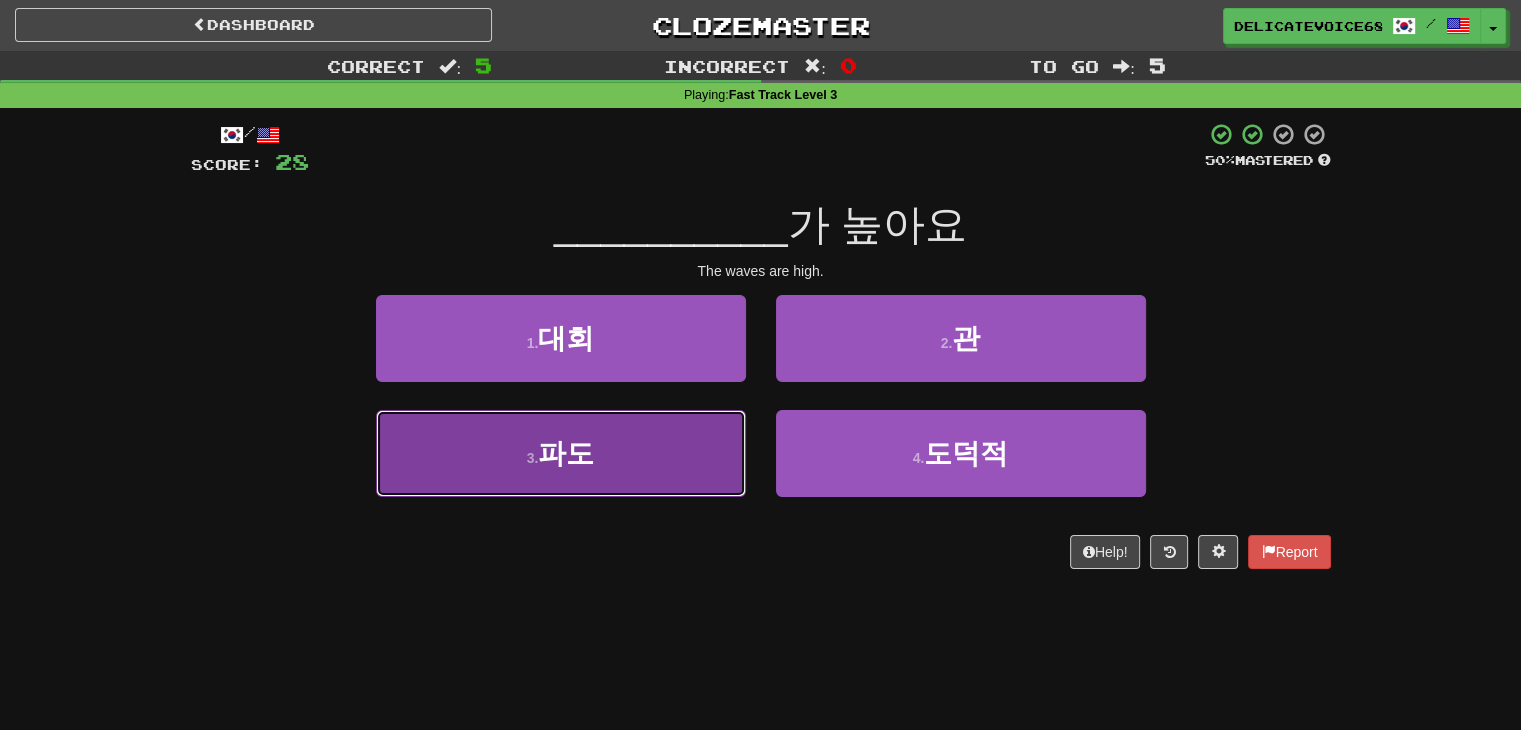 click on "3 .  파도" at bounding box center [561, 453] 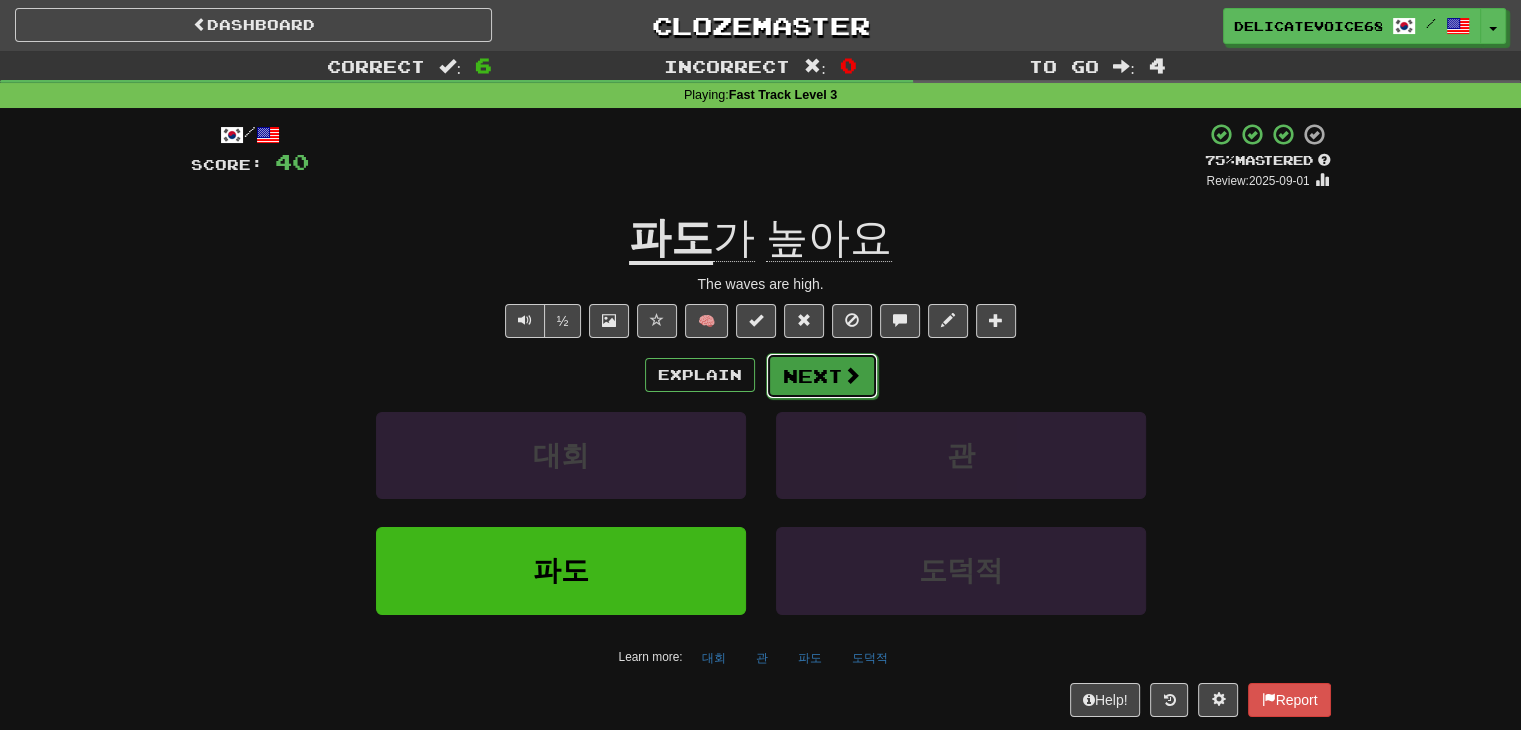 click on "Next" at bounding box center [822, 376] 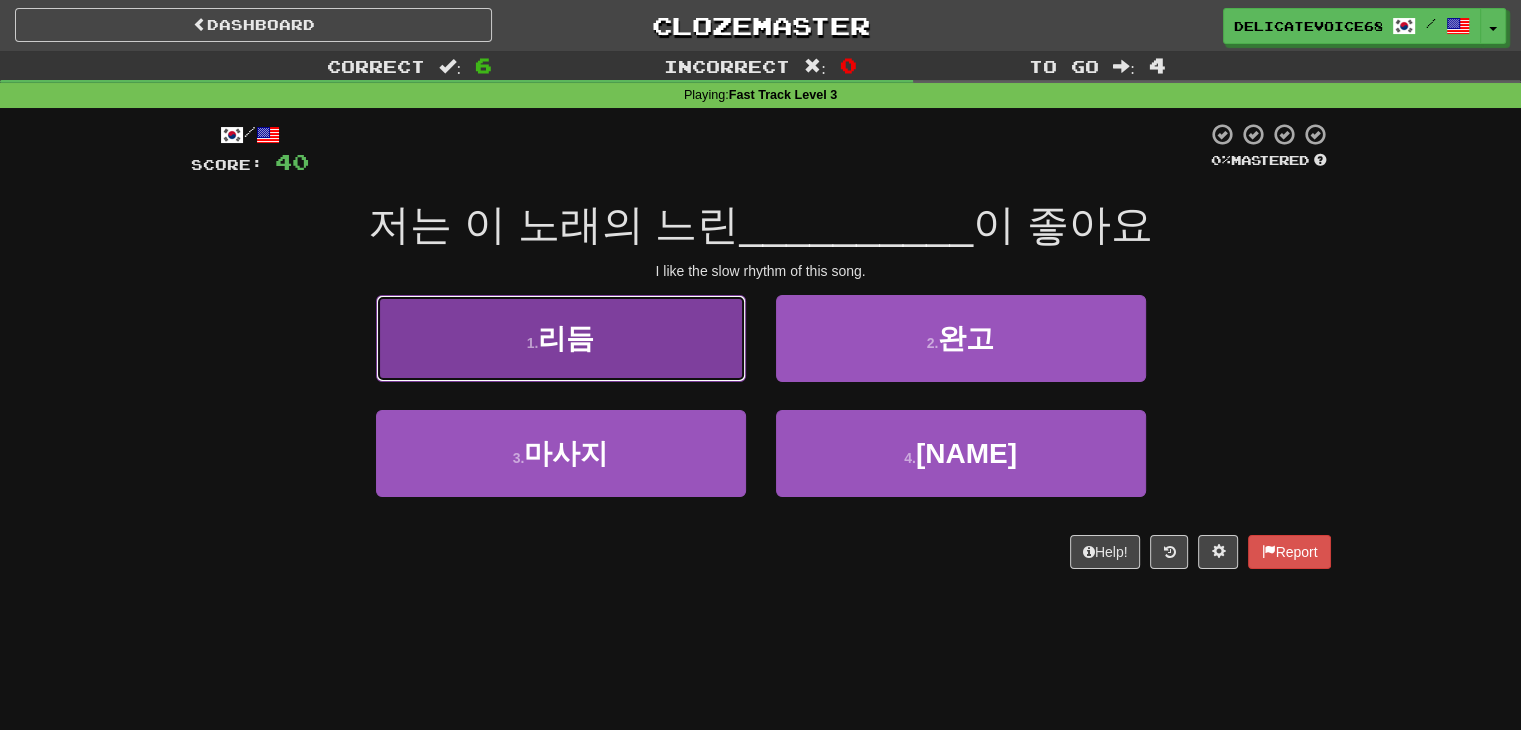 click on "리듬" at bounding box center [566, 338] 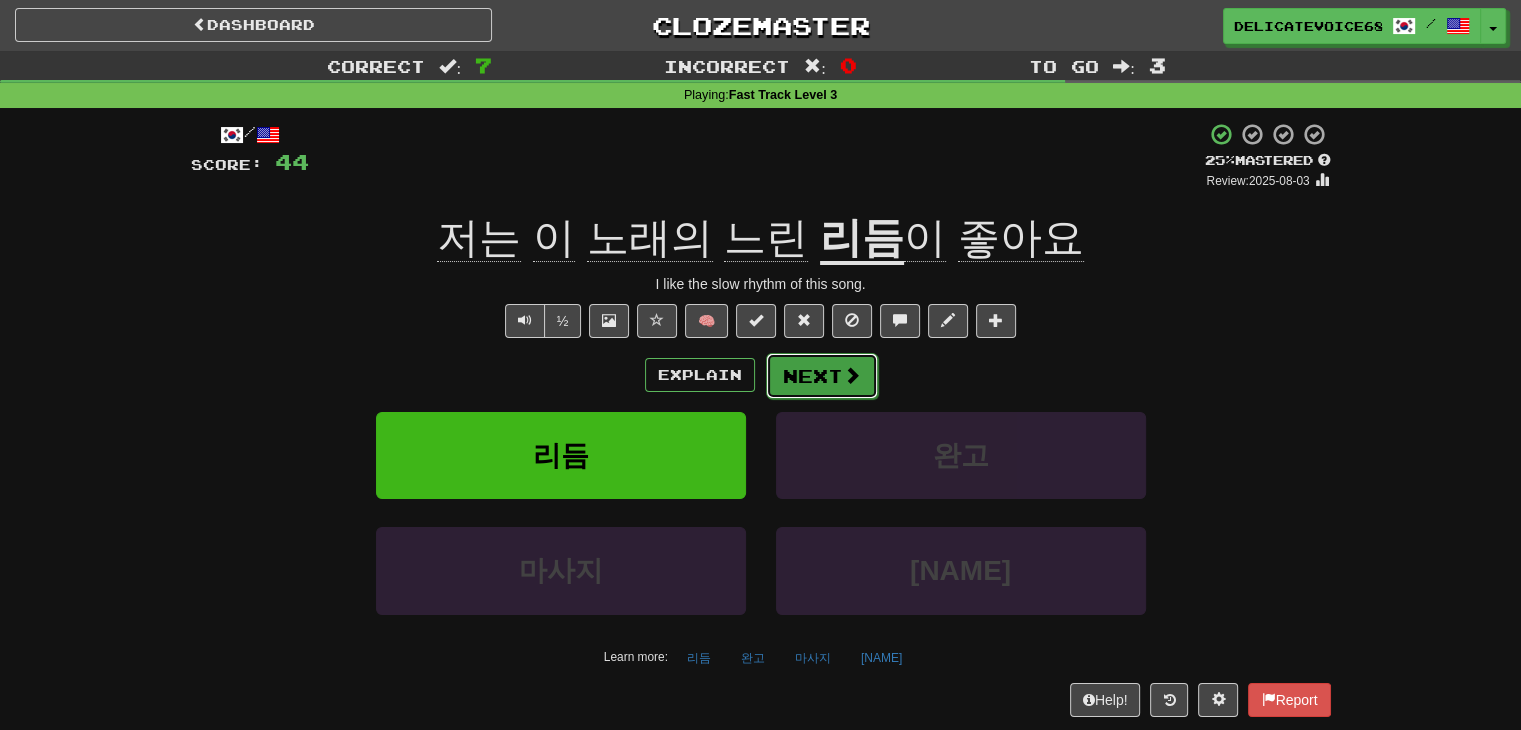 click on "Next" at bounding box center [822, 376] 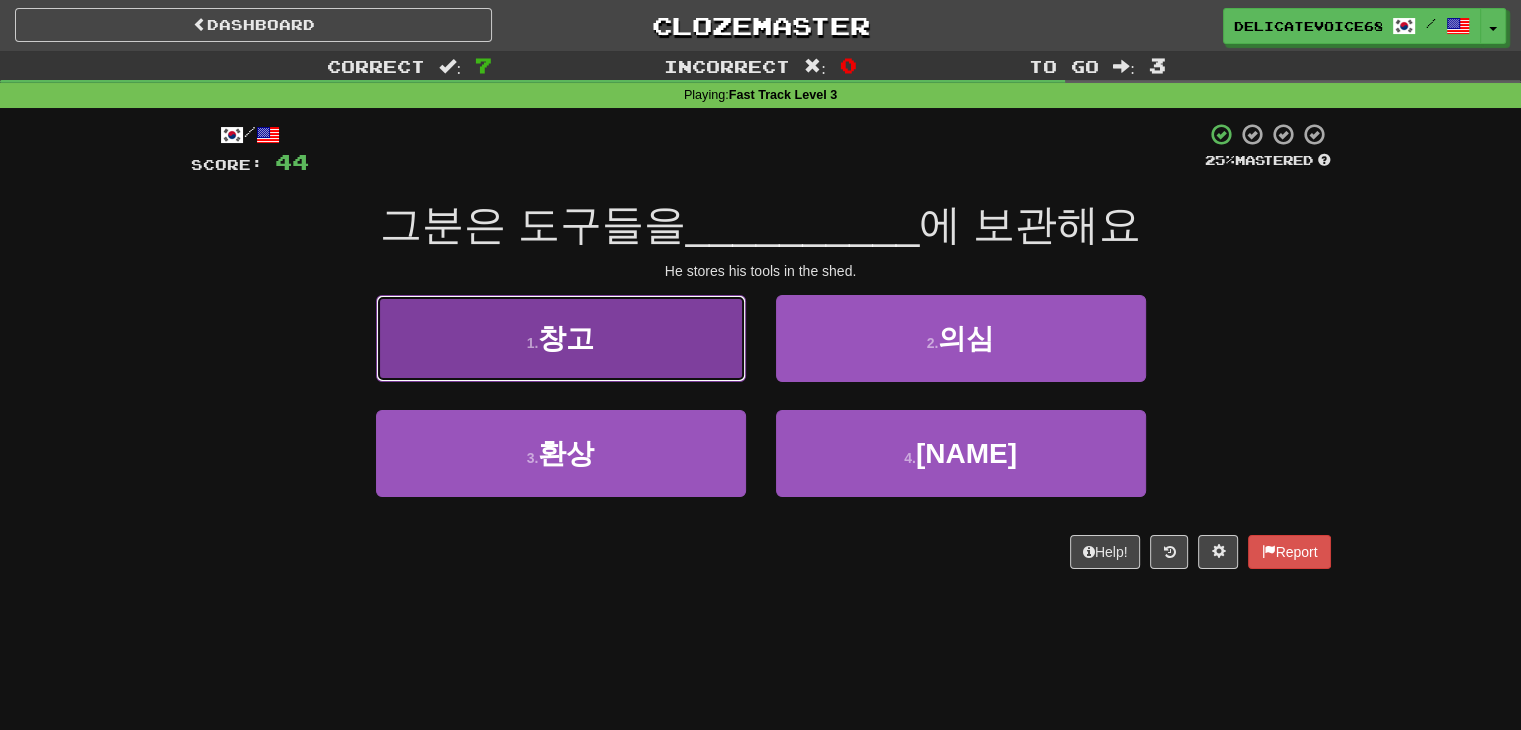 click on "1 .  창고" at bounding box center (561, 338) 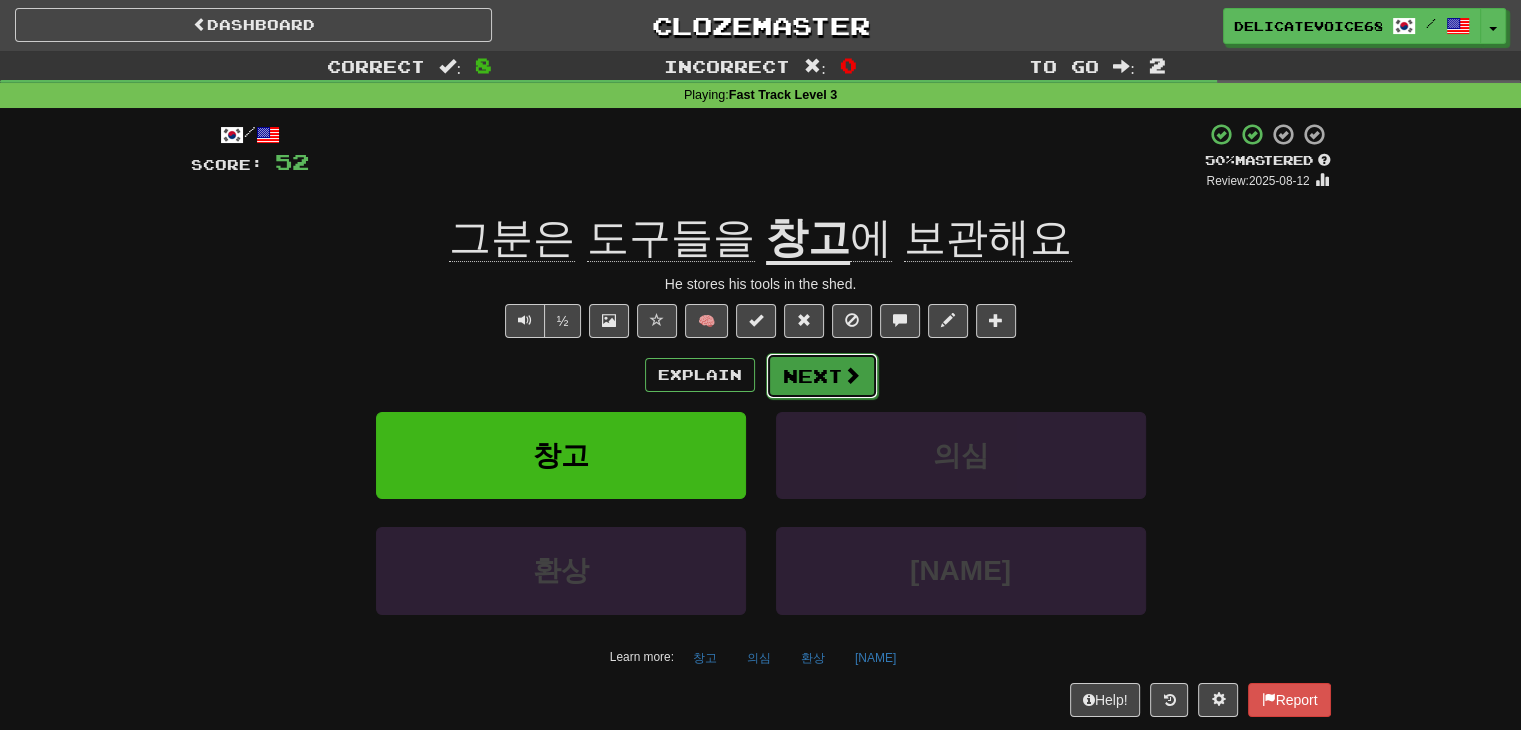 click on "Next" at bounding box center [822, 376] 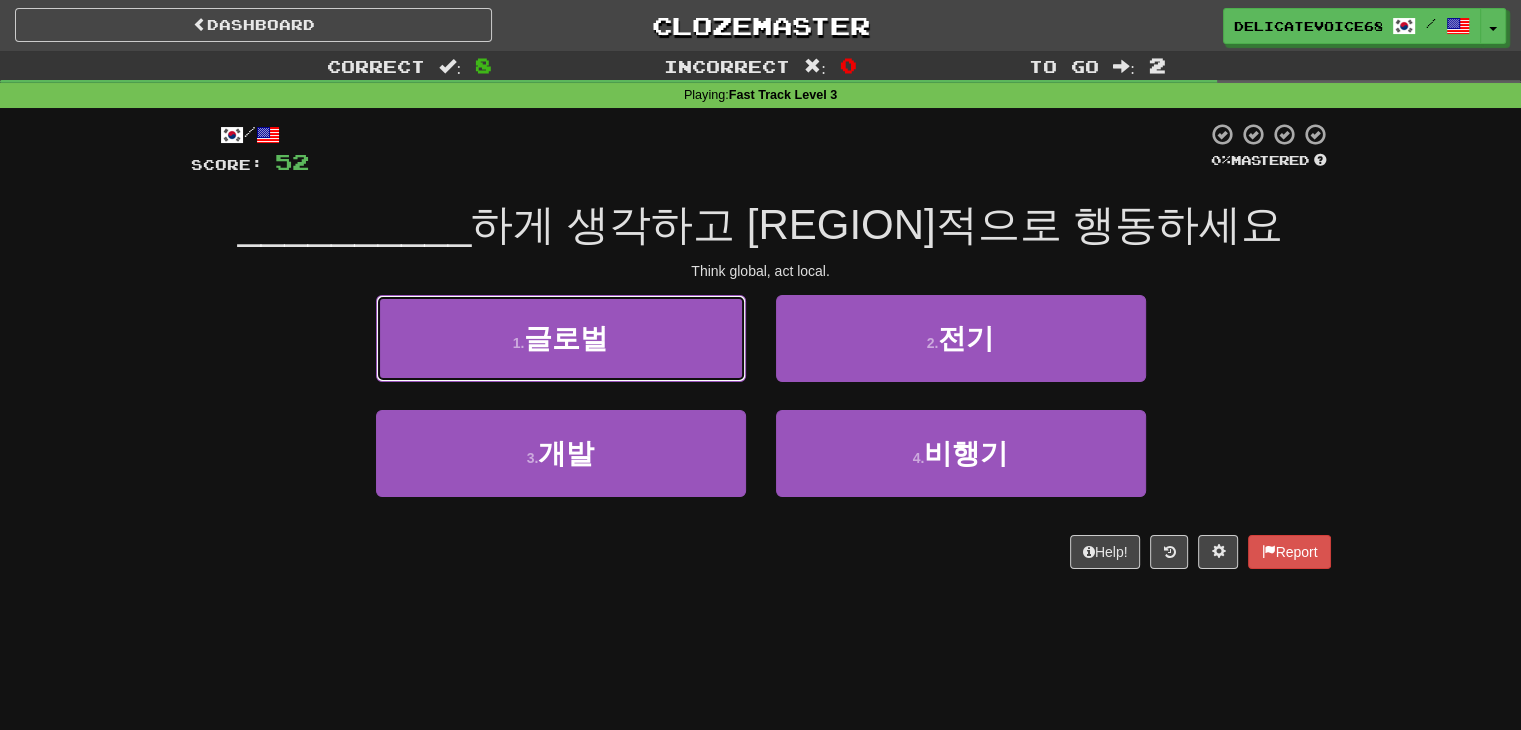 click on "1 .  글로벌" at bounding box center (561, 338) 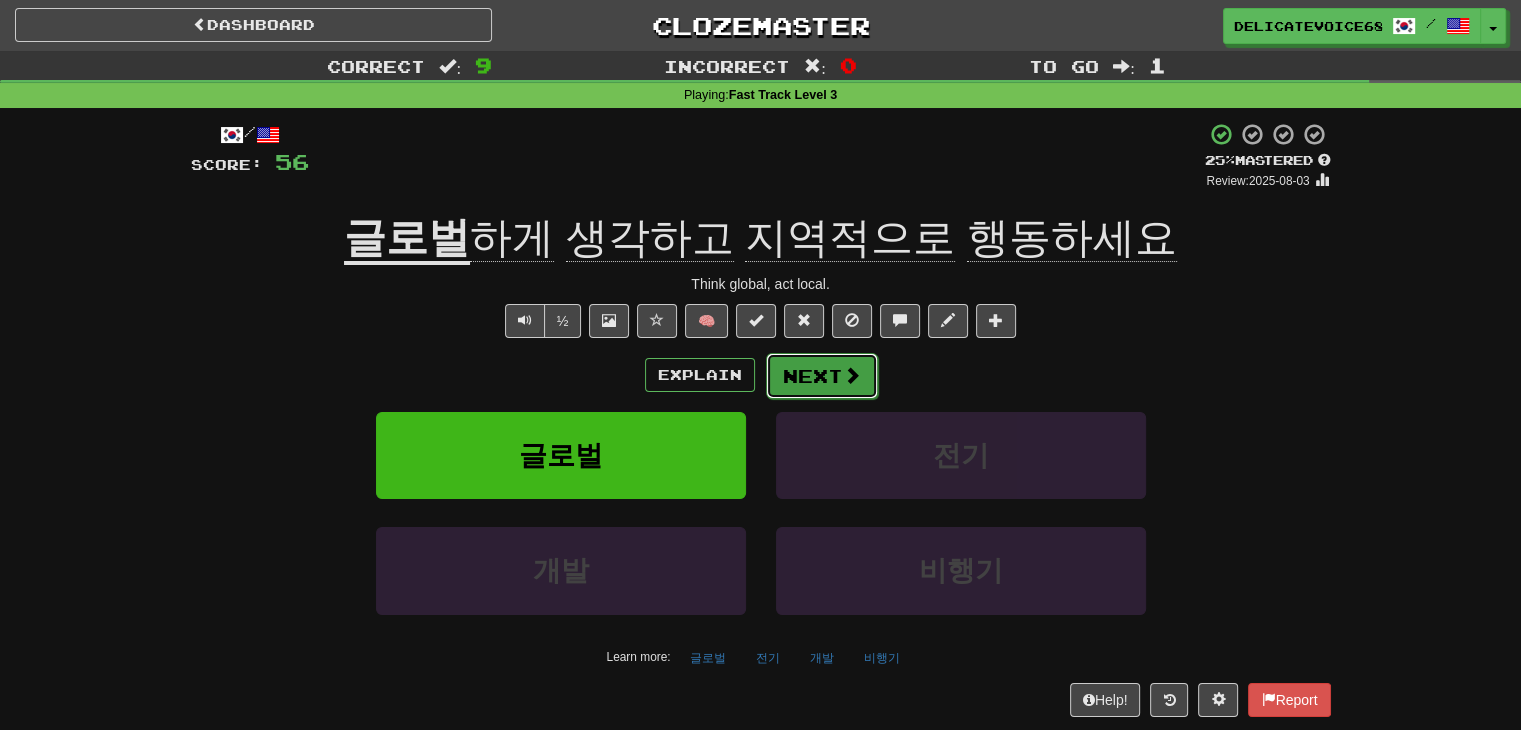 click on "Next" at bounding box center [822, 376] 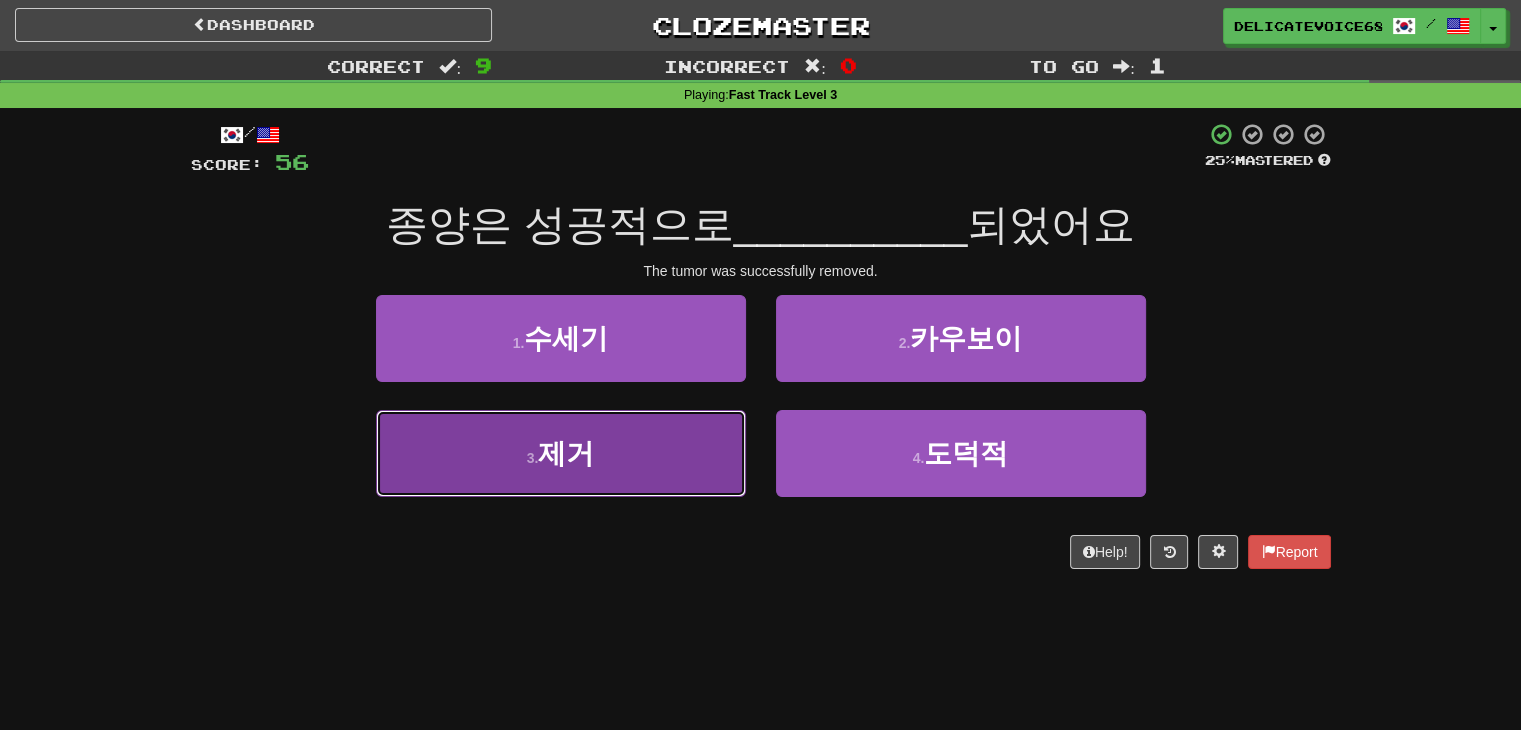 click on "3 .  제거" at bounding box center [561, 453] 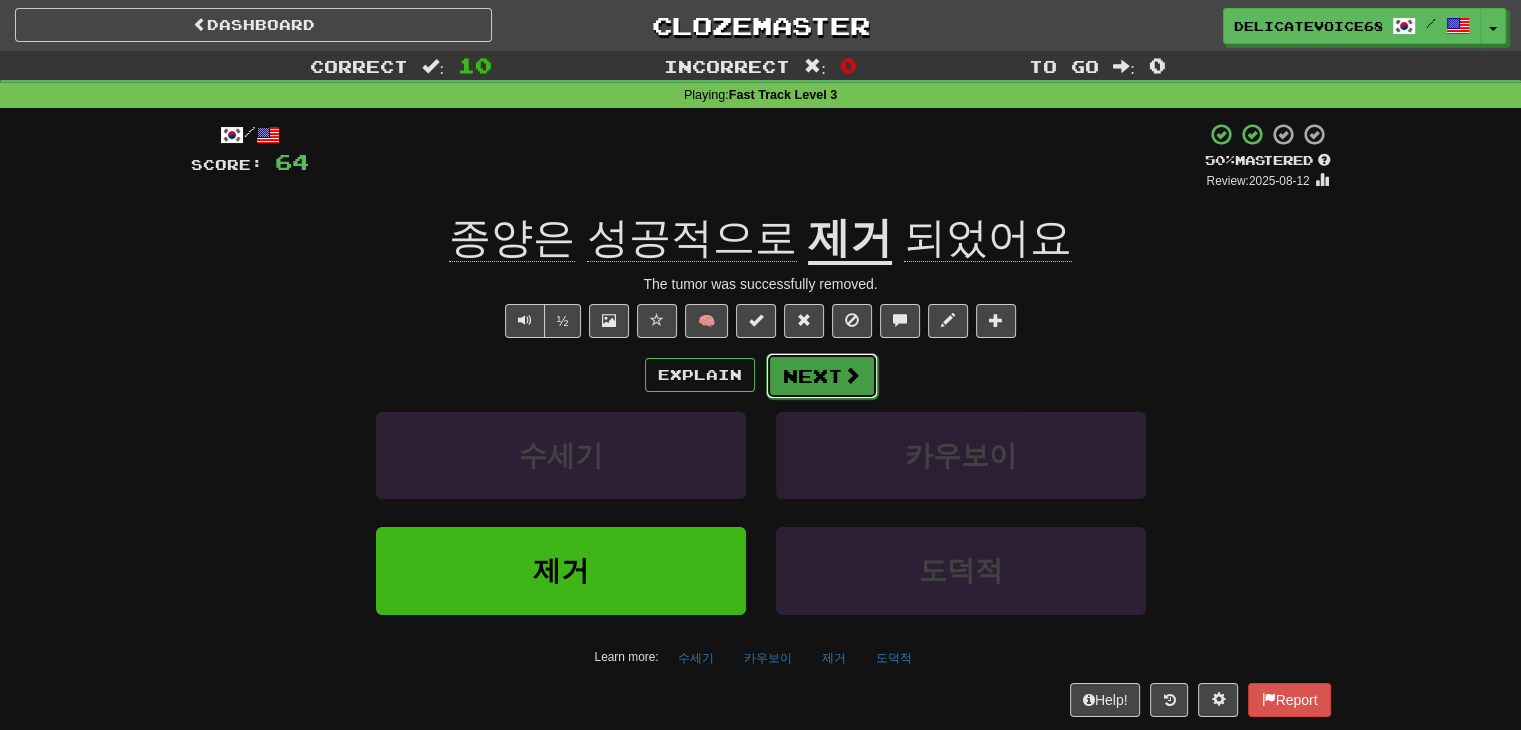 click on "Next" at bounding box center [822, 376] 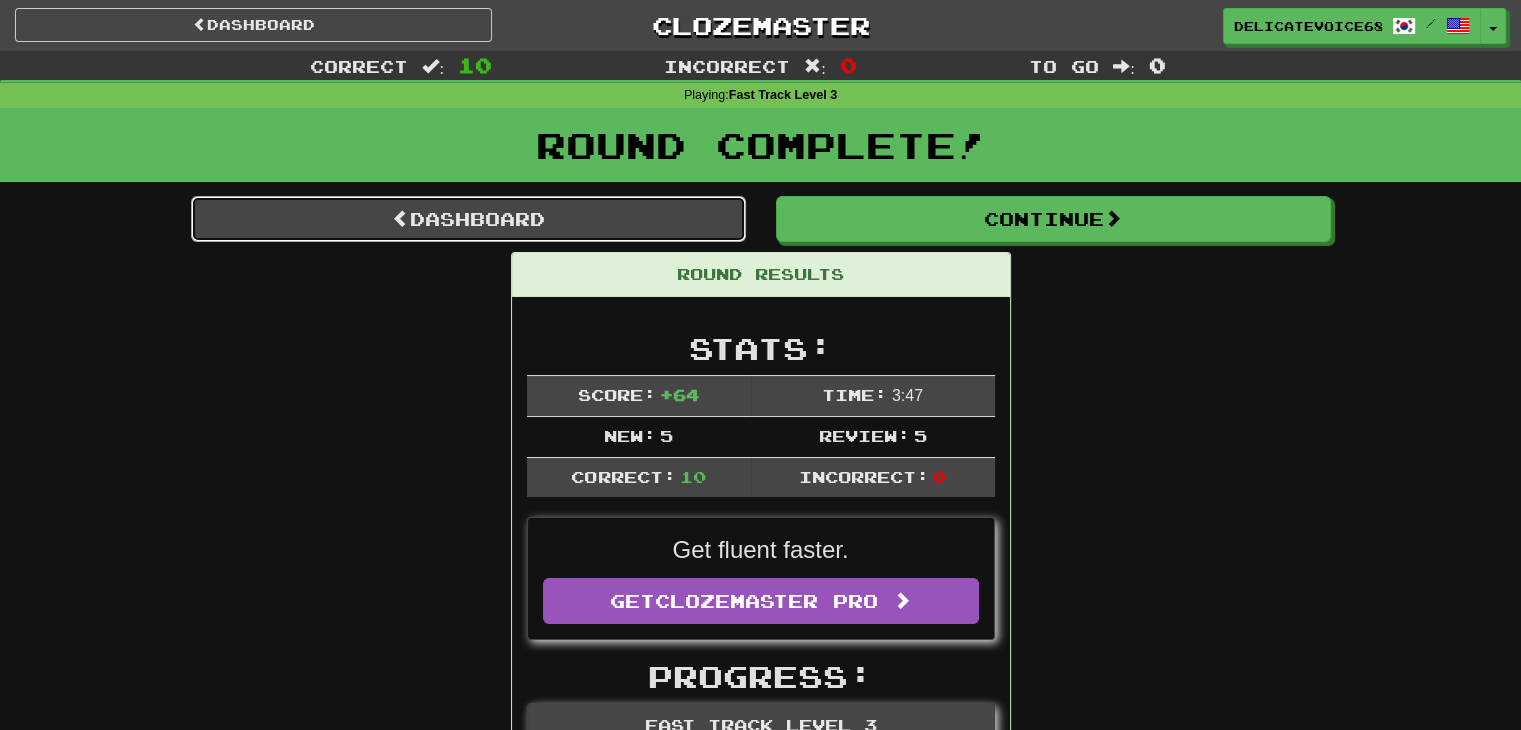 click on "Dashboard" at bounding box center [468, 219] 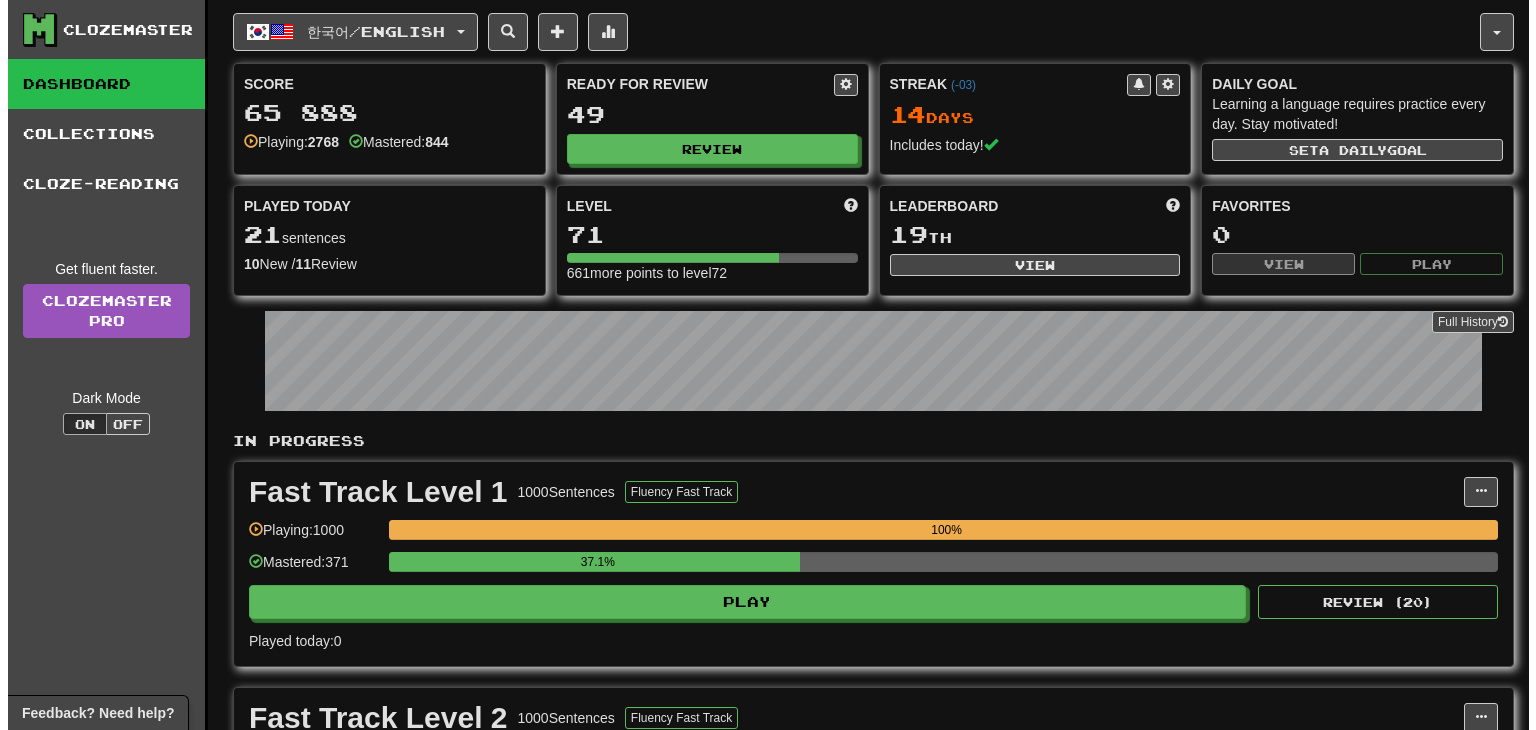 scroll, scrollTop: 0, scrollLeft: 0, axis: both 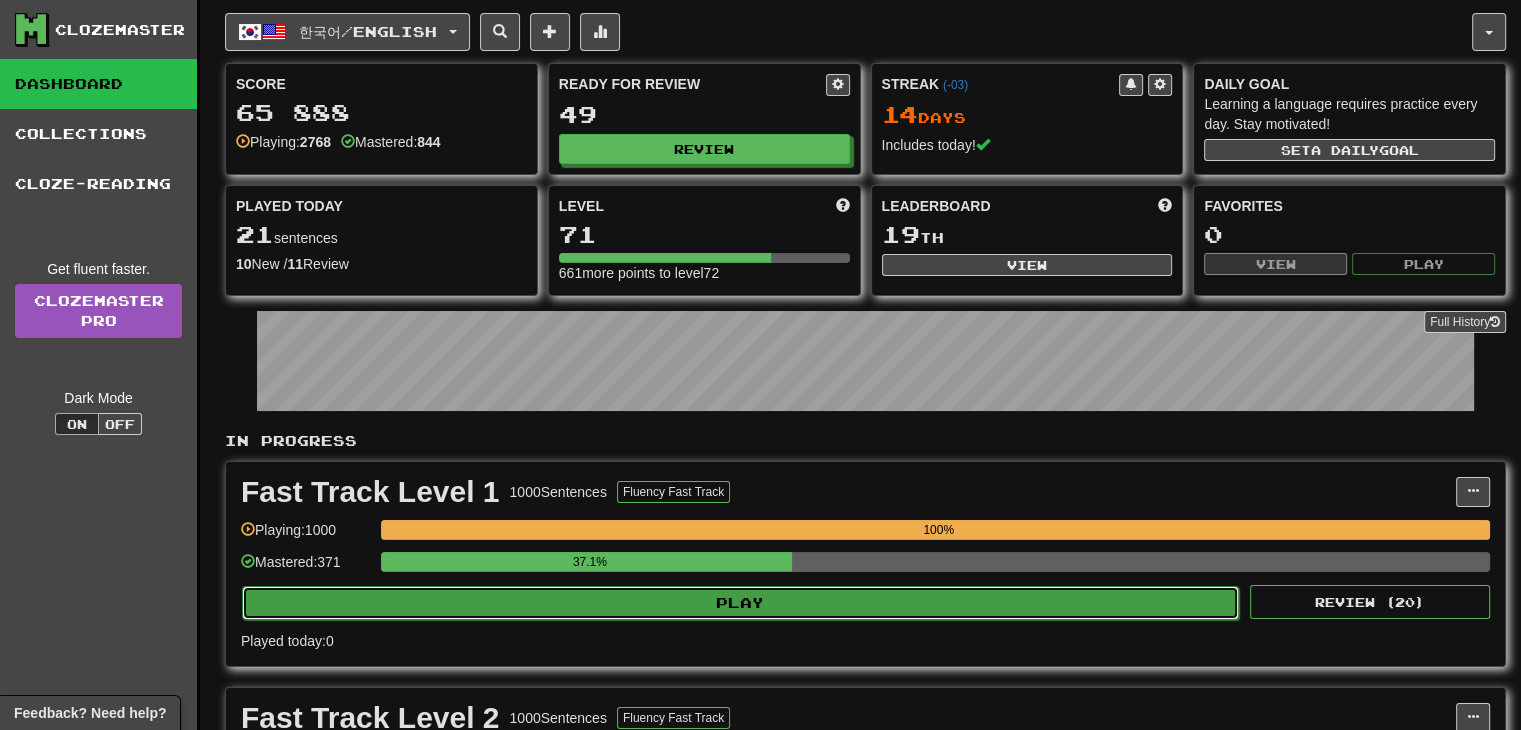 click on "Play" at bounding box center (740, 603) 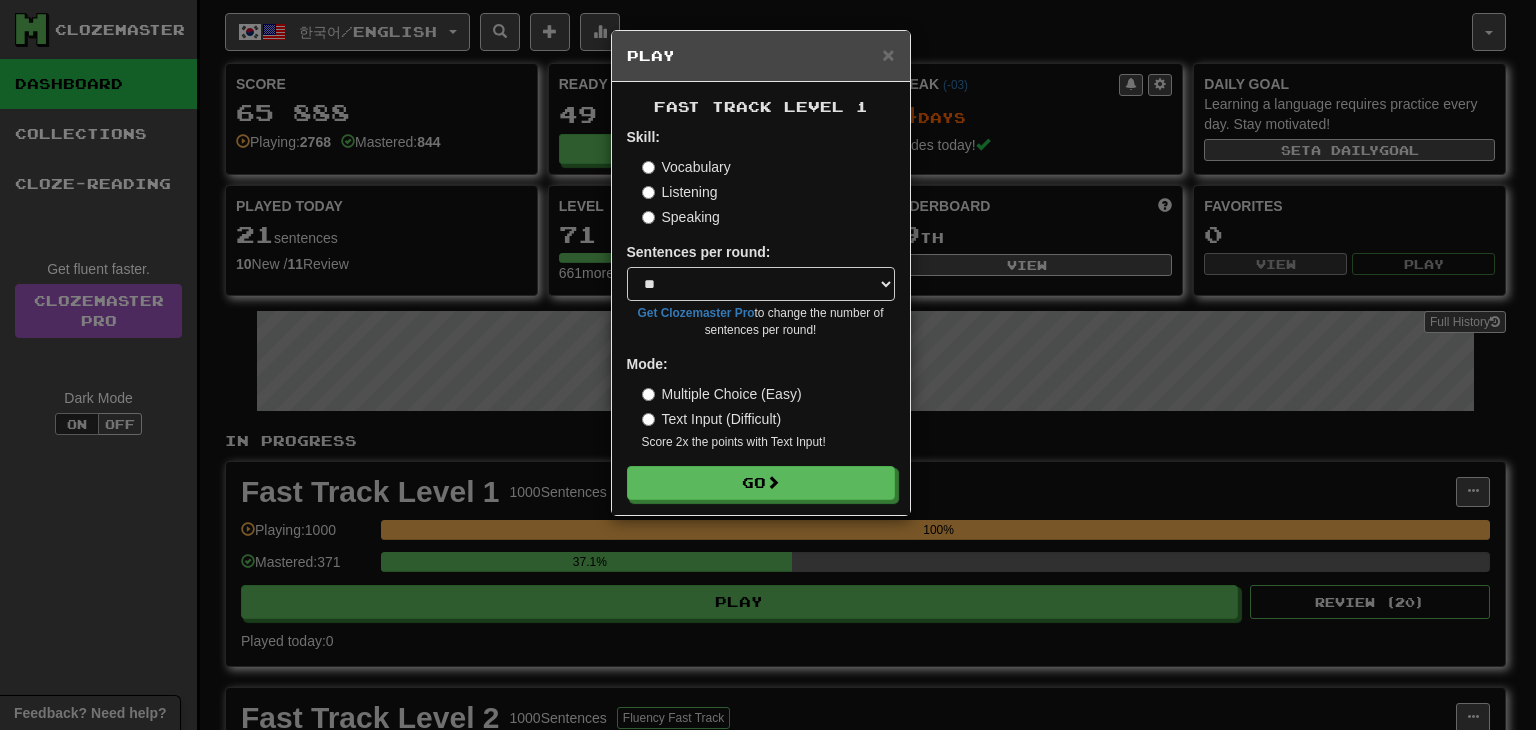 click on "Listening" at bounding box center [680, 192] 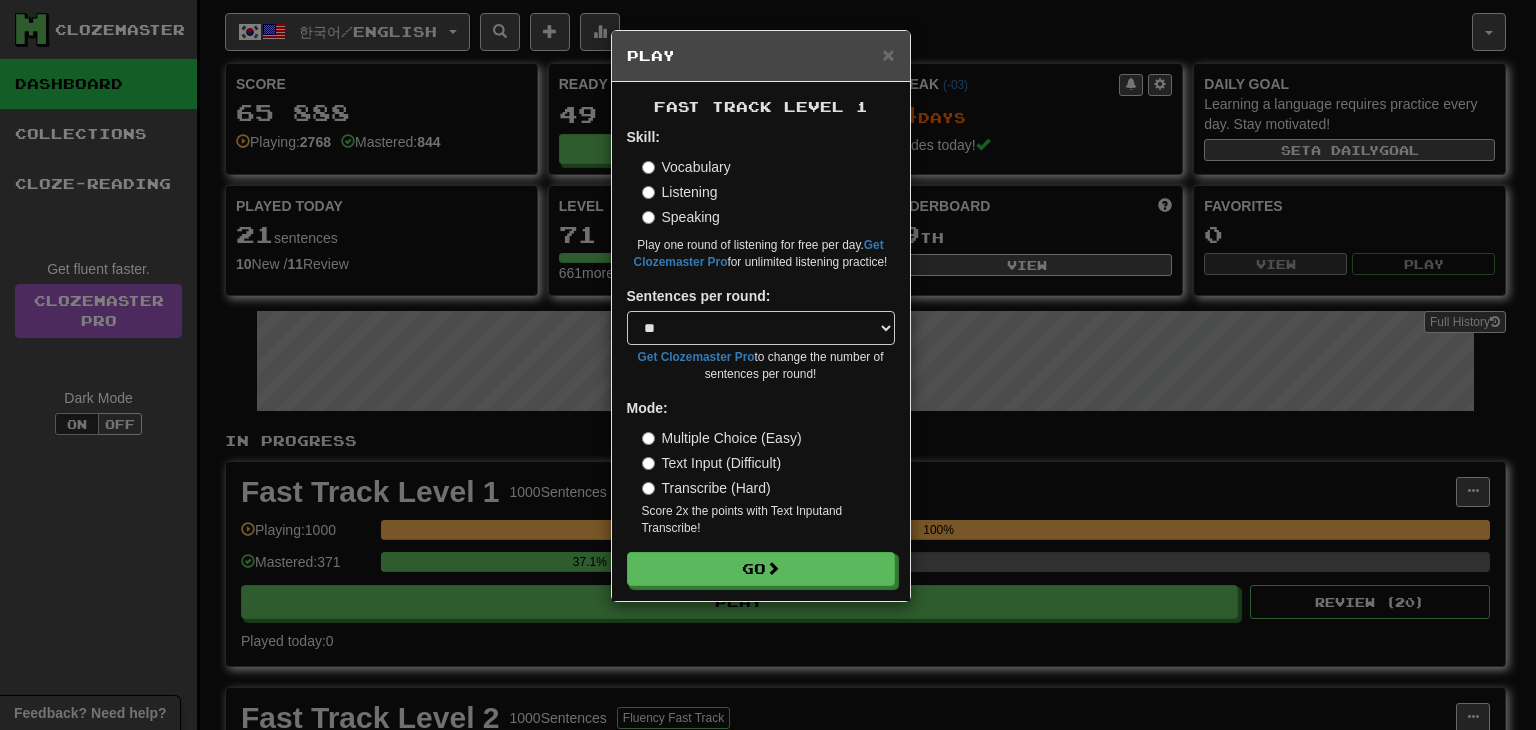 click on "Skill: Vocabulary Listening Speaking Play one round of listening for free per day.  Get Clozemaster Pro  for unlimited listening practice! Sentences per round: * ** ** ** ** ** *** ******** Get Clozemaster Pro  to change the number of sentences per round! Mode: Multiple Choice (Easy) Text Input (Difficult) Transcribe (Hard) Score 2x the points with Text Input  and Transcribe ! Go" at bounding box center [761, 356] 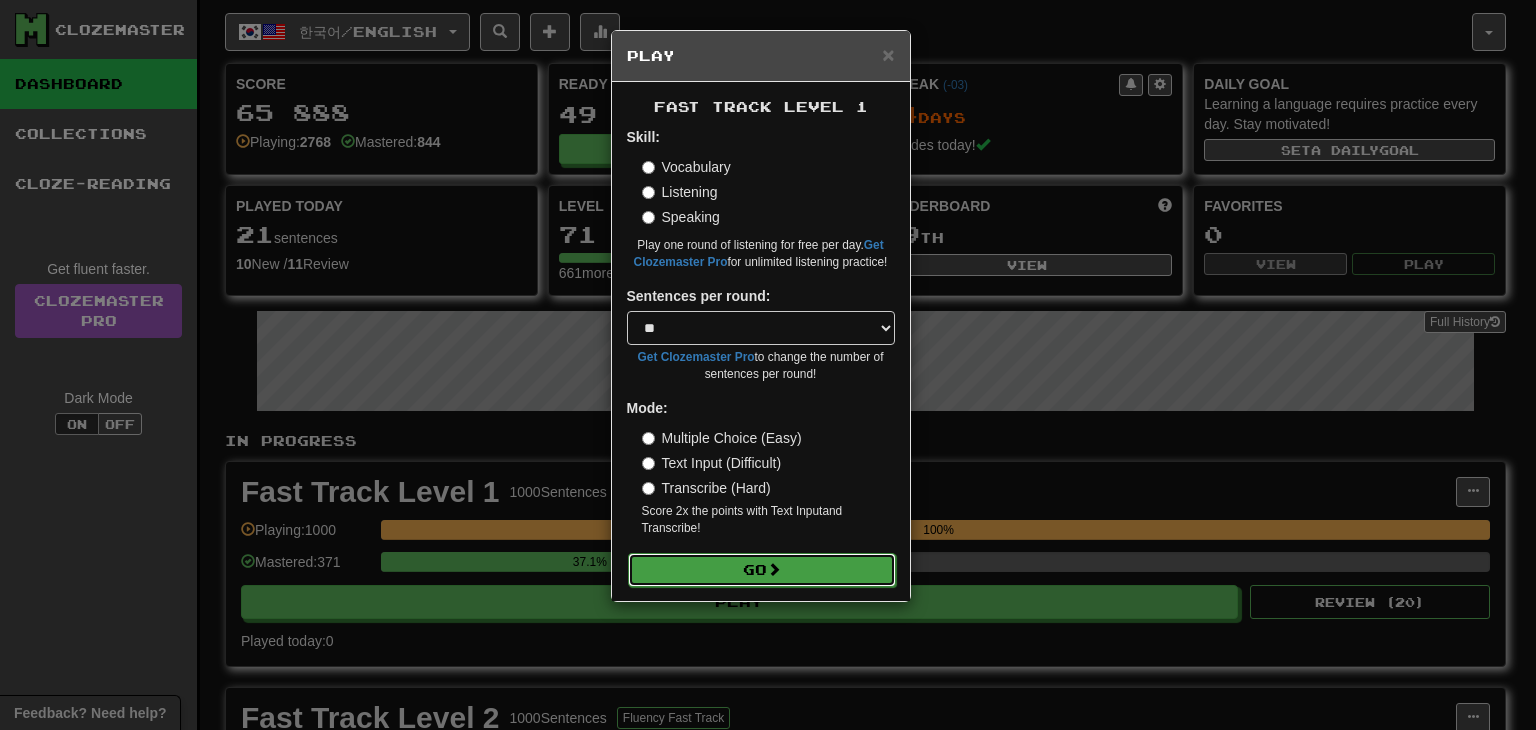 click on "Go" at bounding box center (762, 570) 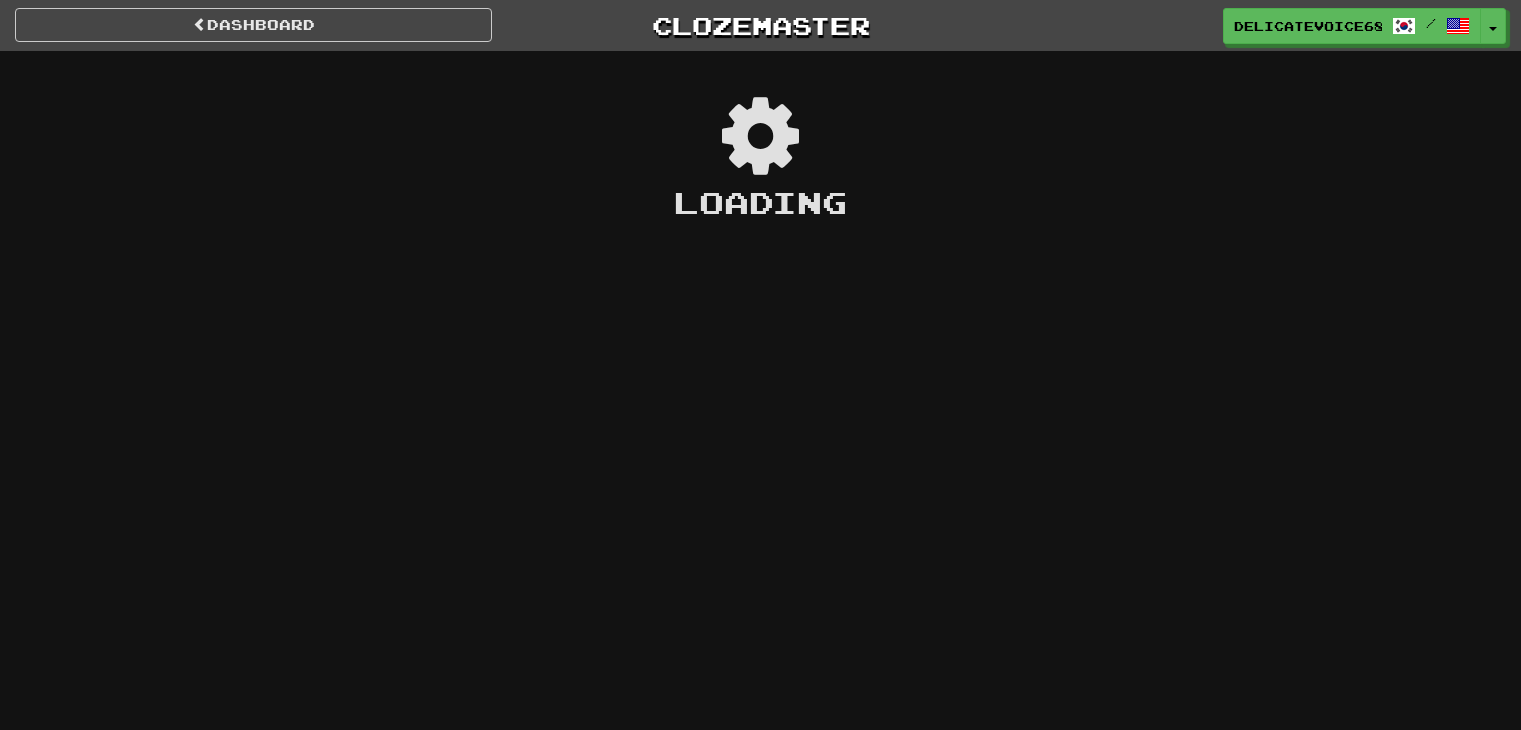 scroll, scrollTop: 0, scrollLeft: 0, axis: both 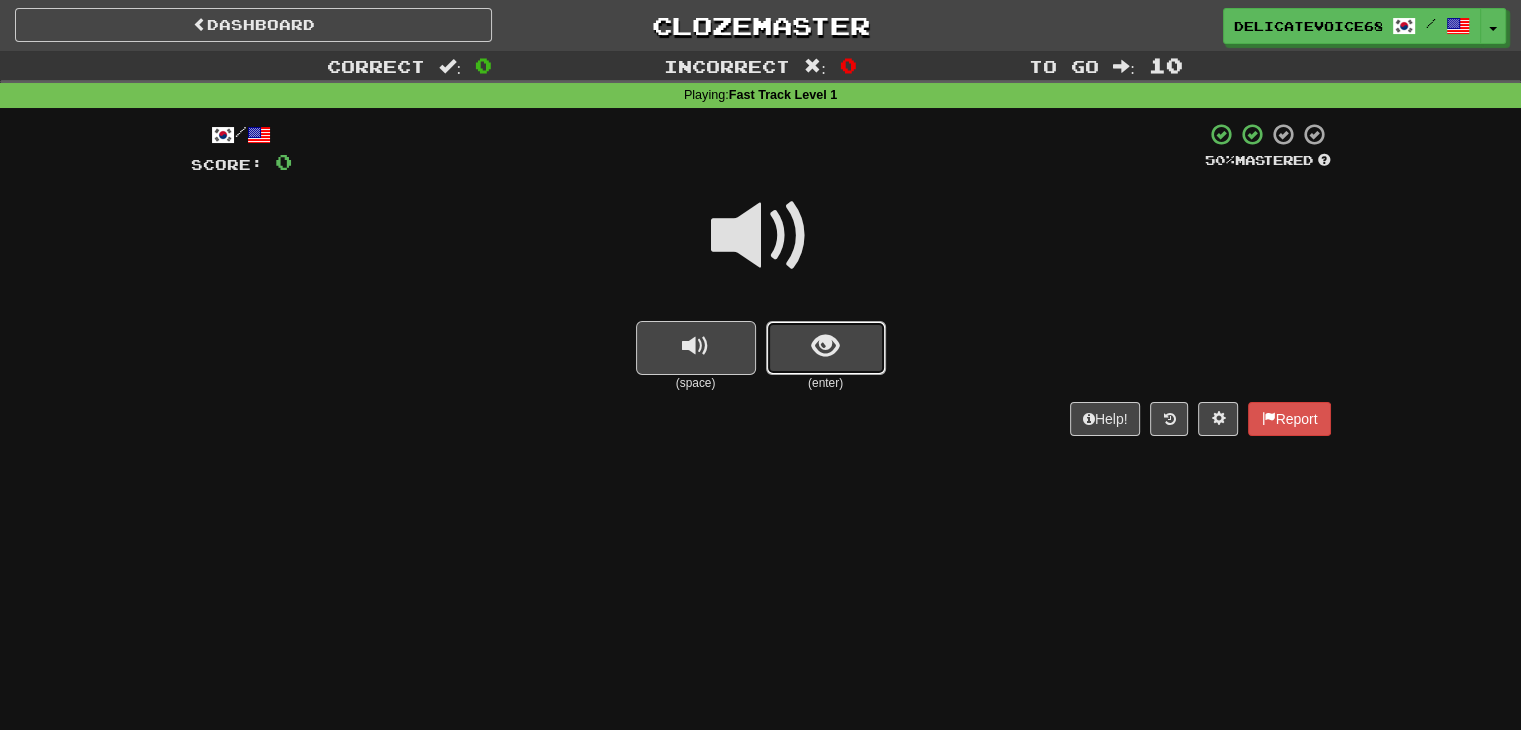 click at bounding box center (826, 348) 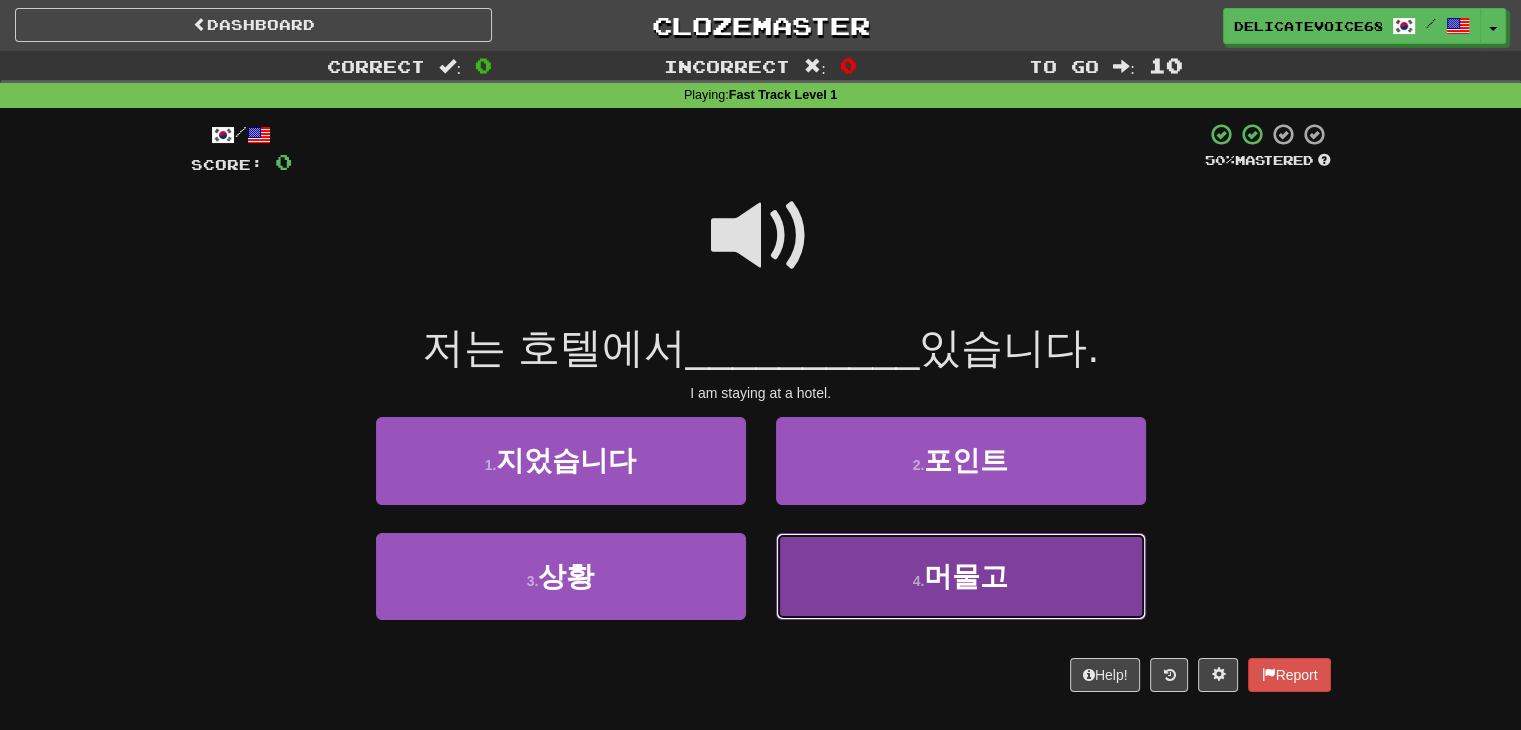 click on "4 .  머물고" at bounding box center [961, 576] 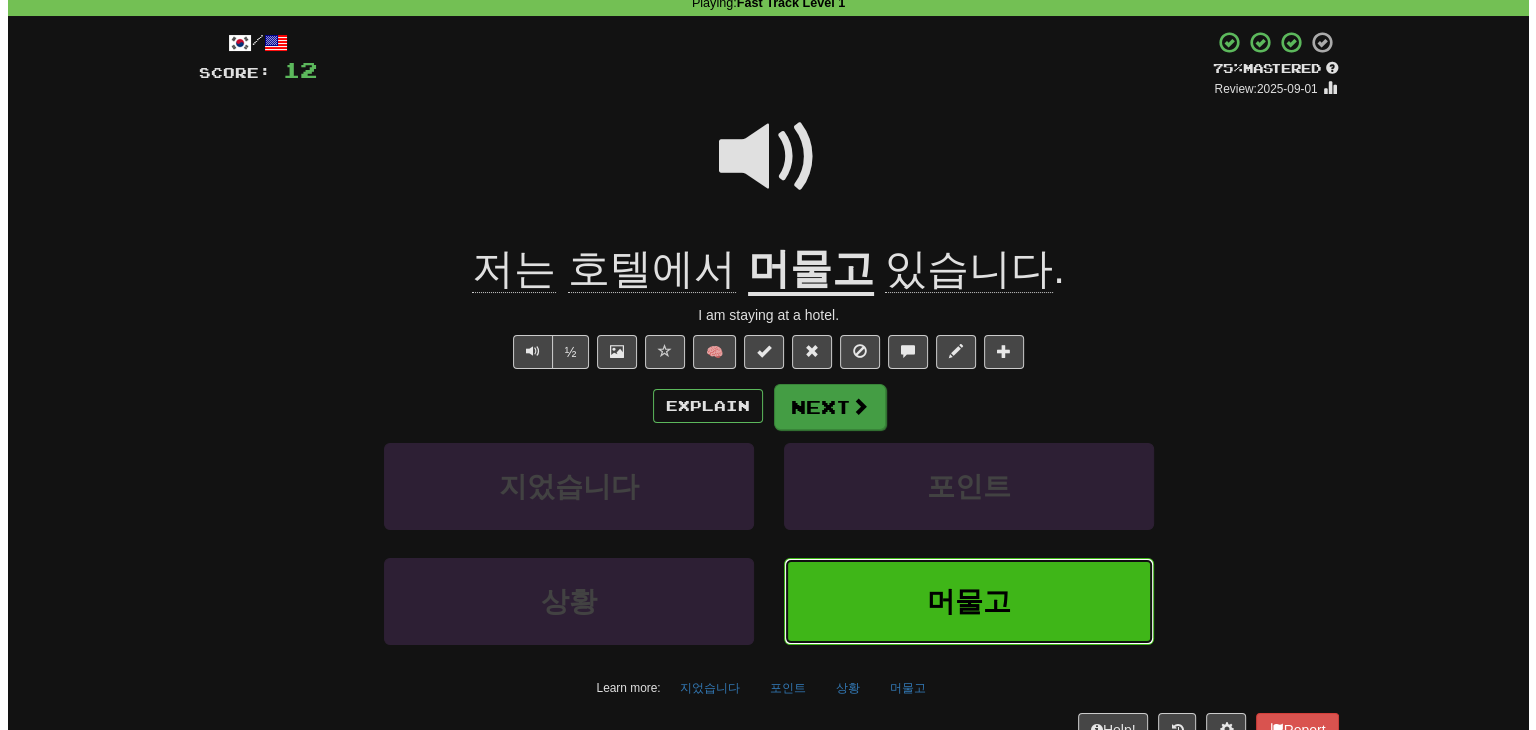 scroll, scrollTop: 100, scrollLeft: 0, axis: vertical 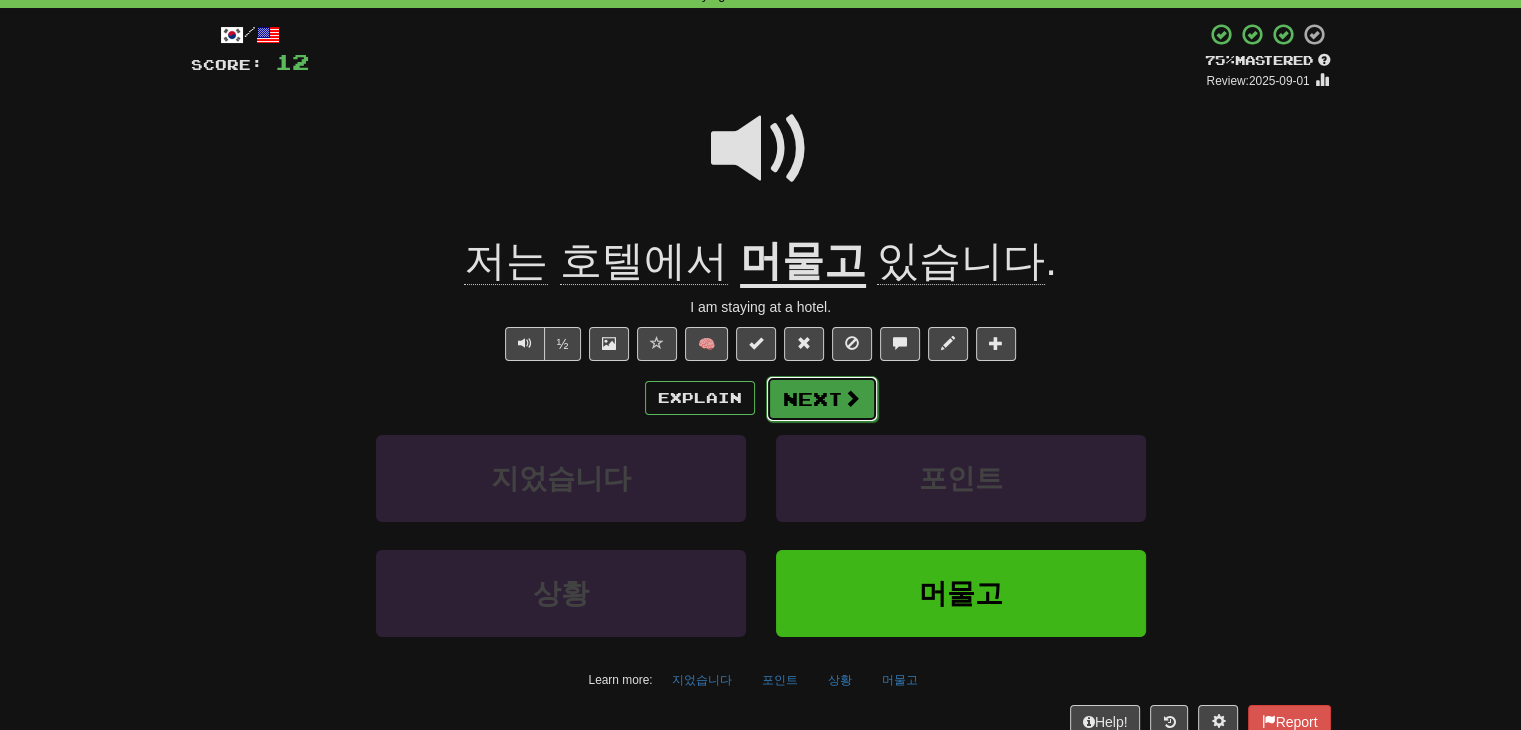 click at bounding box center (852, 398) 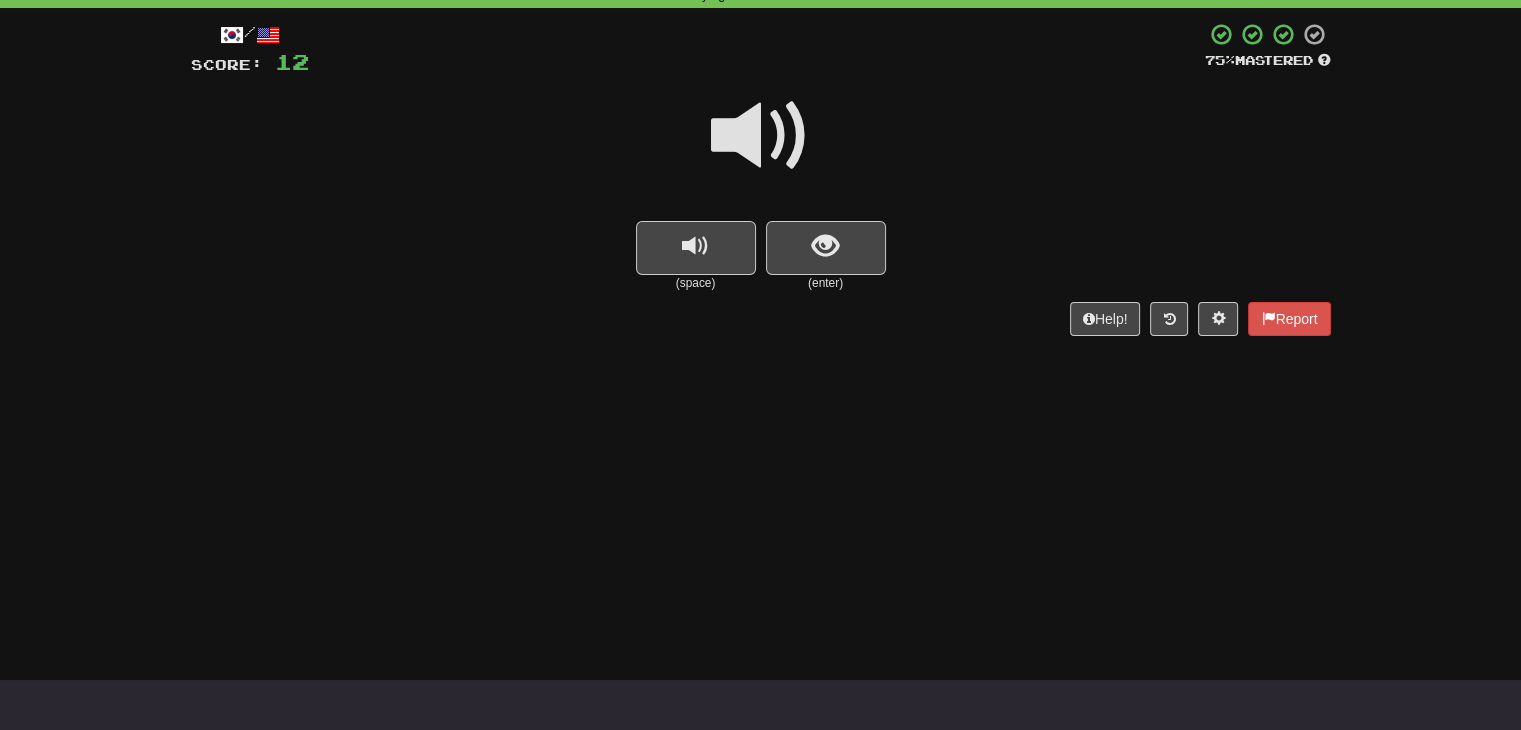 click at bounding box center [761, 136] 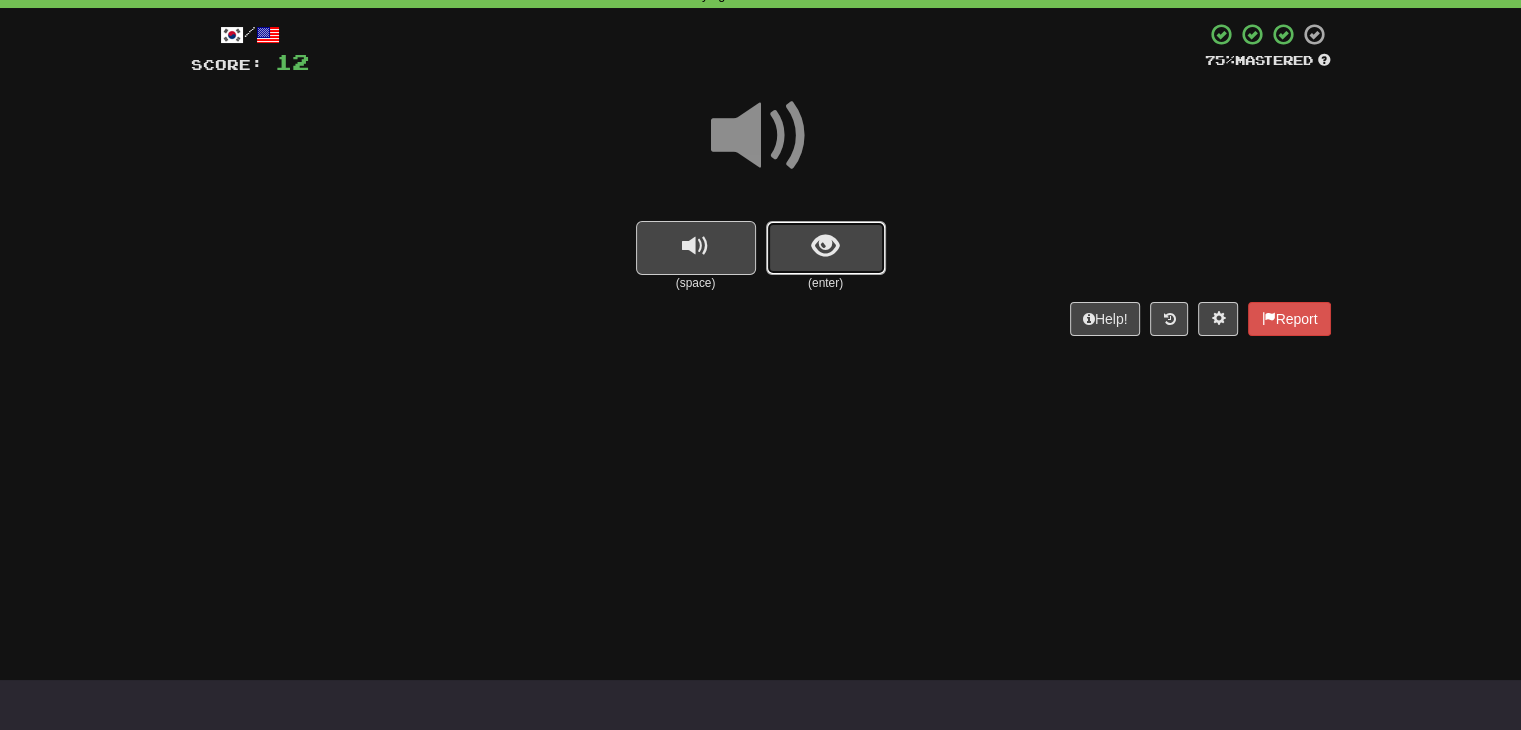 click at bounding box center (826, 248) 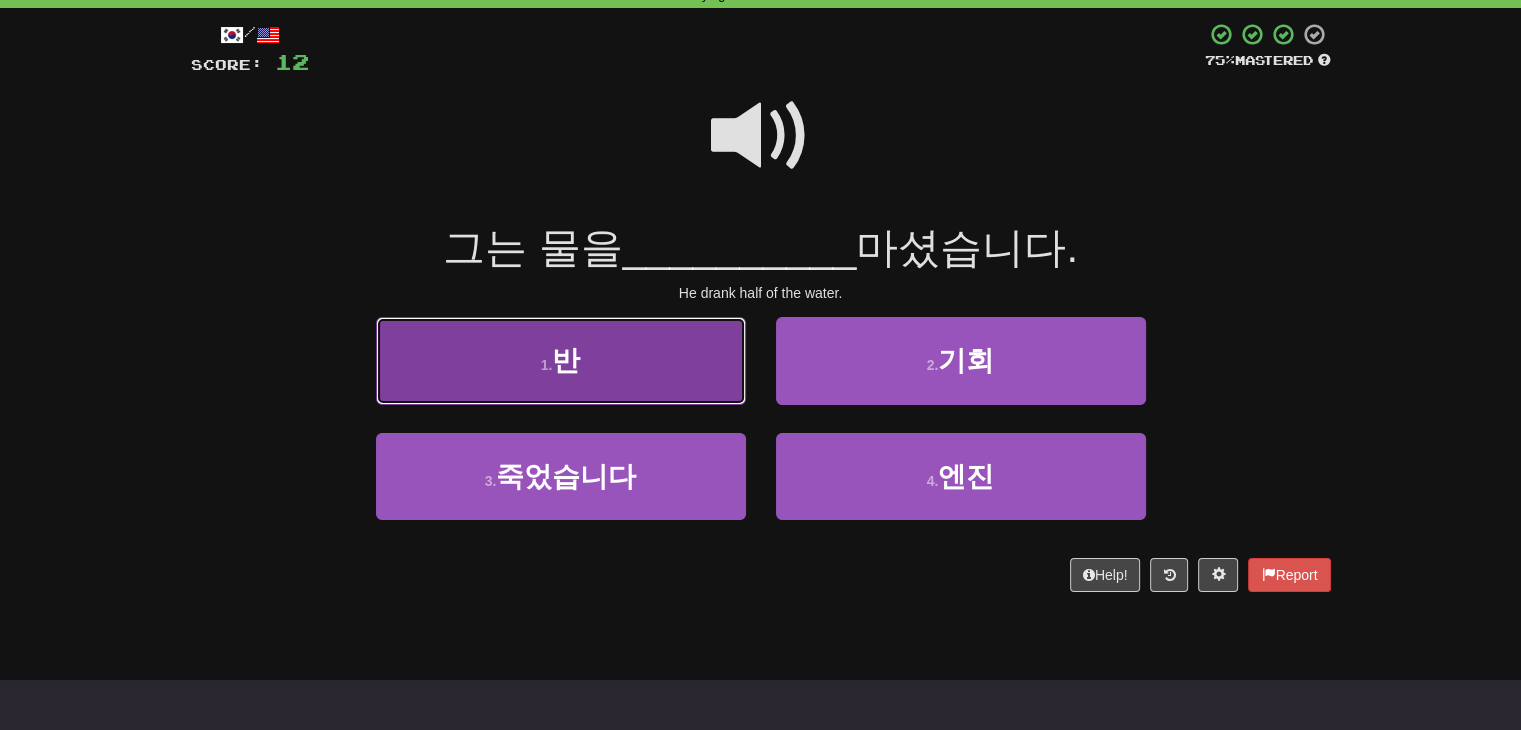 click on "1 .  반" at bounding box center [561, 360] 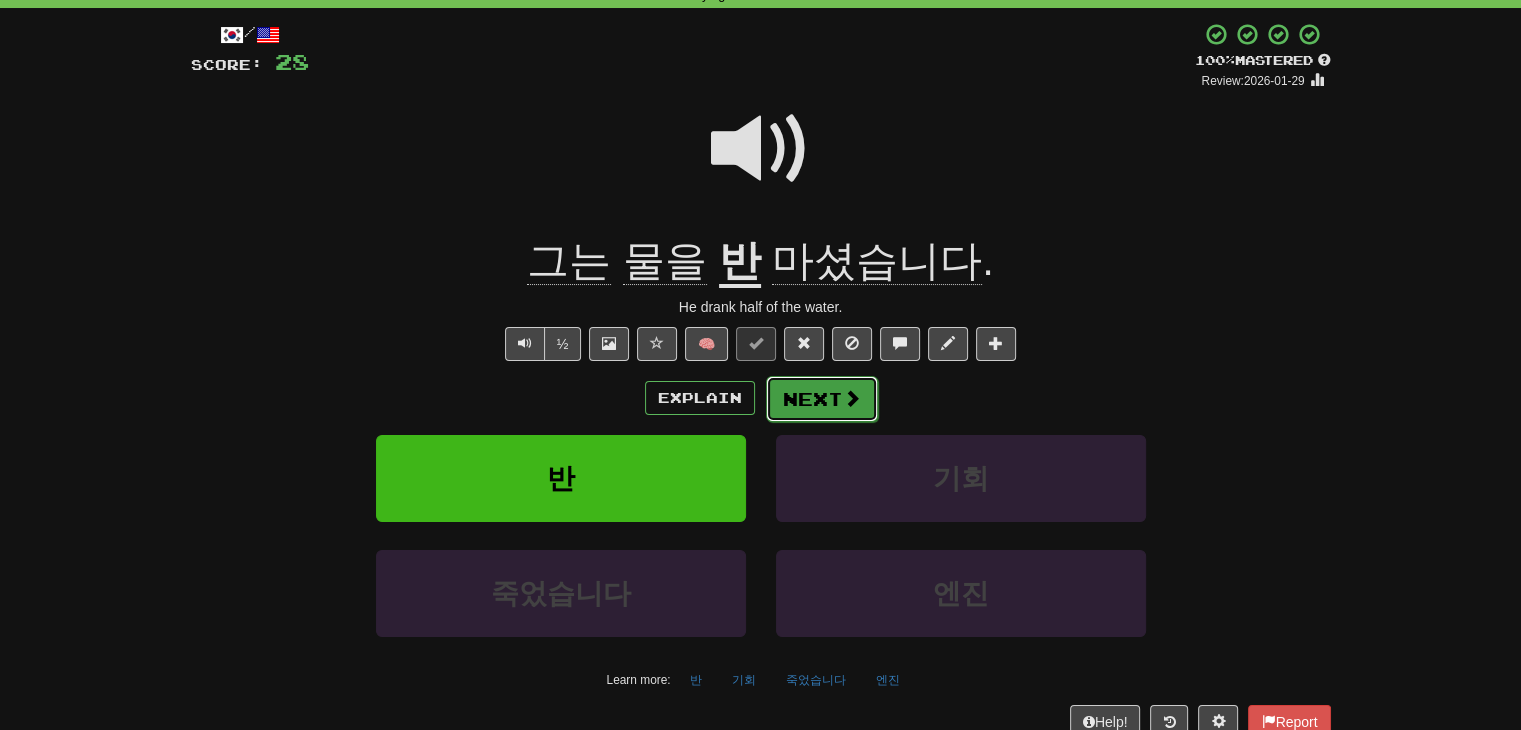 click on "Next" at bounding box center (822, 399) 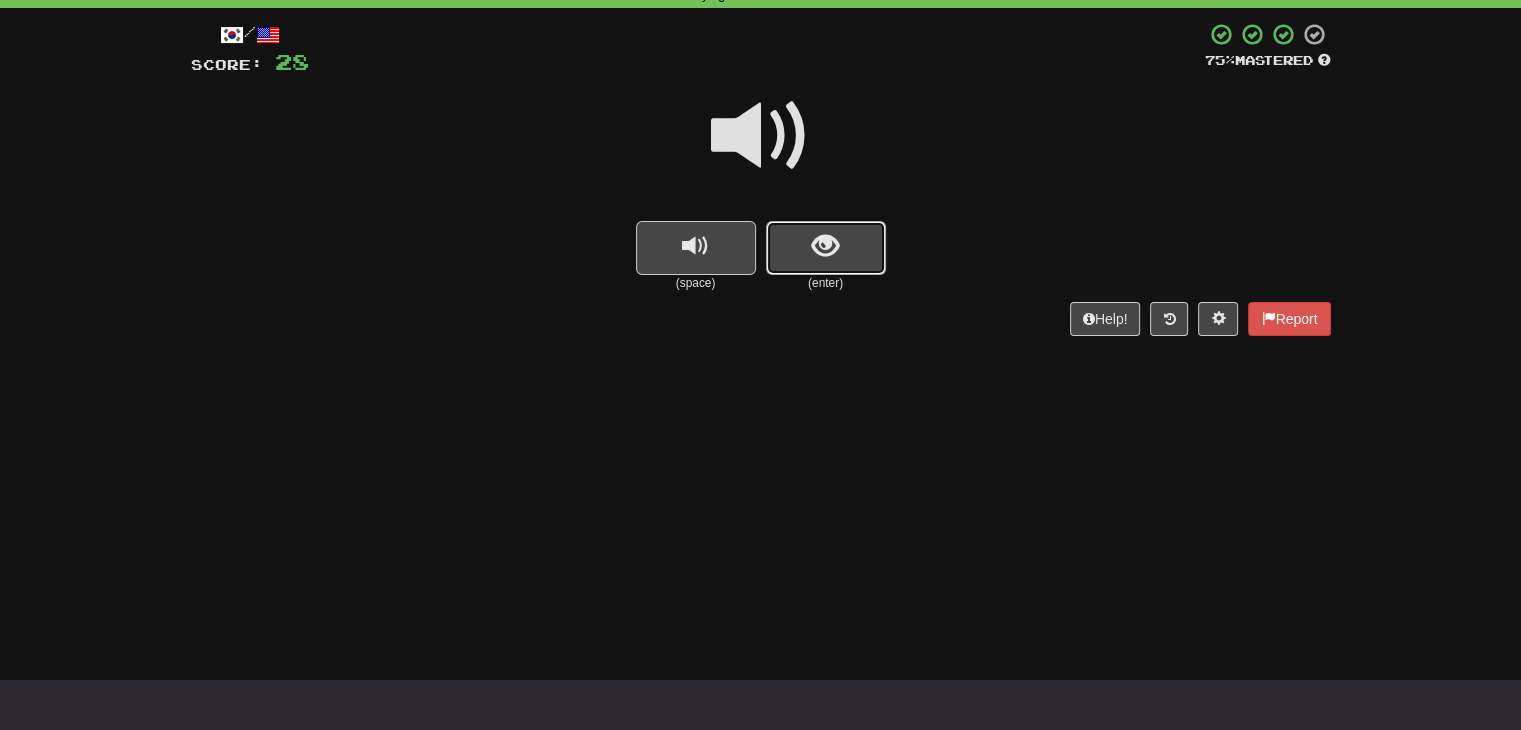 click at bounding box center [825, 246] 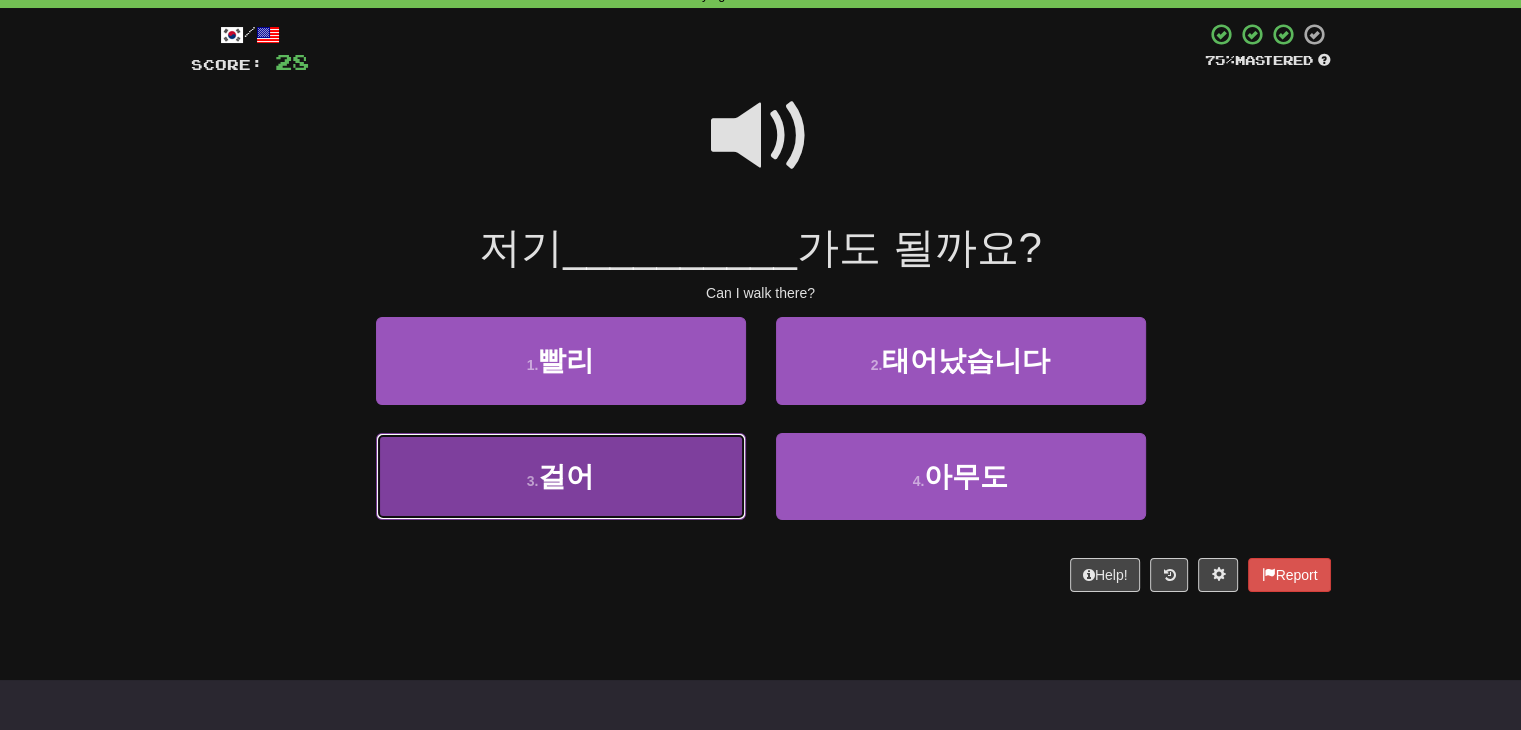 click on "3 .  걸어" at bounding box center (561, 476) 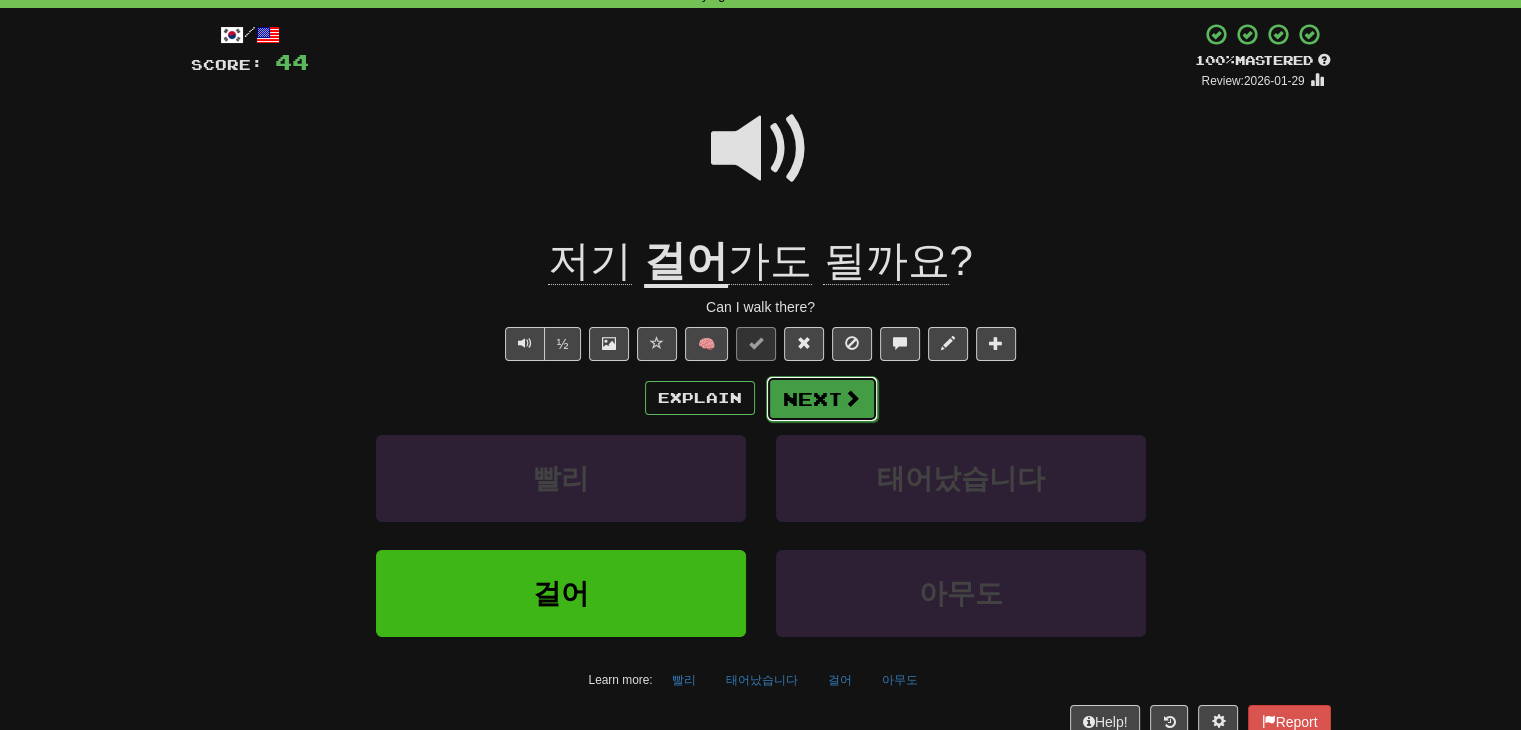 click on "Next" at bounding box center [822, 399] 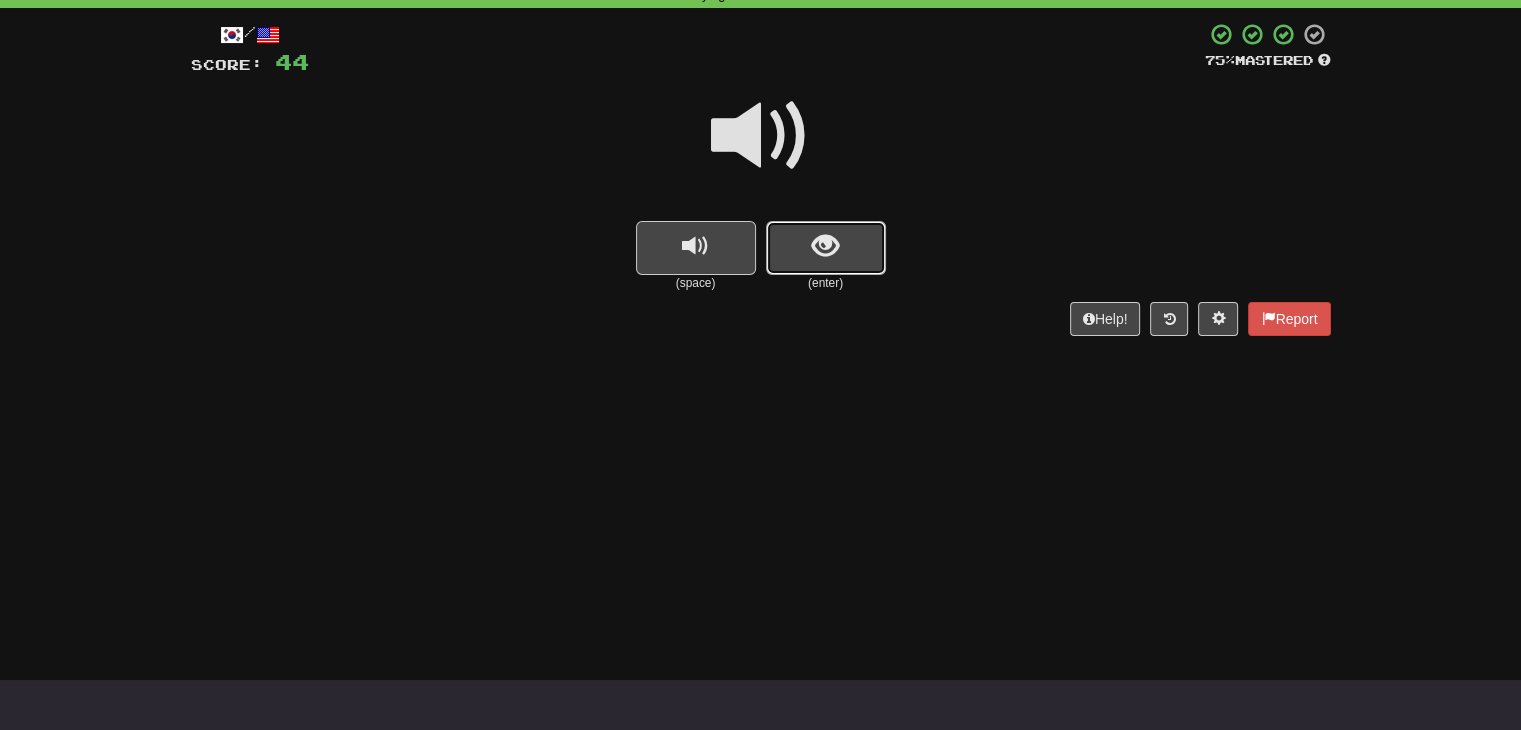 click at bounding box center [825, 246] 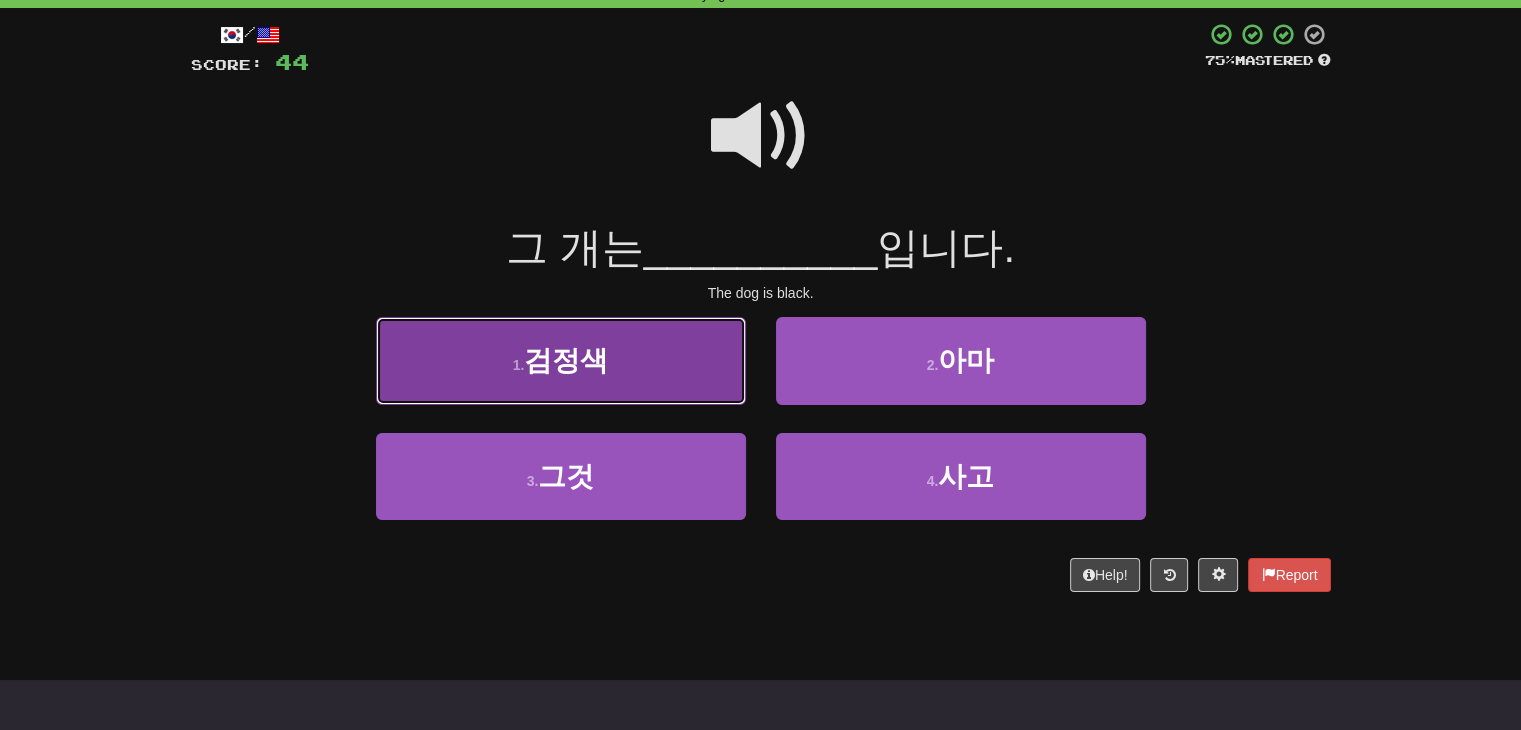 click on "1 .  검정색" at bounding box center [561, 360] 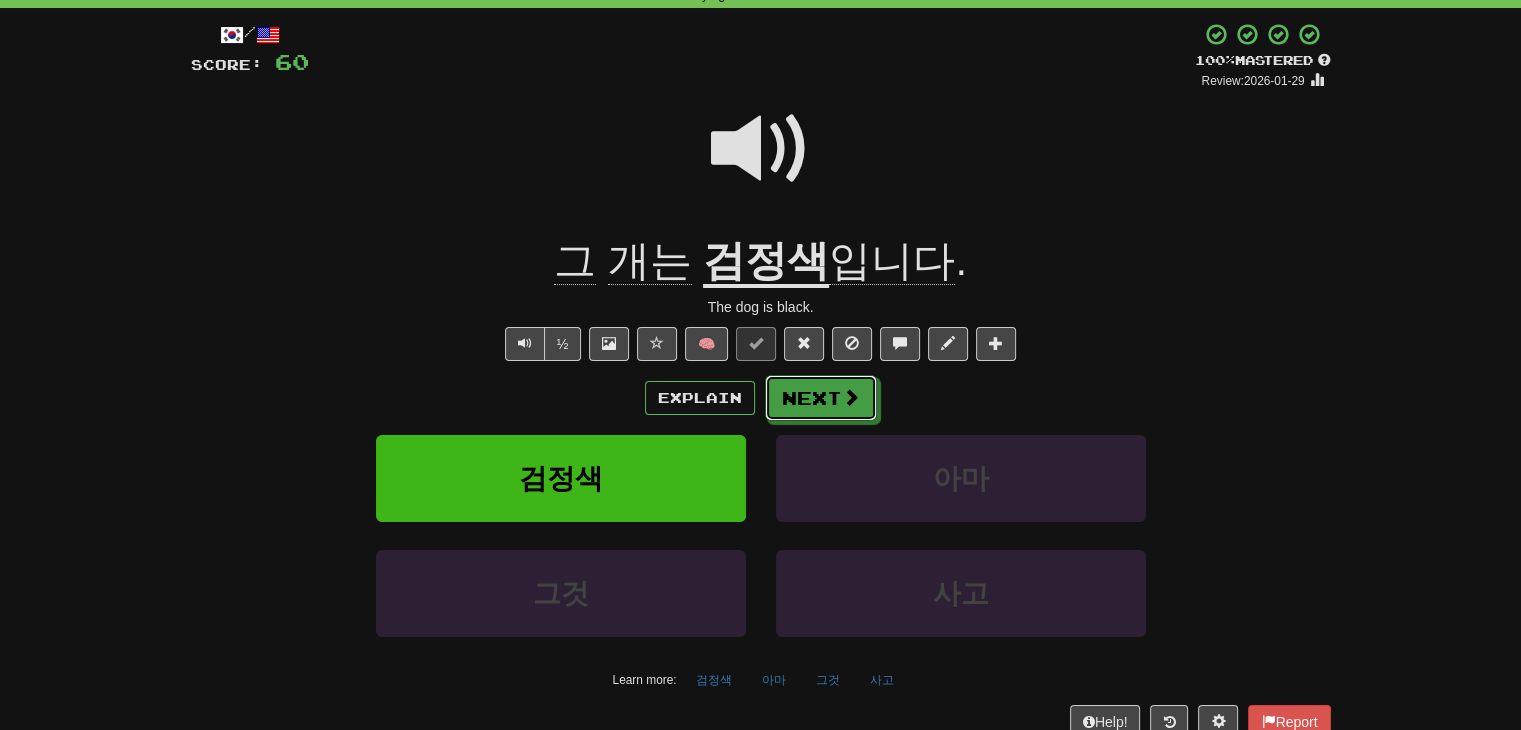 click on "Next" at bounding box center [821, 398] 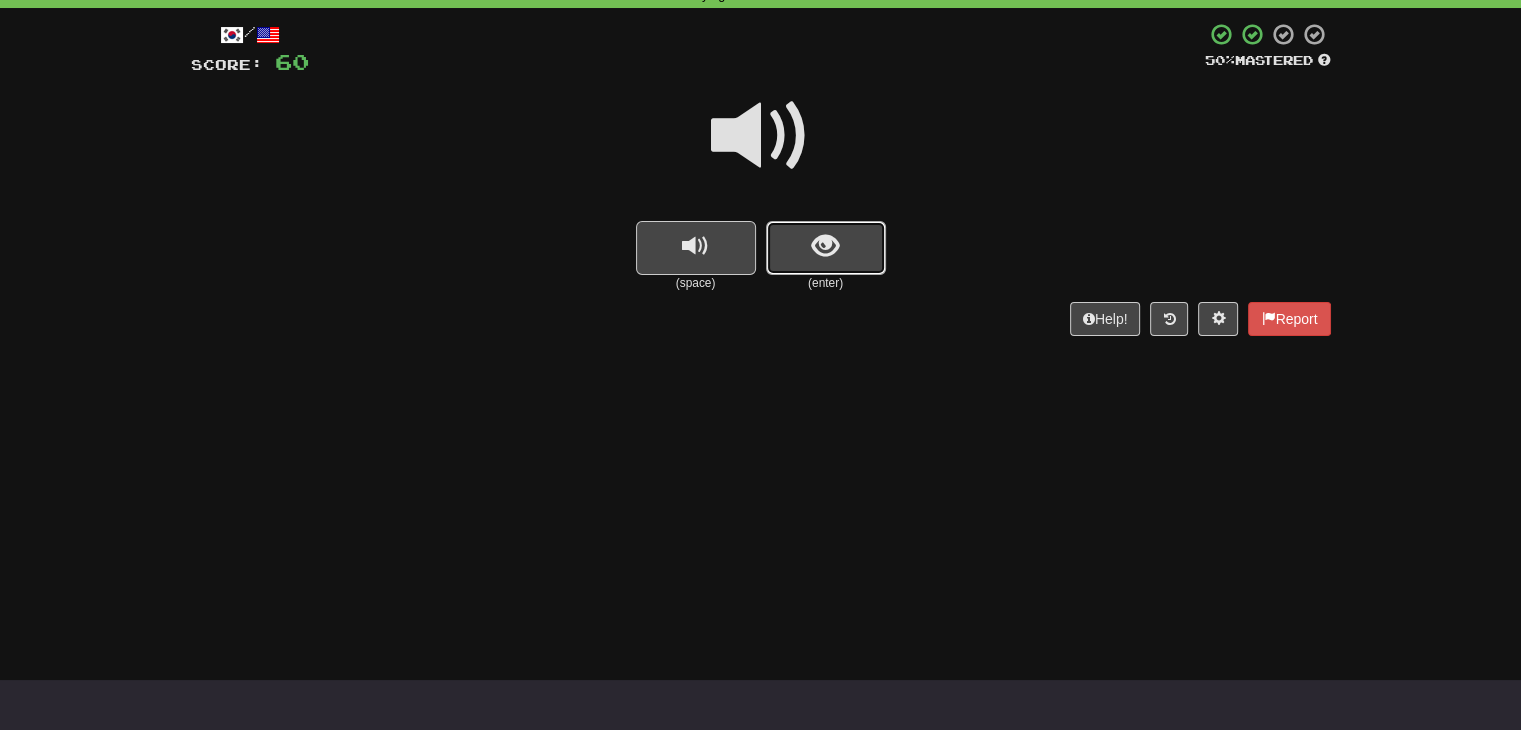 click at bounding box center [825, 246] 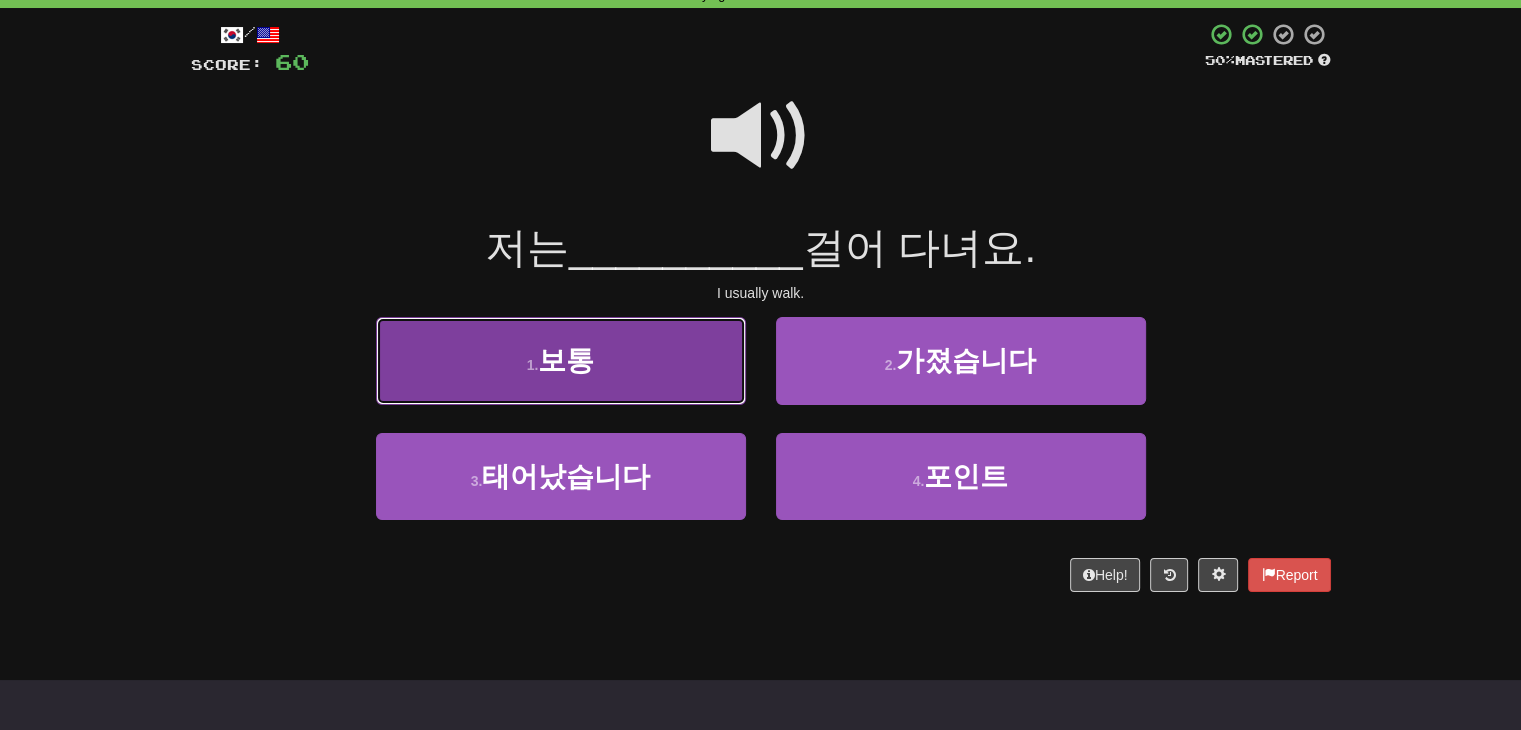 click on "1 .  보통" at bounding box center [561, 360] 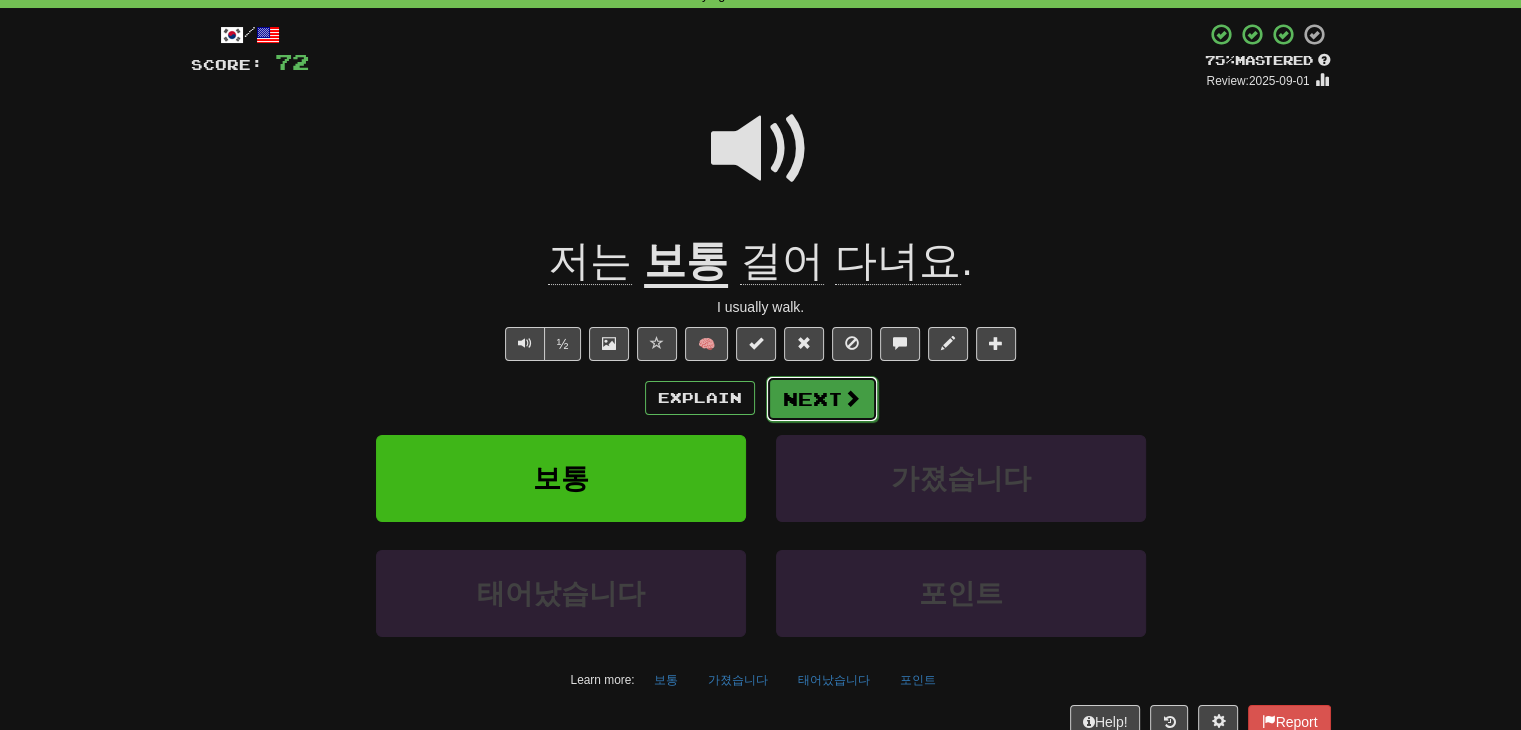 click on "Next" at bounding box center (822, 399) 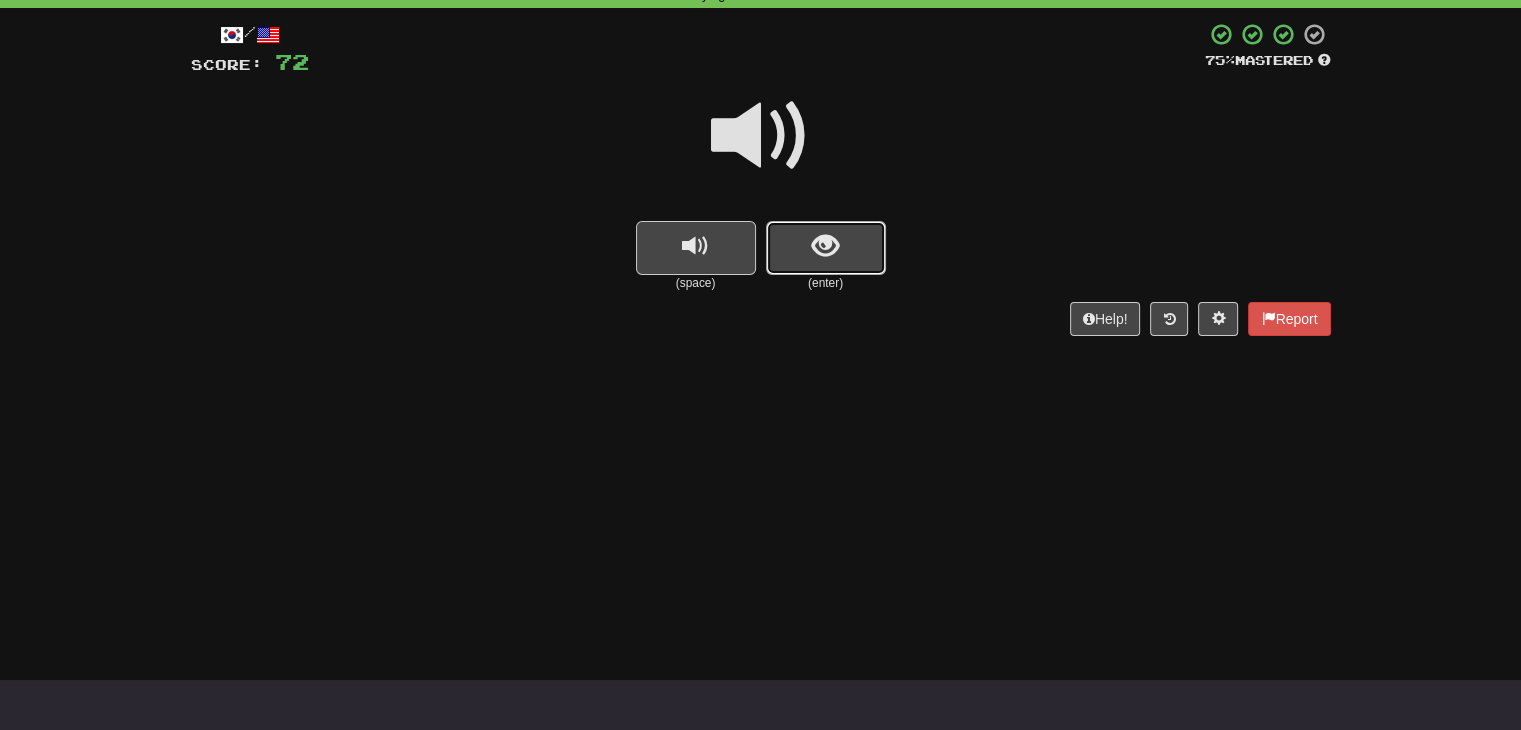 click at bounding box center (825, 246) 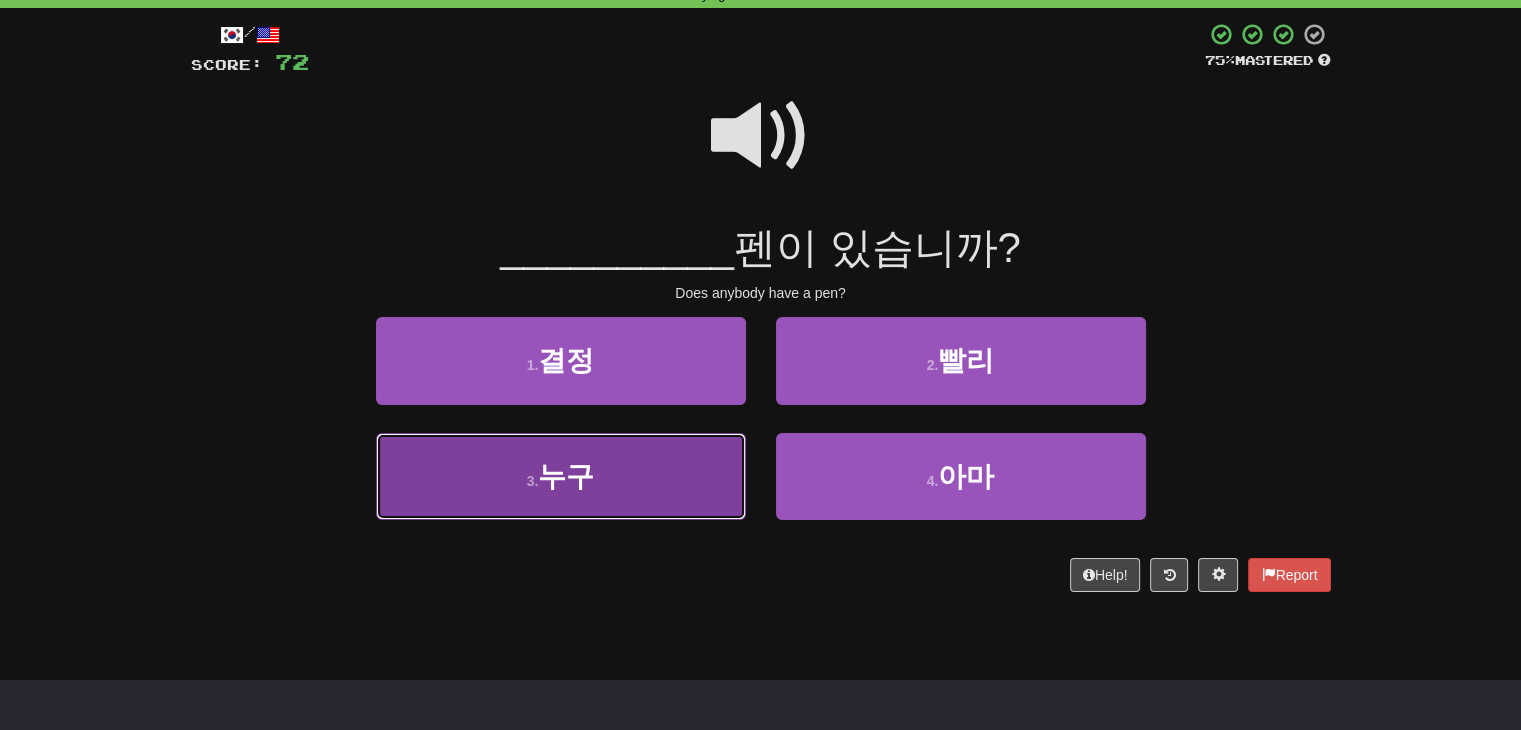 click on "누구" at bounding box center (566, 476) 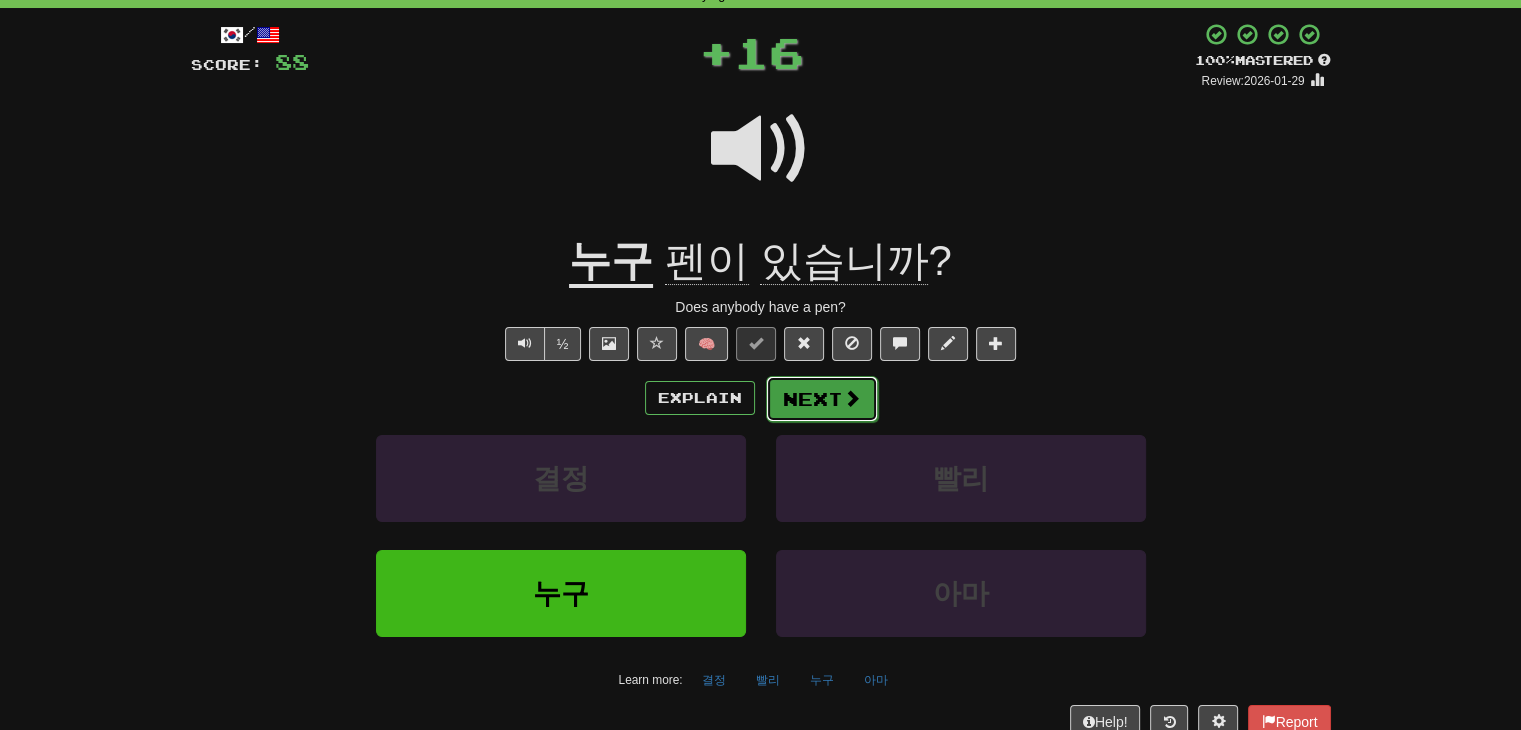 click on "Next" at bounding box center [822, 399] 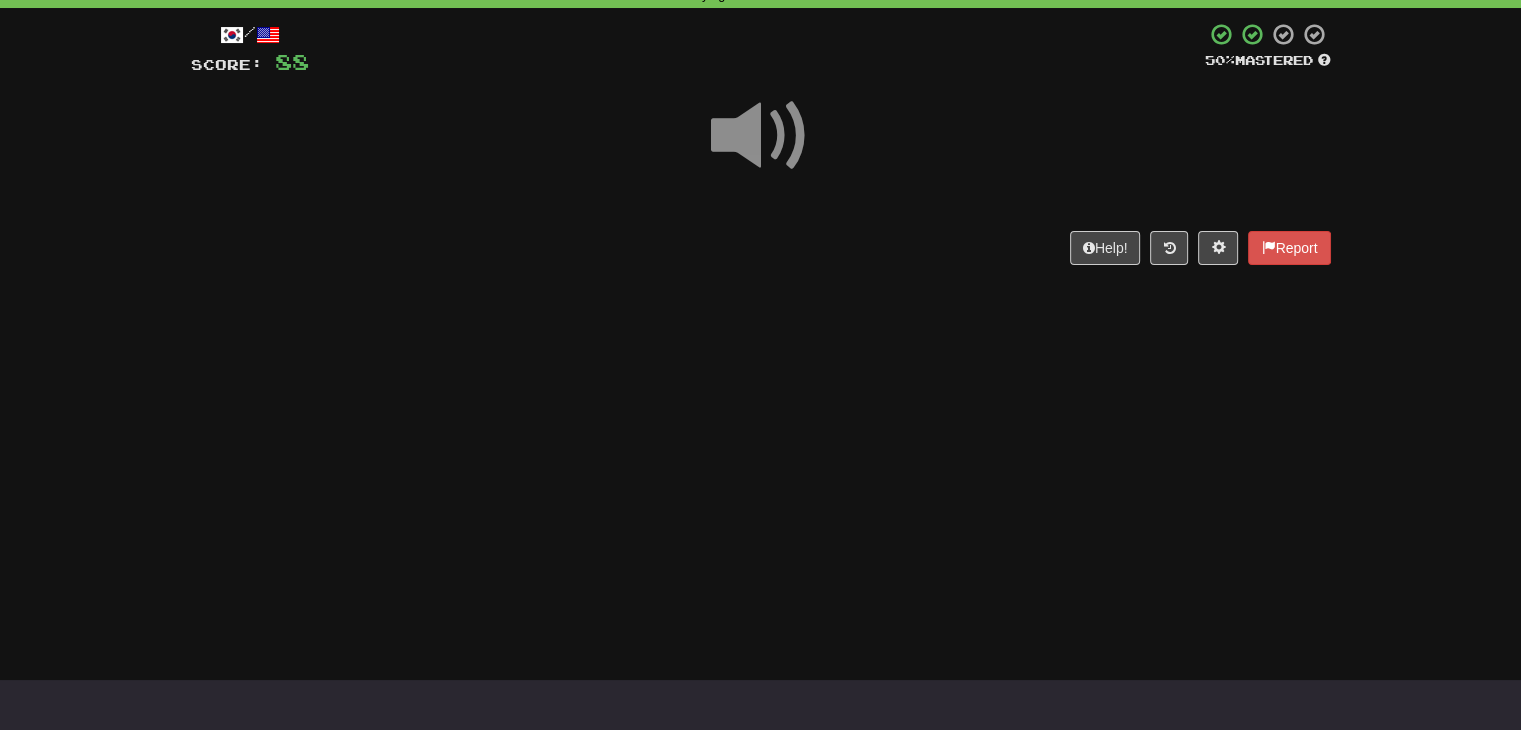 click at bounding box center [761, 136] 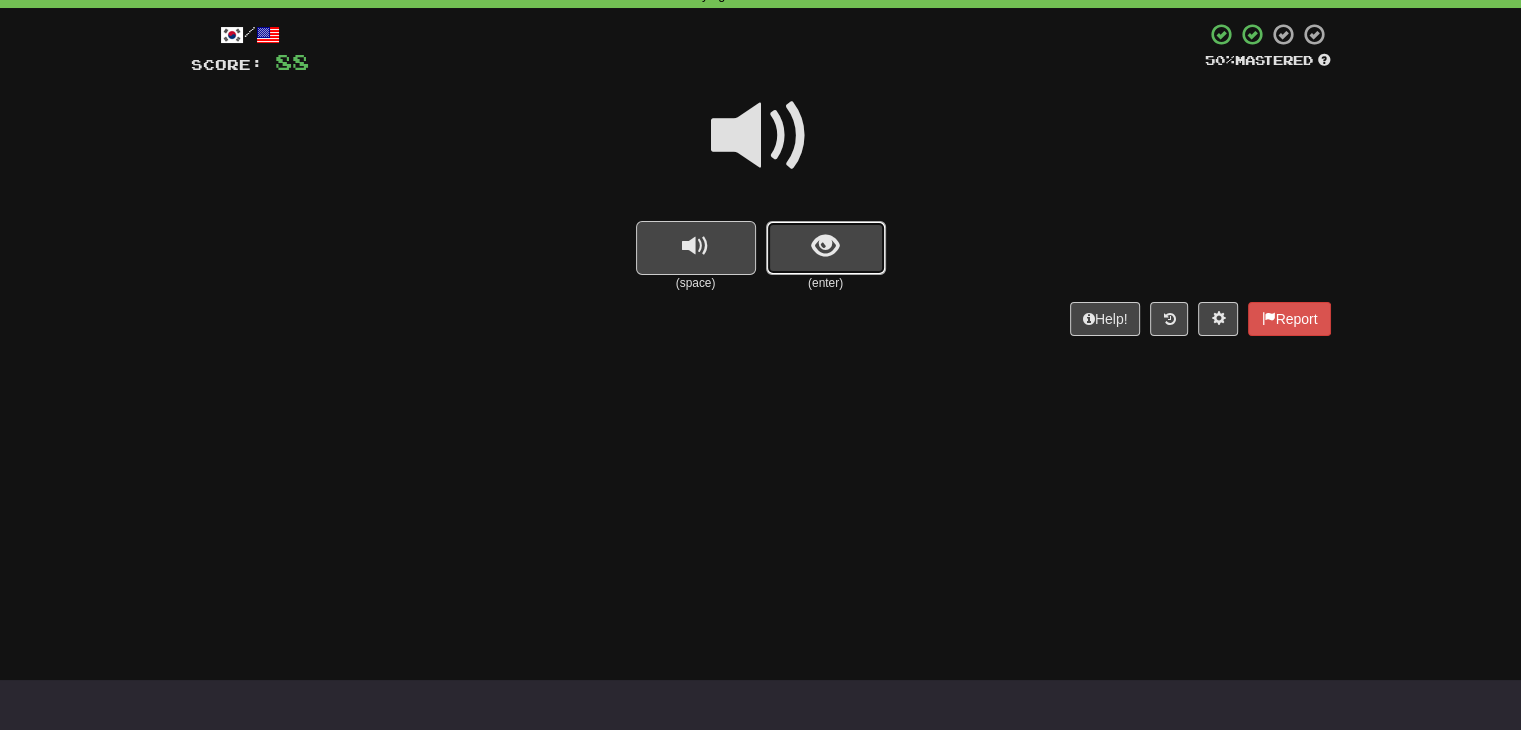 click at bounding box center (825, 246) 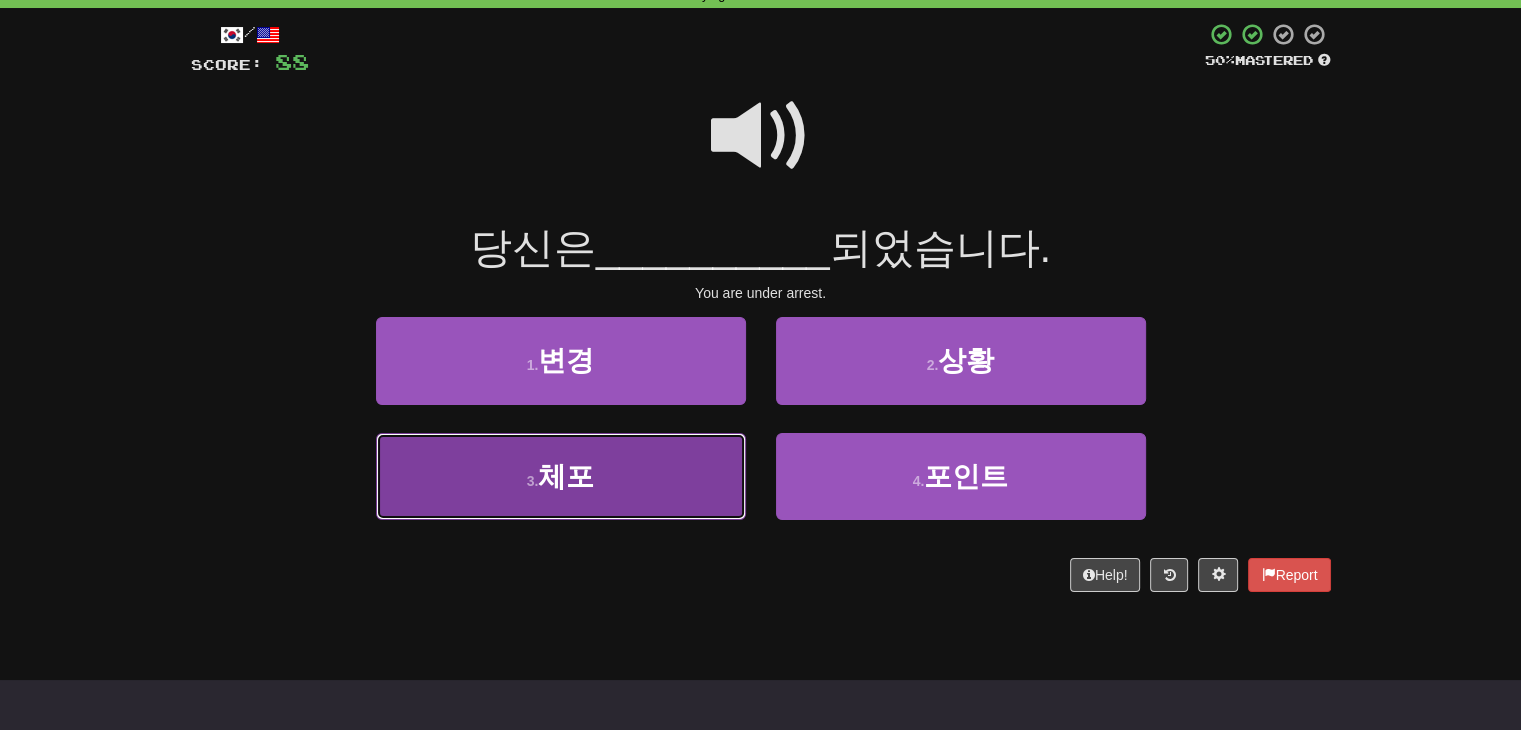 click on "3 .  체포" at bounding box center (561, 476) 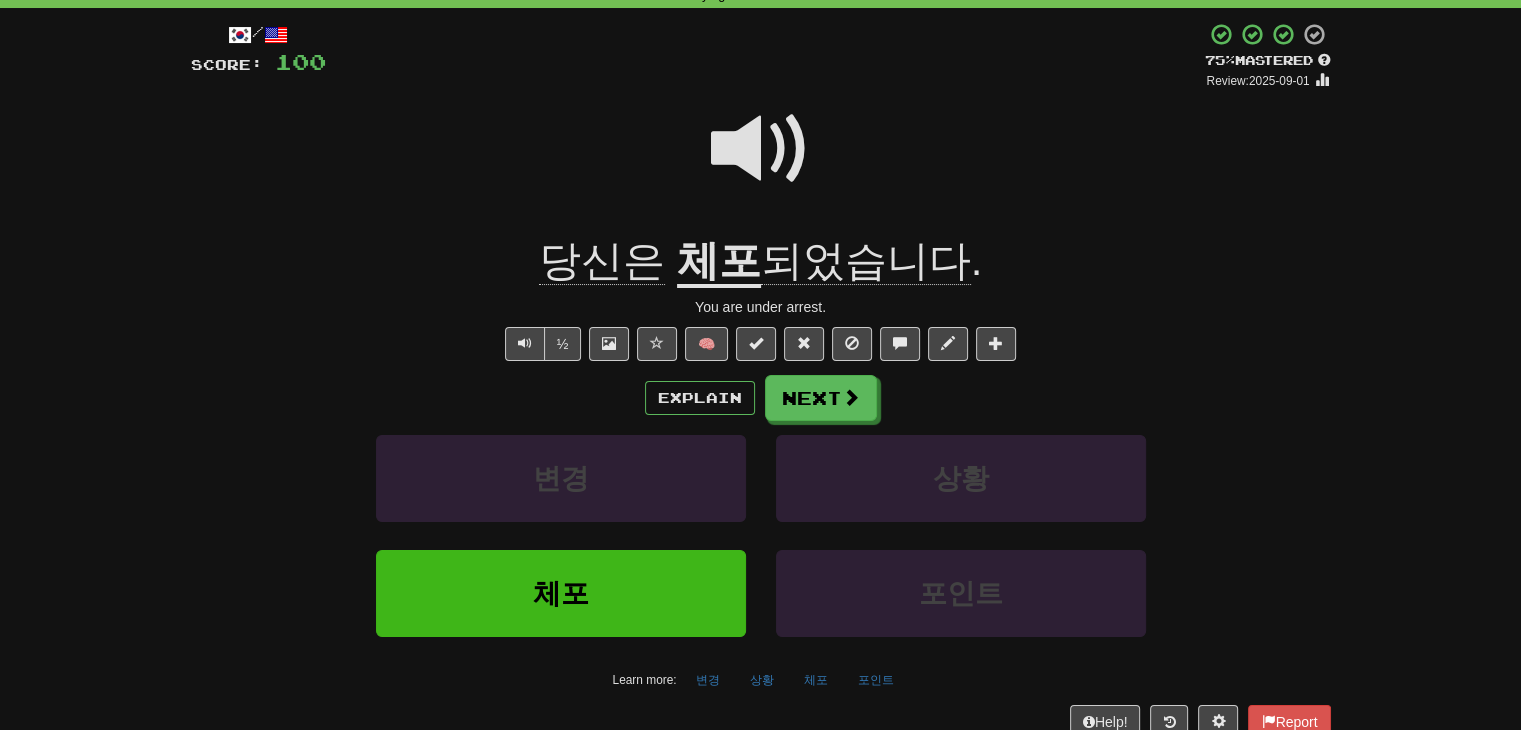 click on "Explain Next 변경 상황 체포 포인트 Learn more: 변경 상황 체포 포인트" at bounding box center [761, 535] 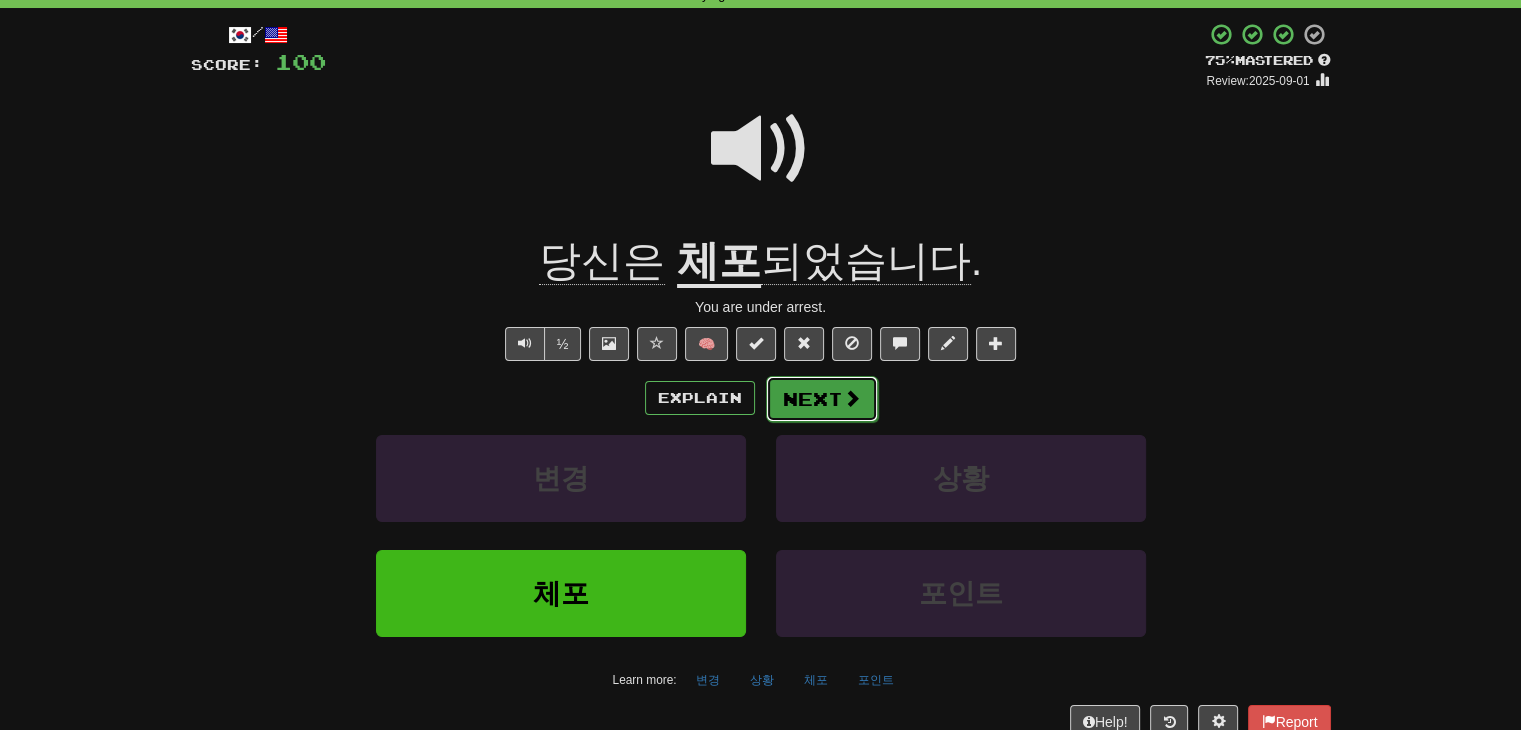 click on "Next" at bounding box center [822, 399] 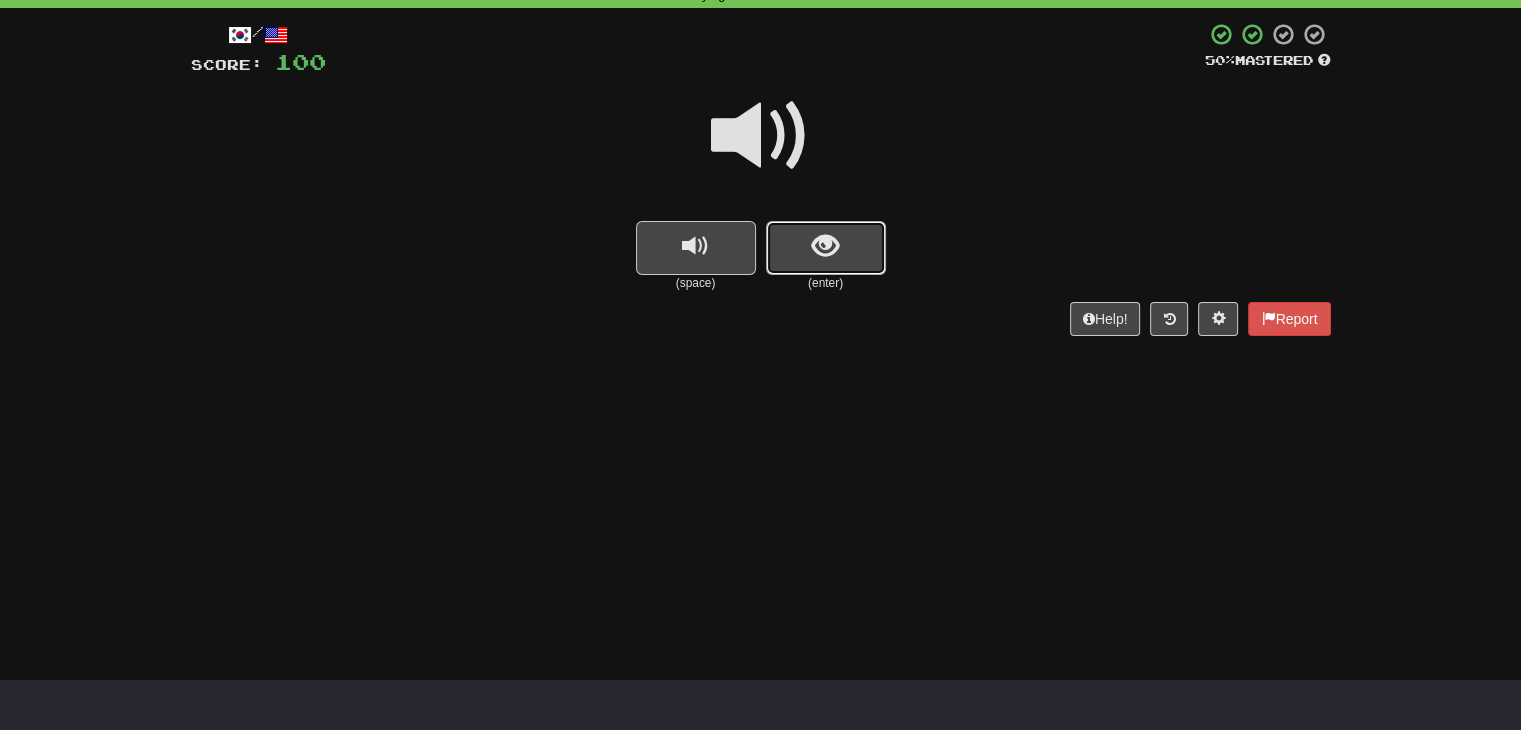 click at bounding box center (826, 248) 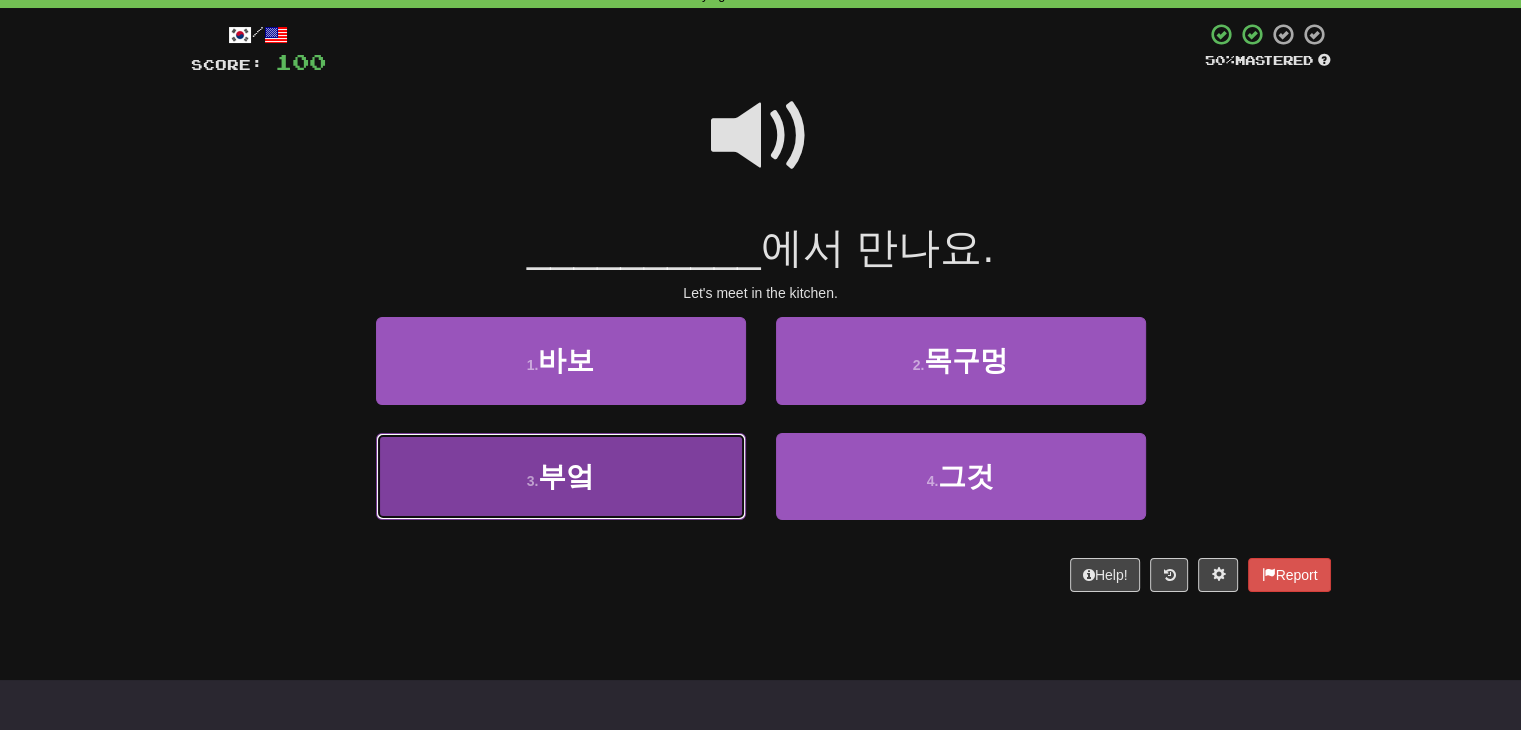 click on "부엌" at bounding box center [566, 476] 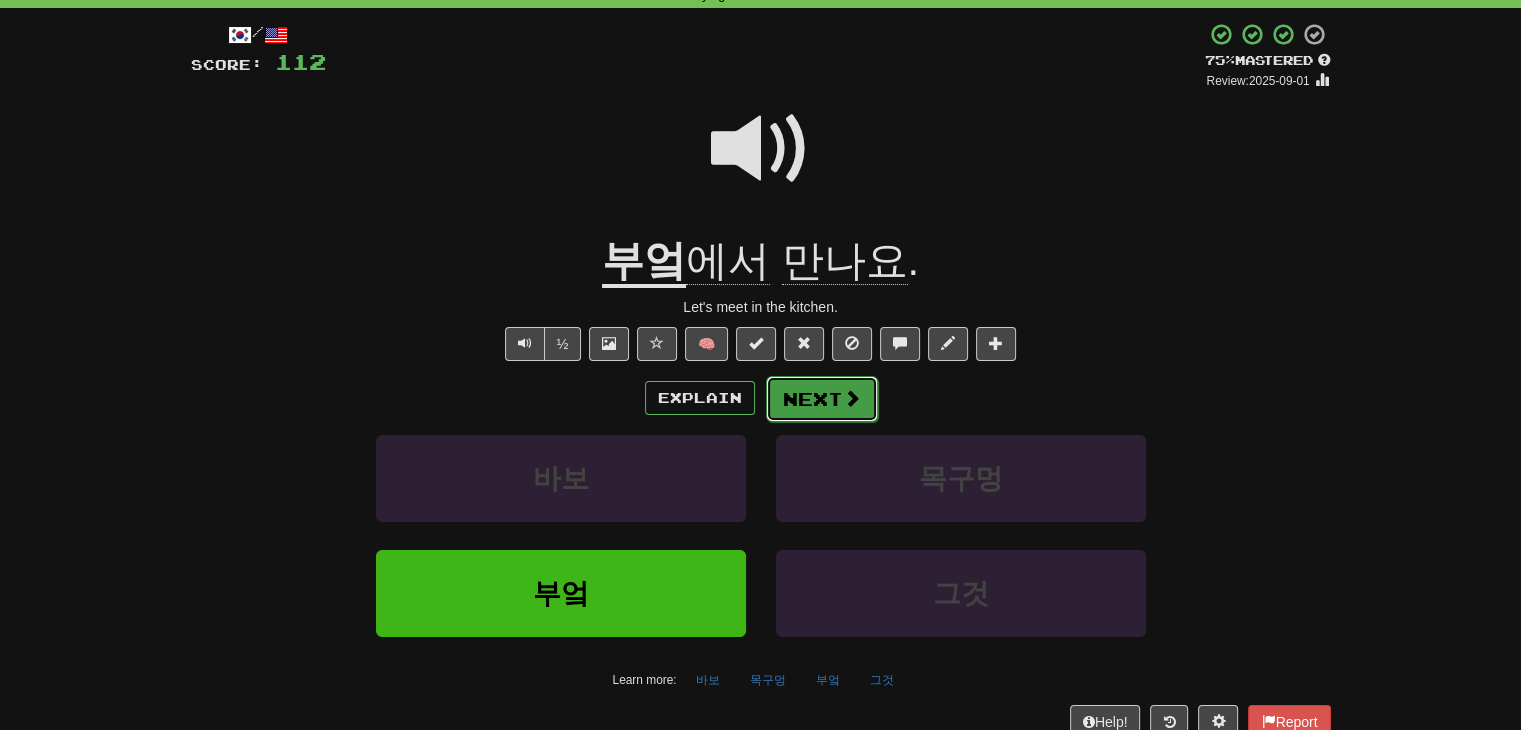 click on "Next" at bounding box center (822, 399) 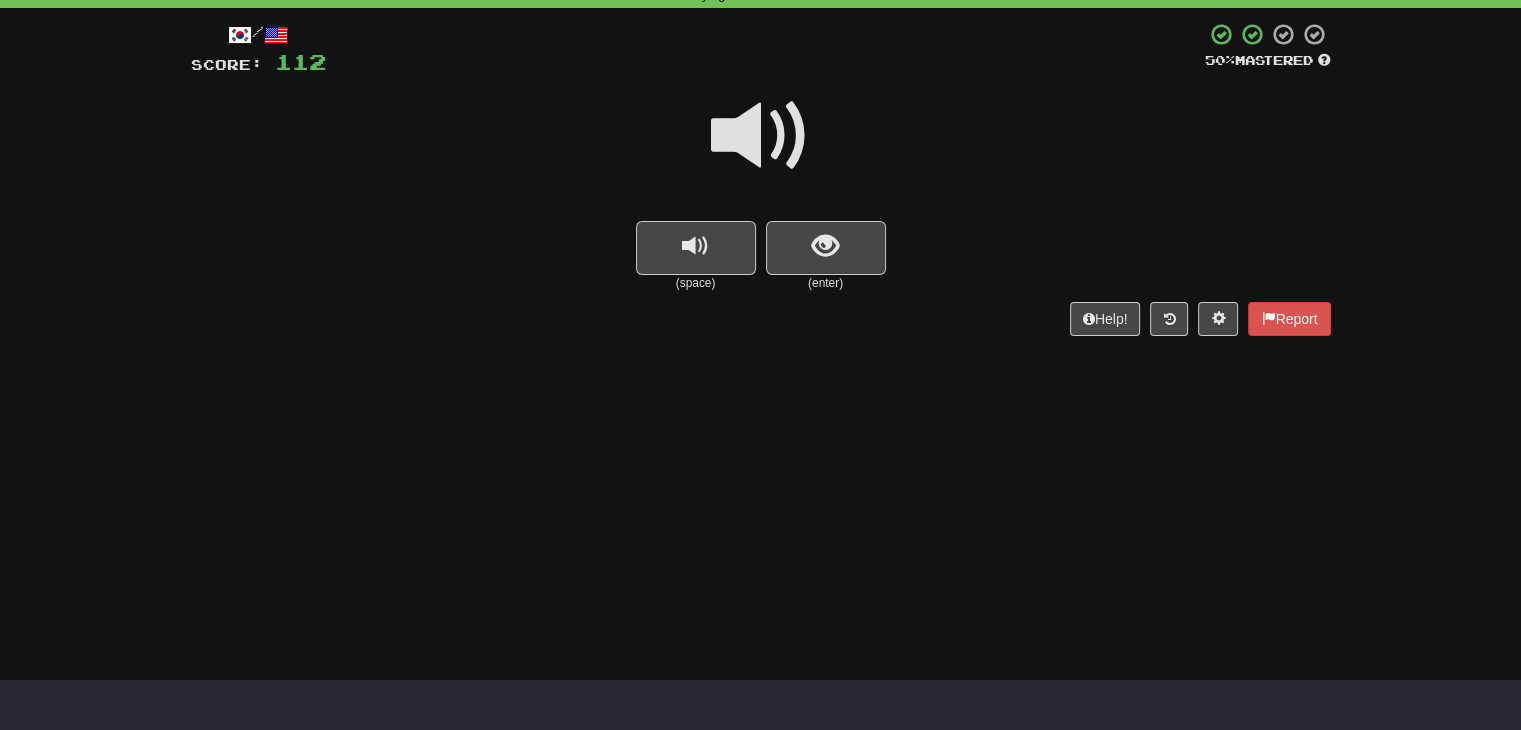 click at bounding box center (761, 136) 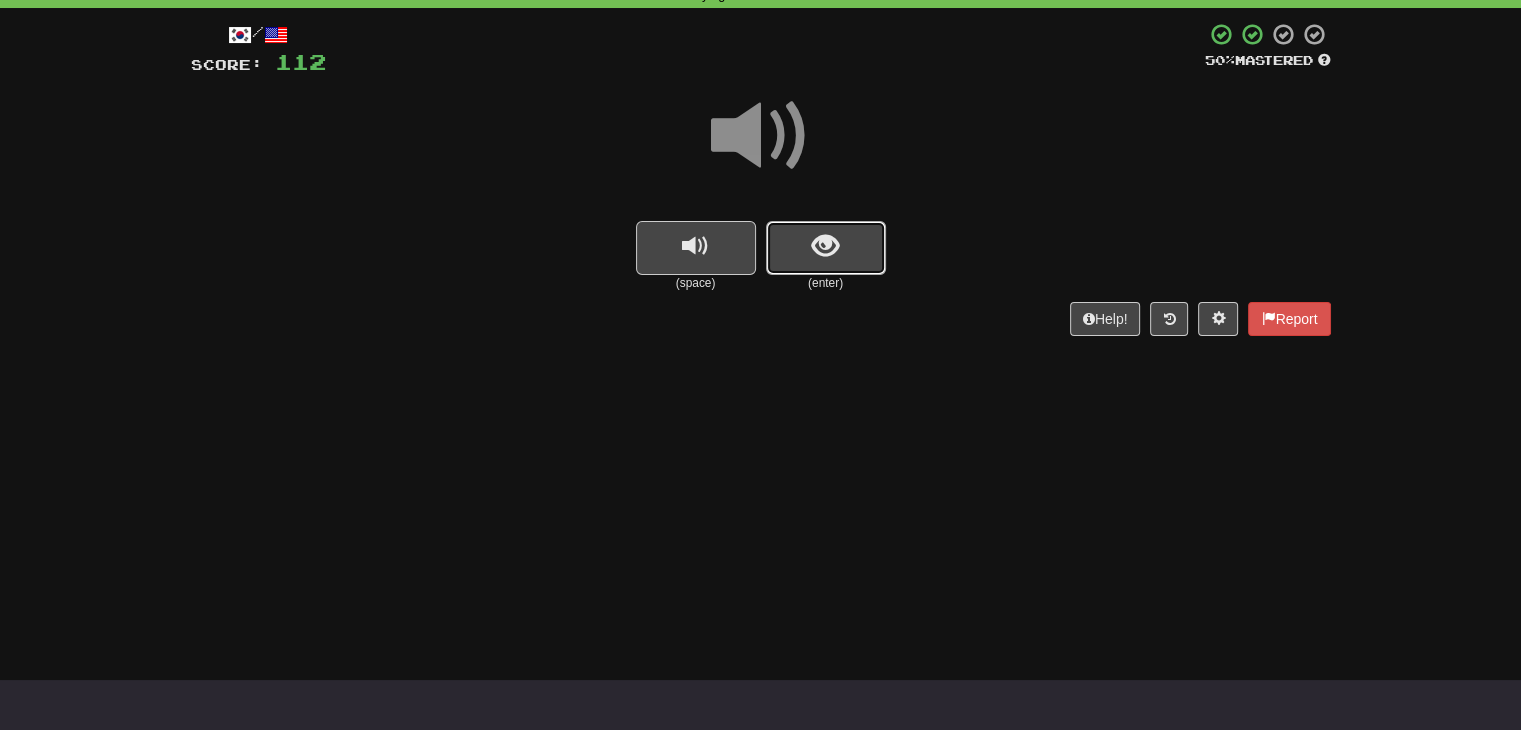 click at bounding box center (826, 248) 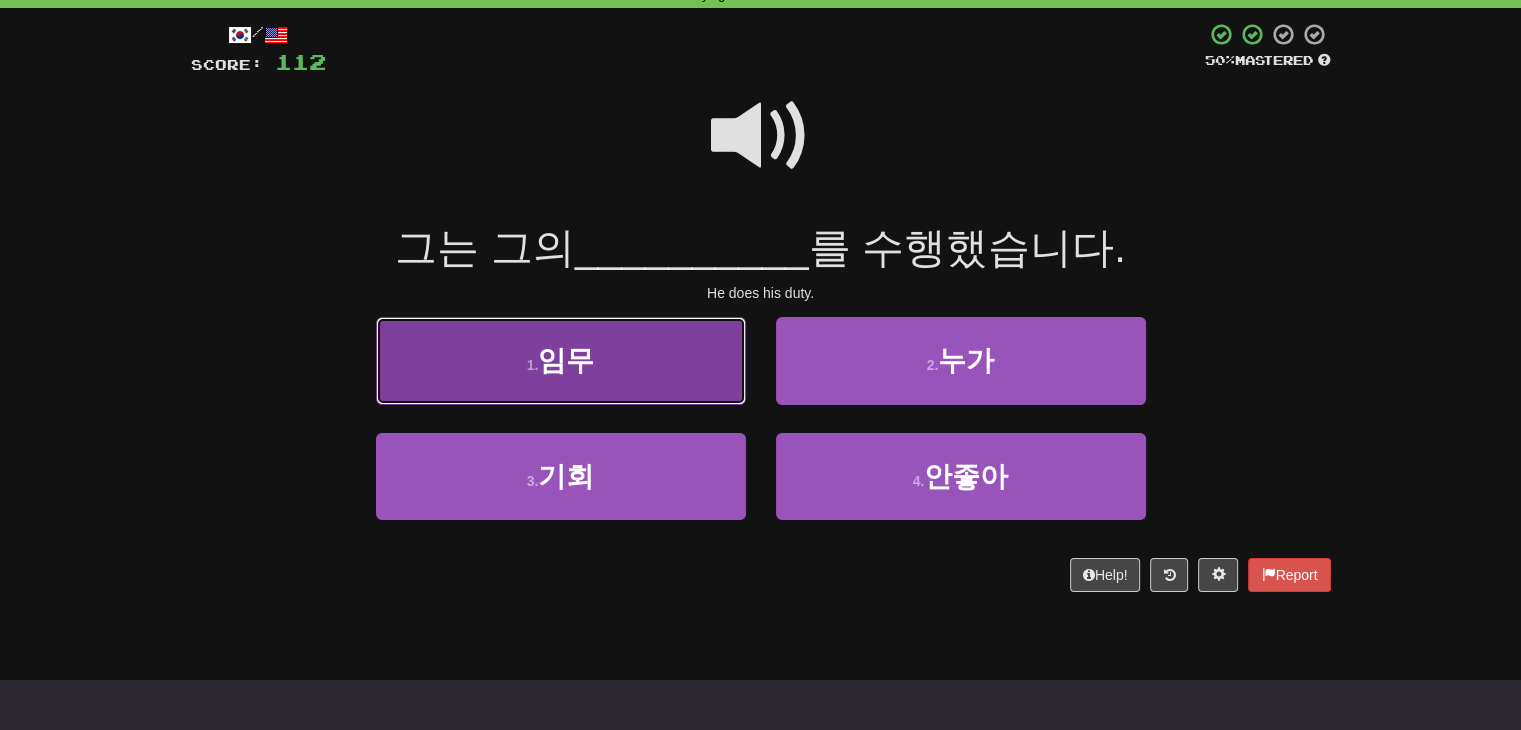 click on "1 .  임무" at bounding box center [561, 360] 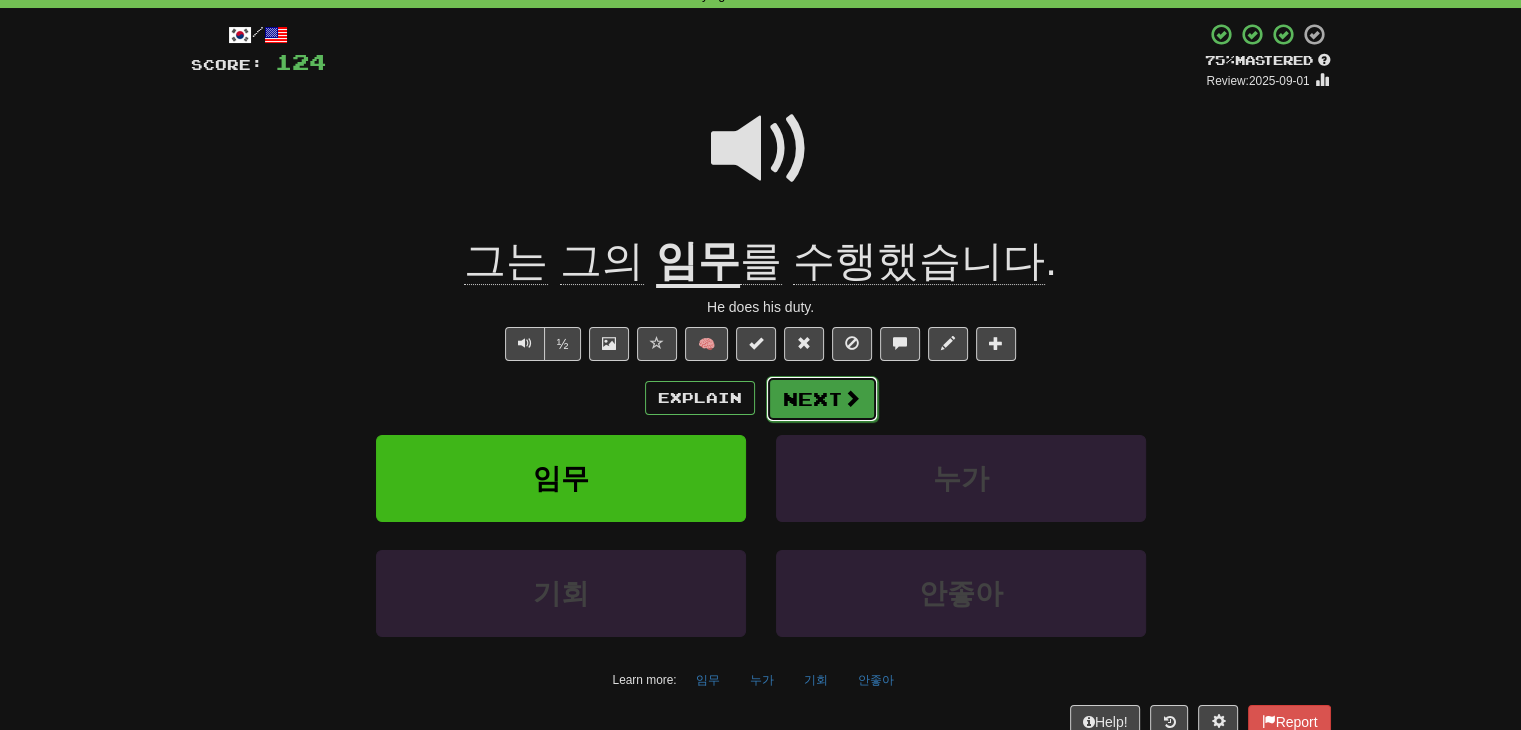 click on "Next" at bounding box center (822, 399) 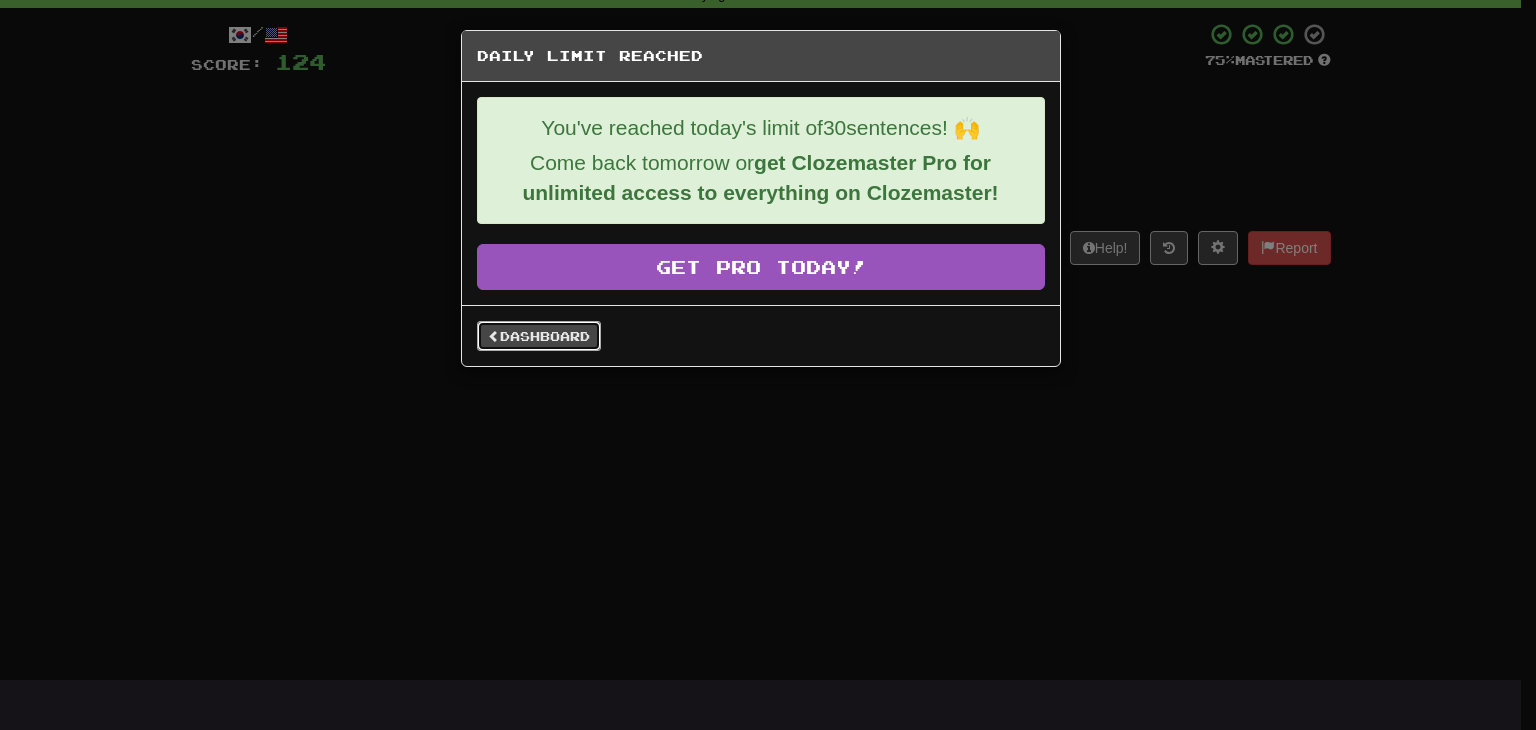 click on "Dashboard" at bounding box center (539, 336) 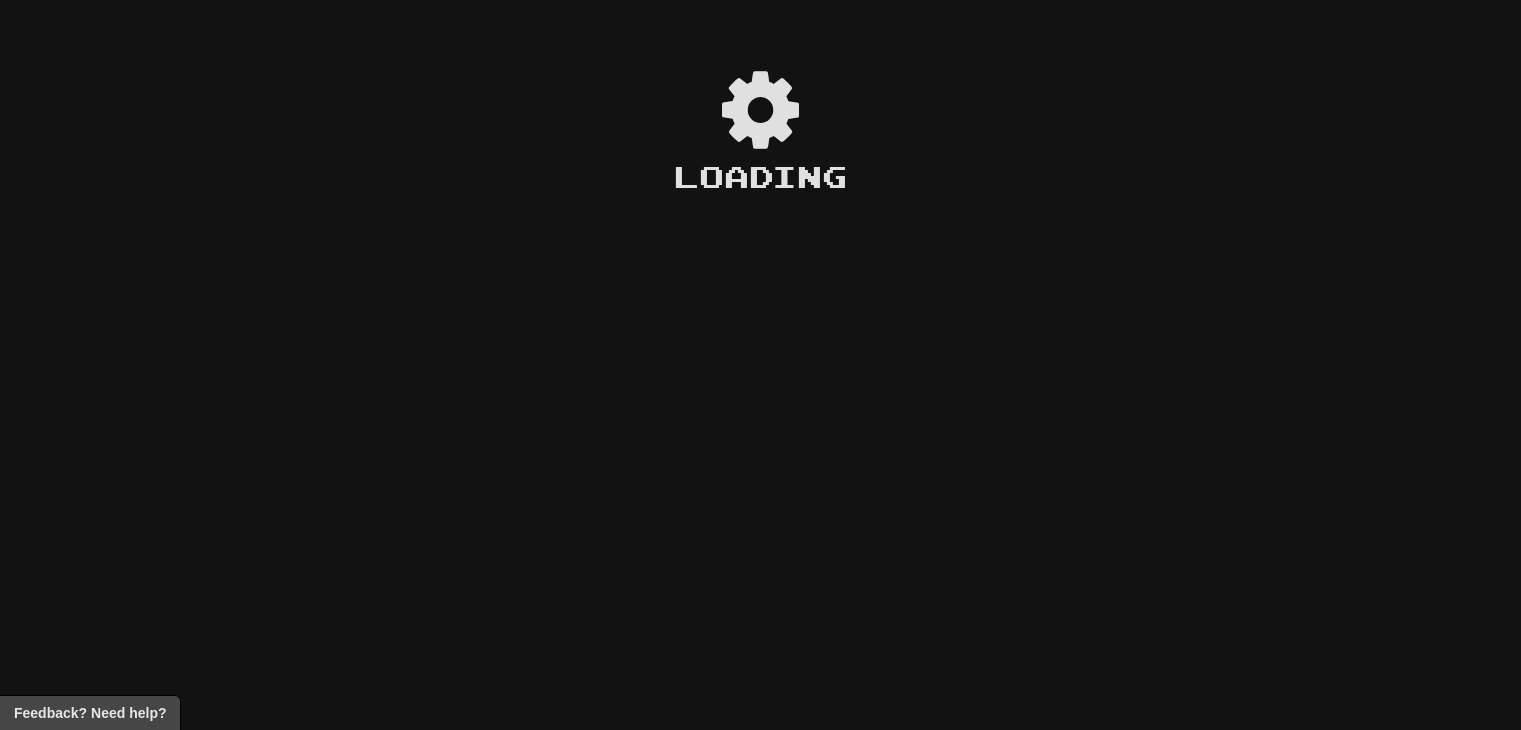 scroll, scrollTop: 0, scrollLeft: 0, axis: both 